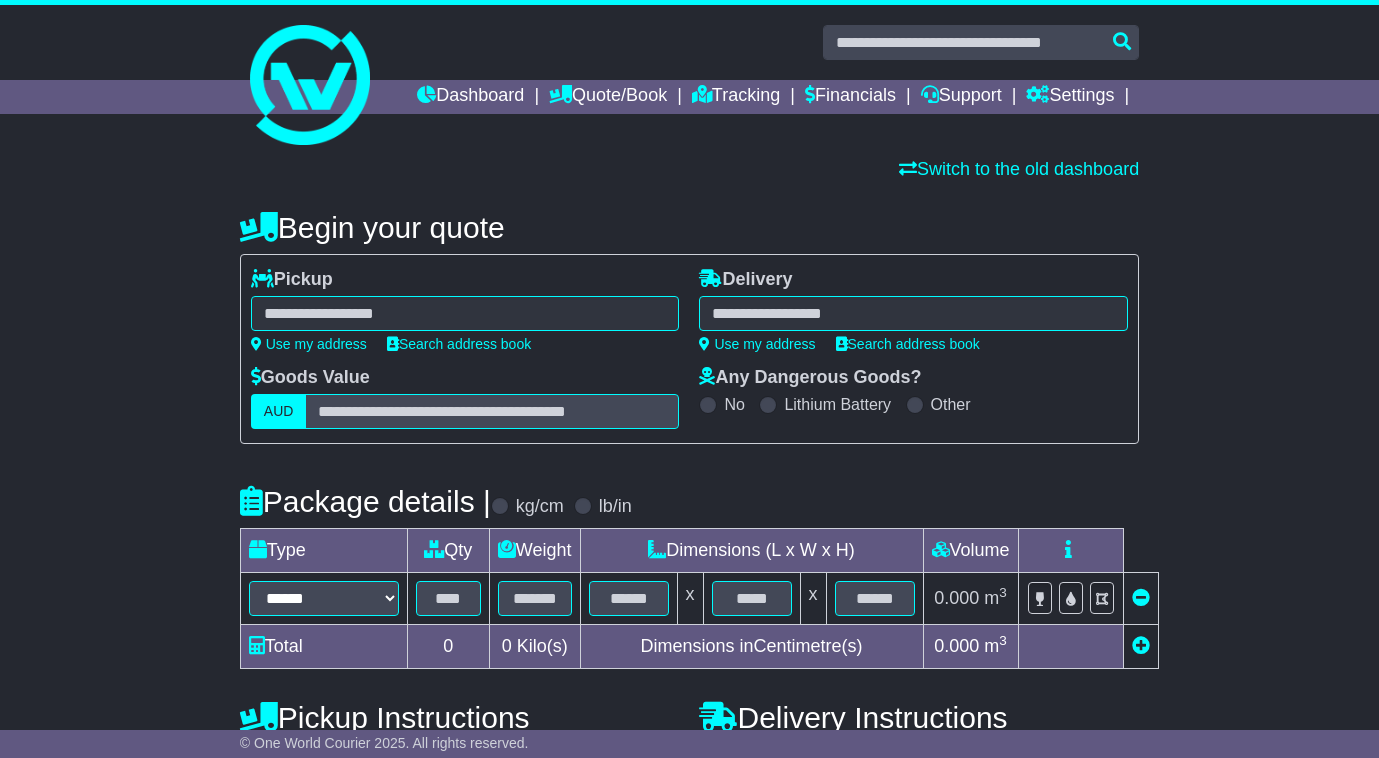 scroll, scrollTop: 0, scrollLeft: 0, axis: both 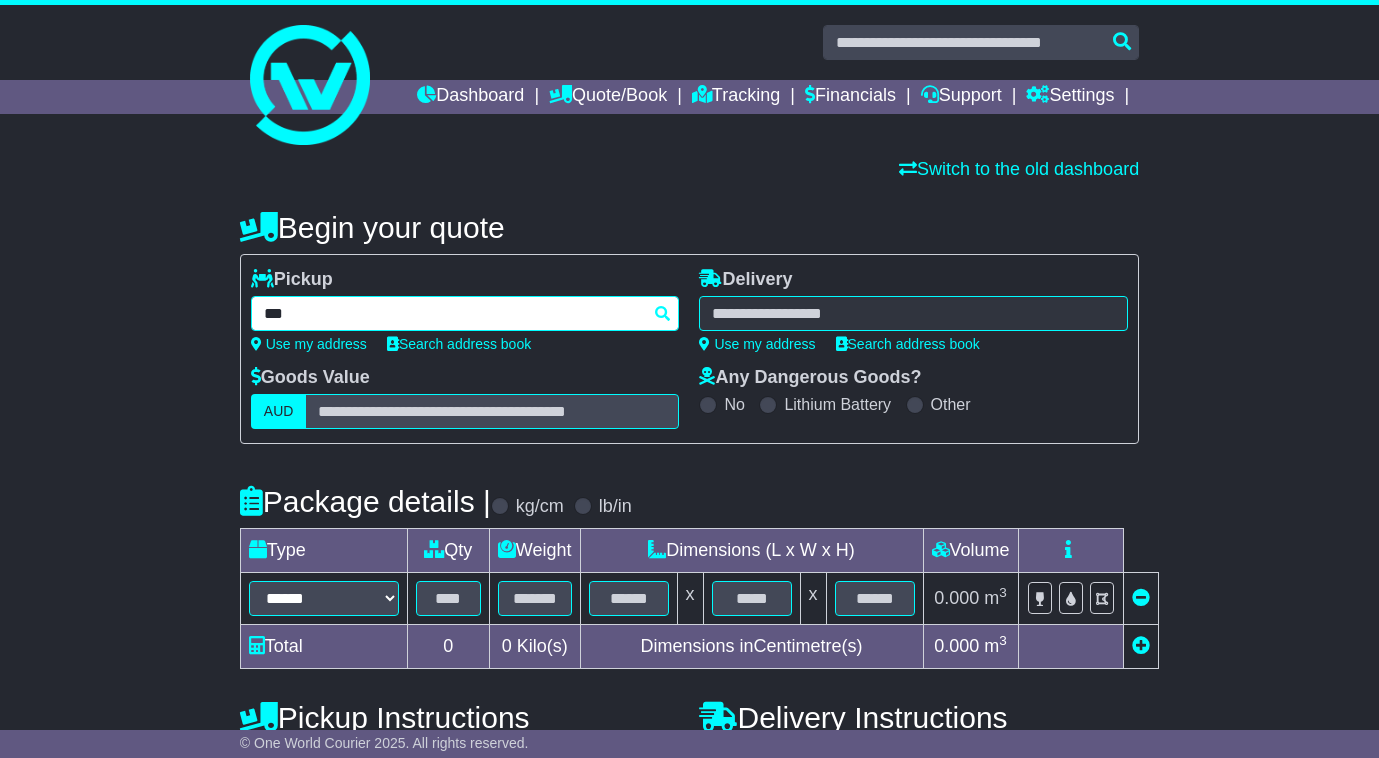 type on "****" 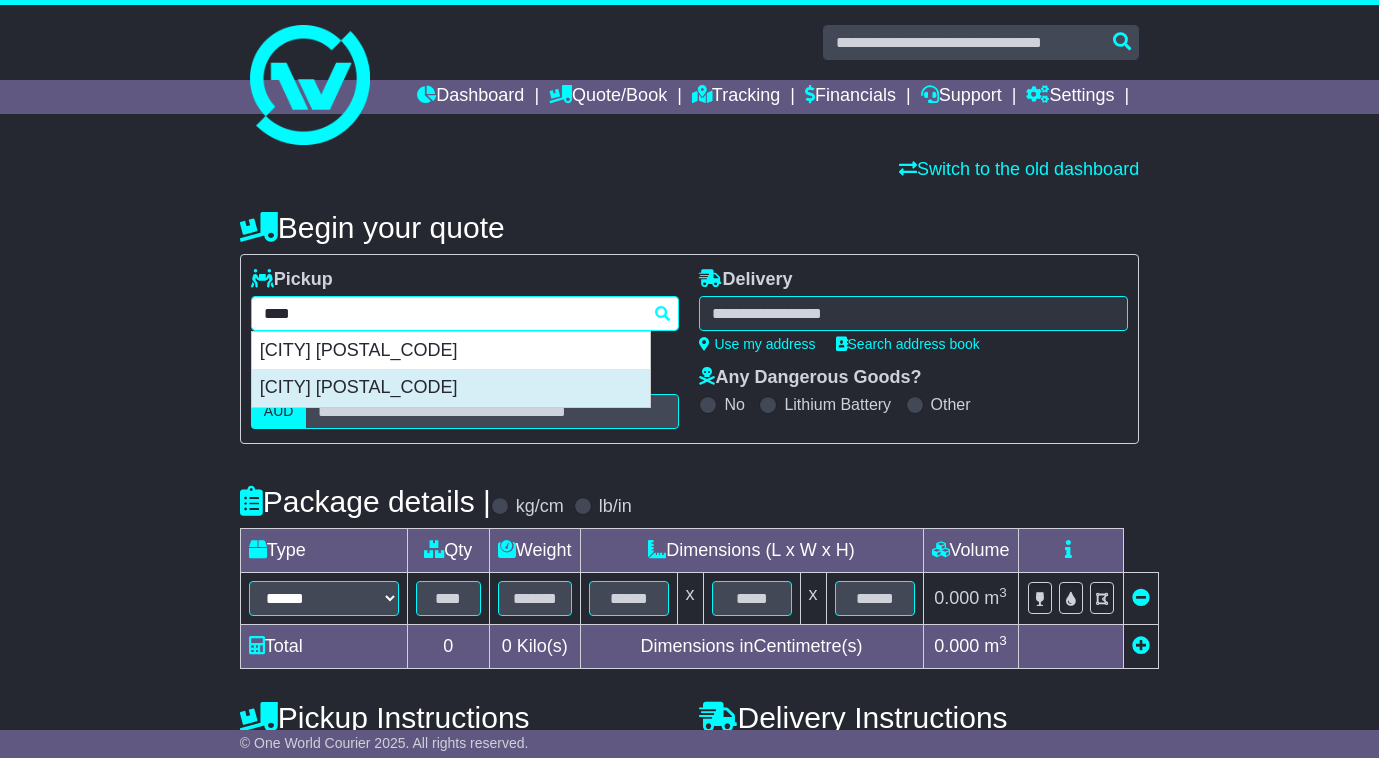 click on "[CITY] [POSTAL_CODE]" at bounding box center [451, 388] 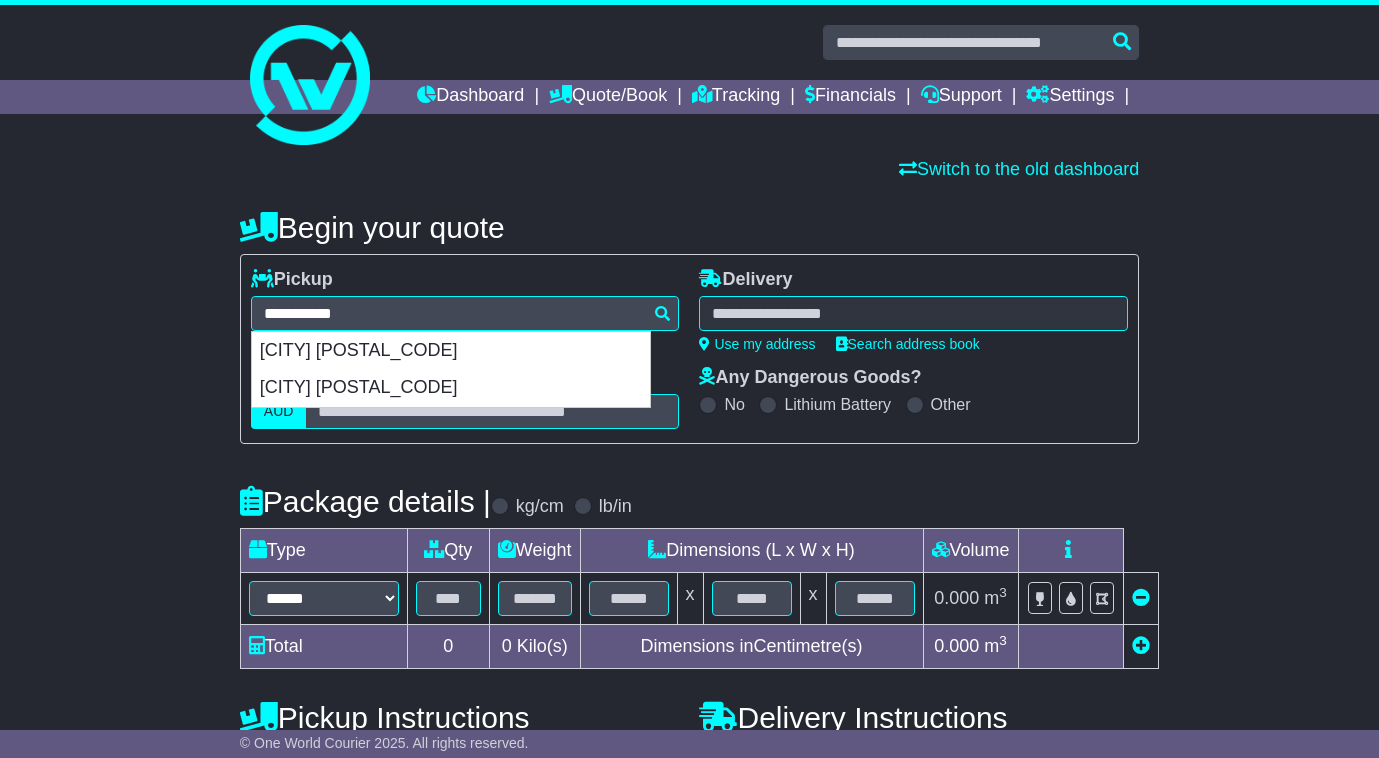 type on "**********" 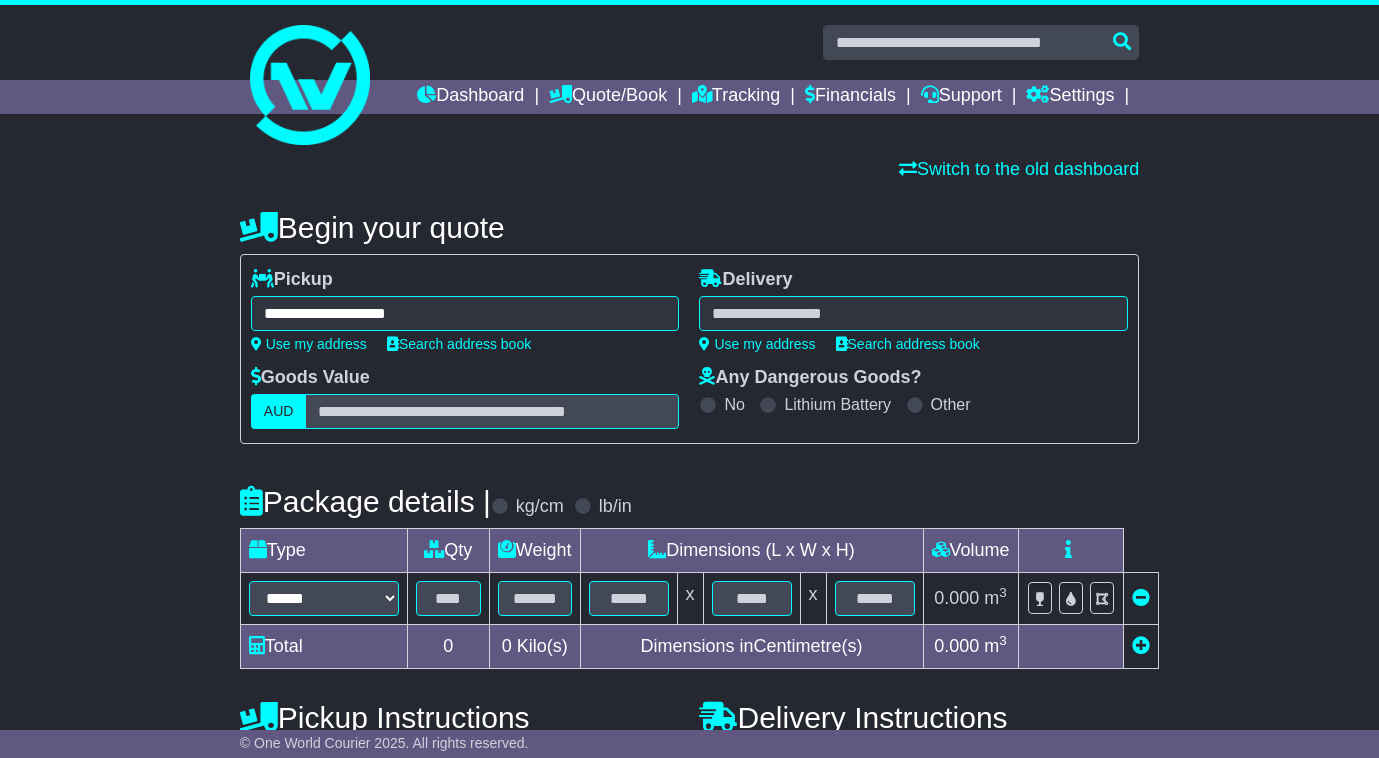 click at bounding box center (913, 313) 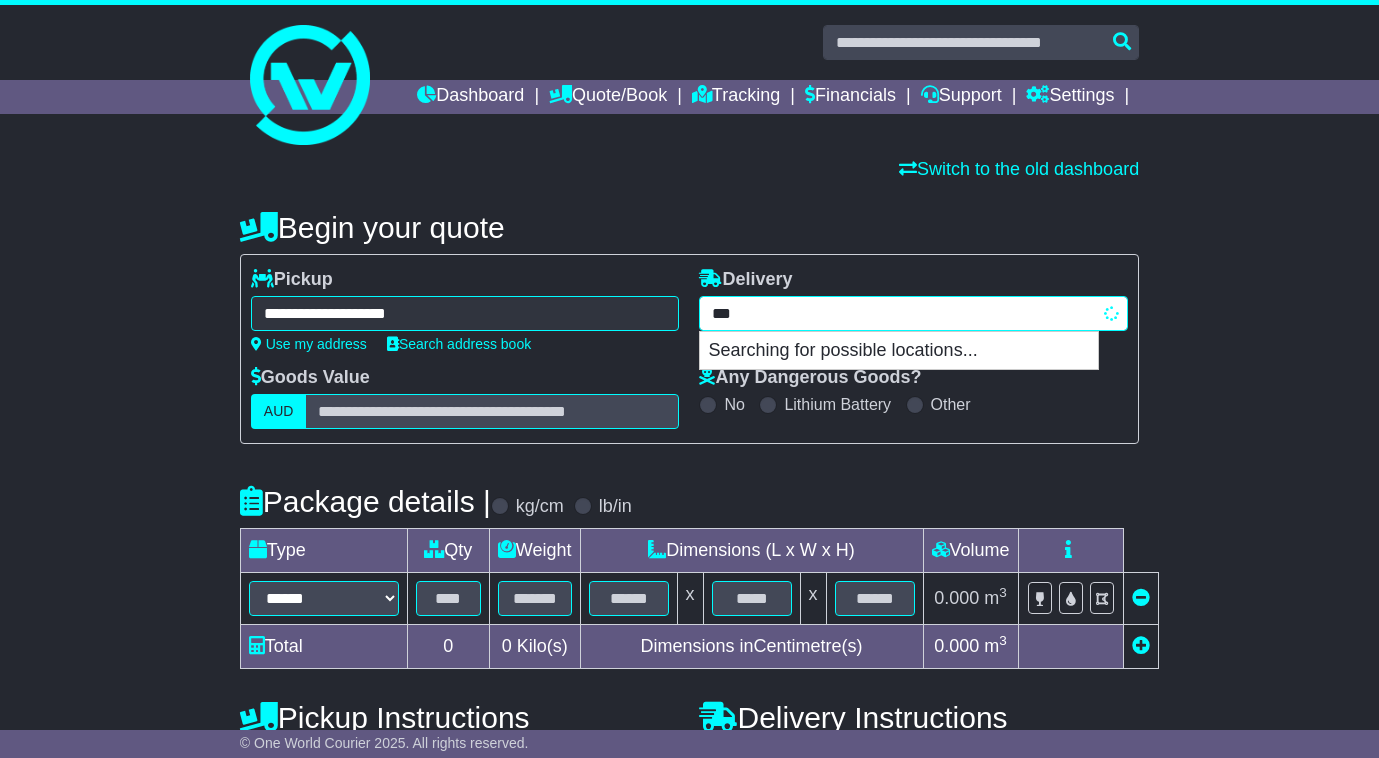 type on "****" 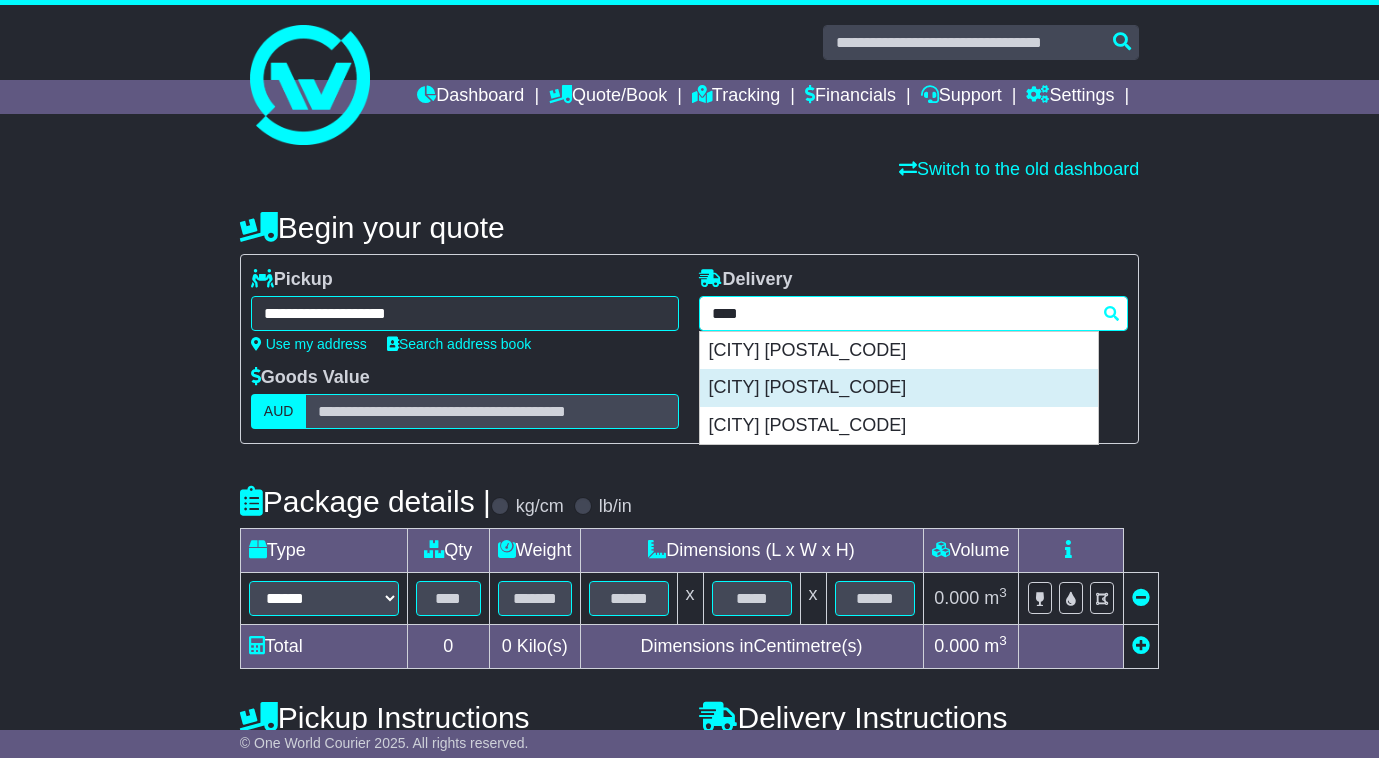 click on "[CITY] [POSTAL_CODE]" at bounding box center [899, 388] 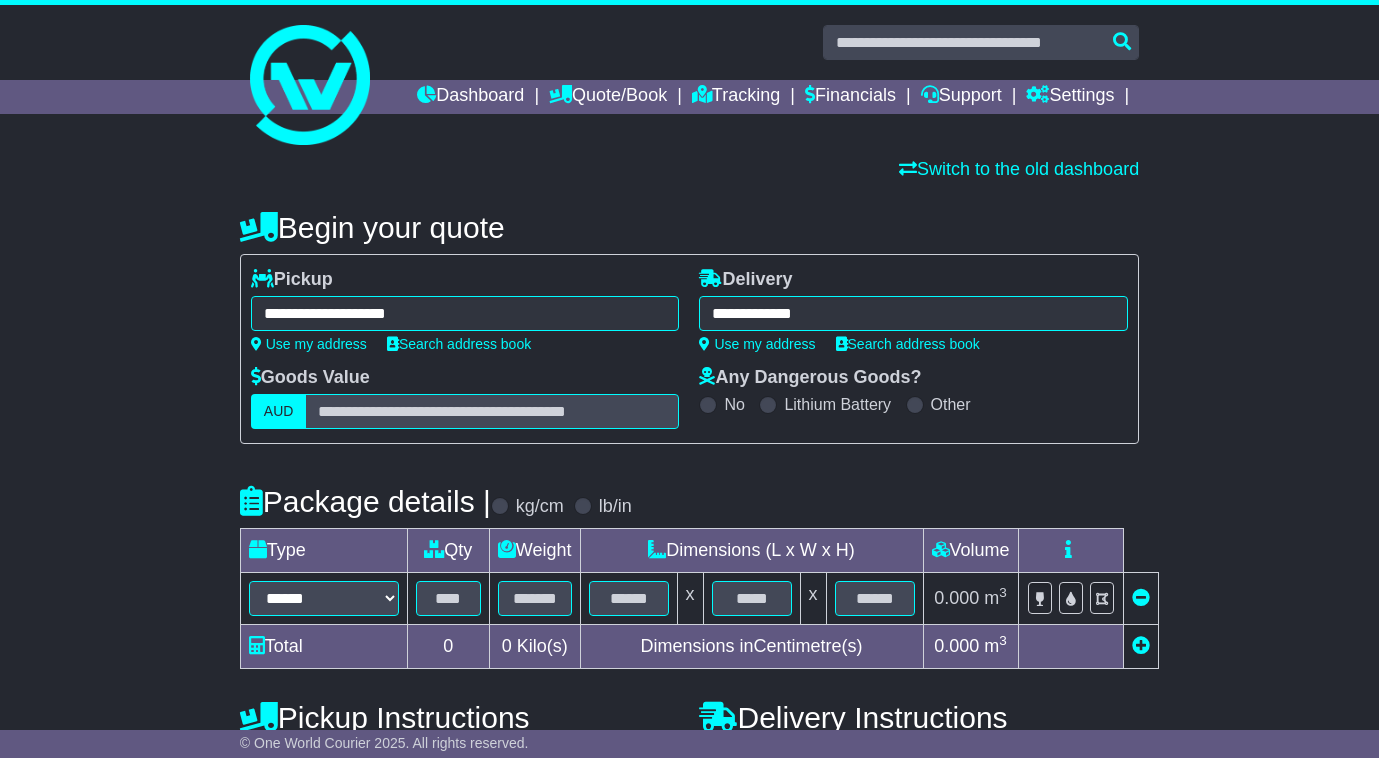 type on "**********" 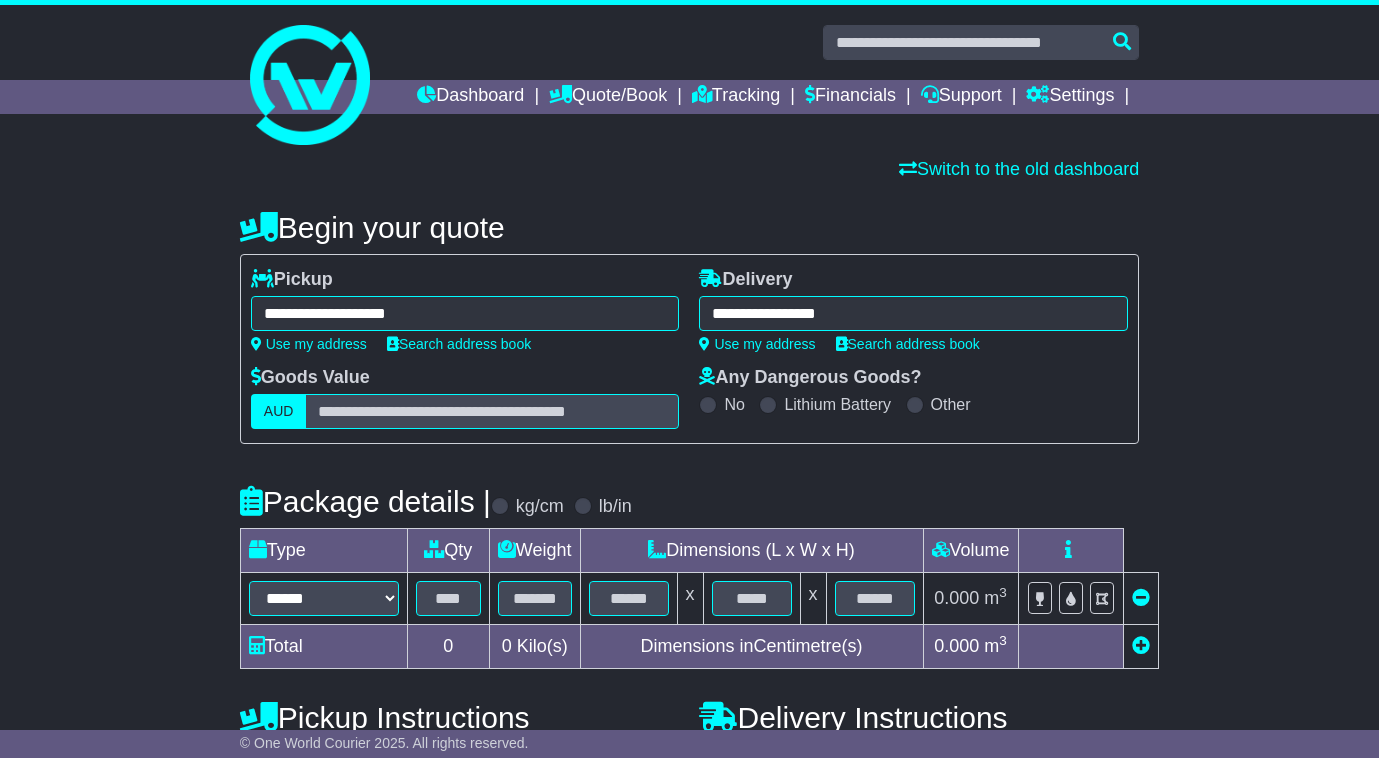 drag, startPoint x: 133, startPoint y: 496, endPoint x: 134, endPoint y: 462, distance: 34.0147 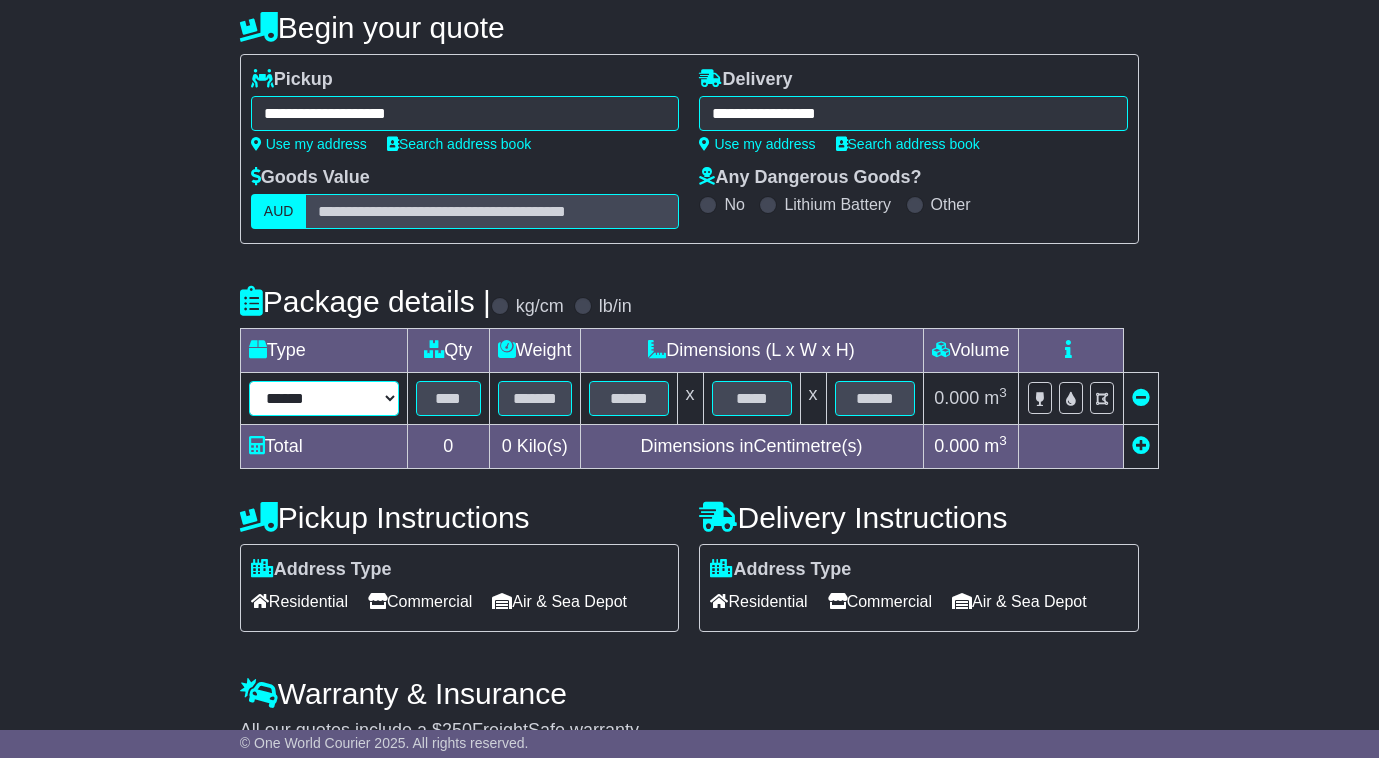 click on "****** ****** *** ******** ***** **** **** ****** *** *******" at bounding box center (324, 398) 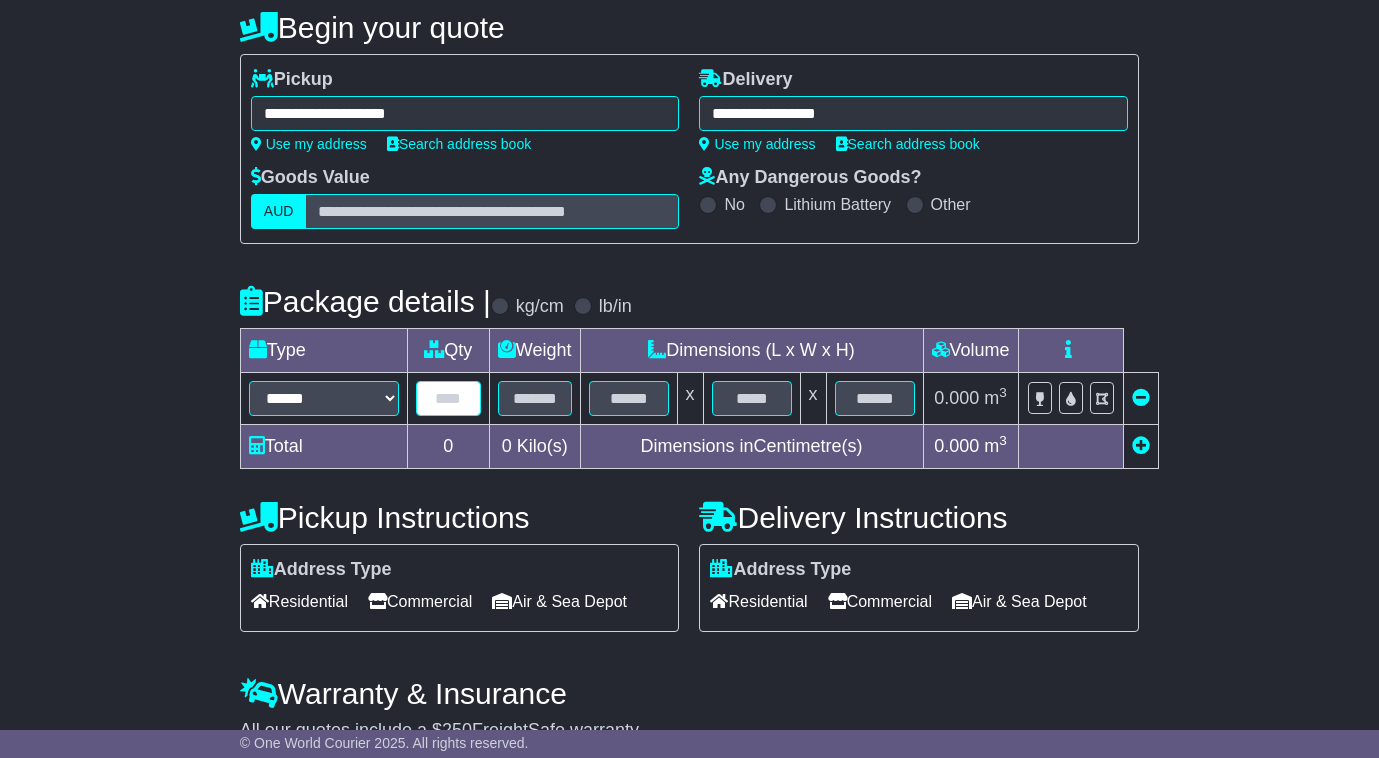 click at bounding box center [448, 398] 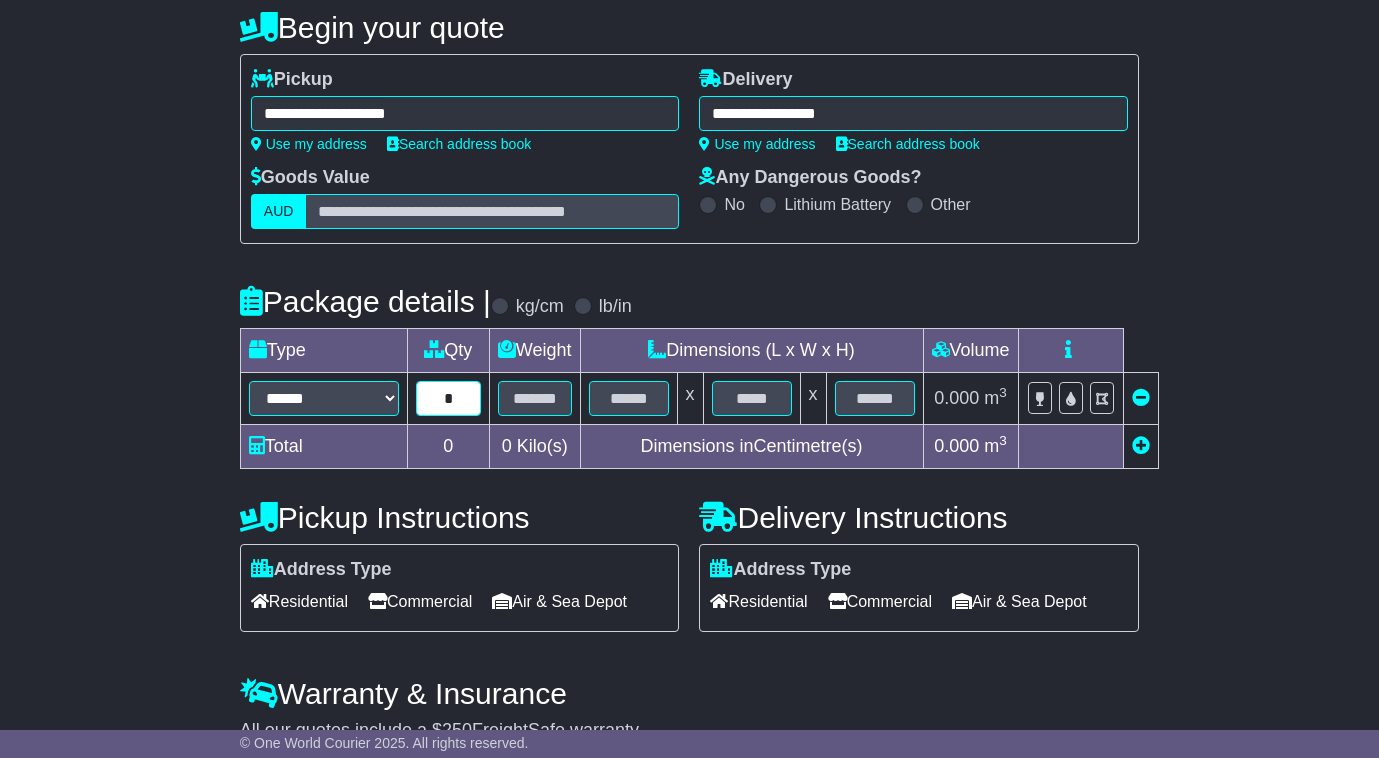 type on "*" 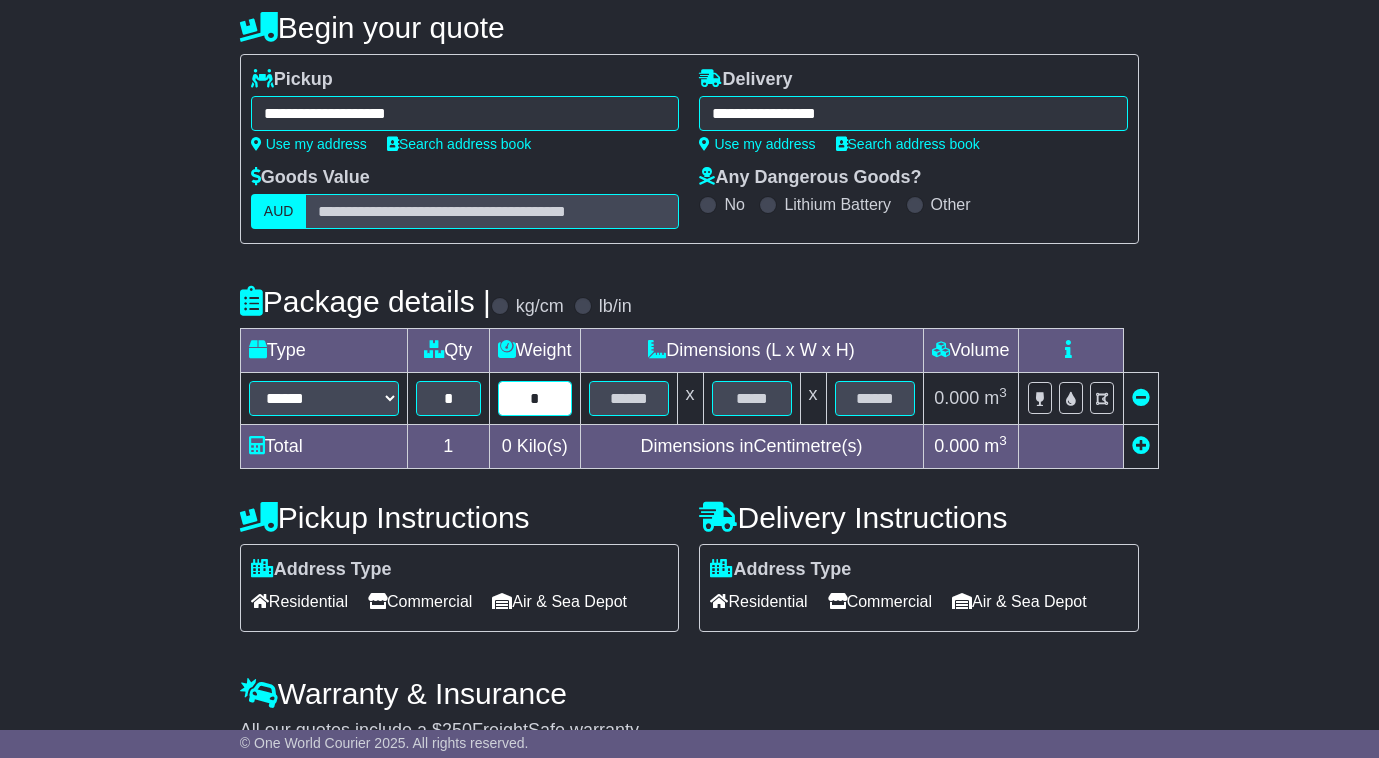 type on "*" 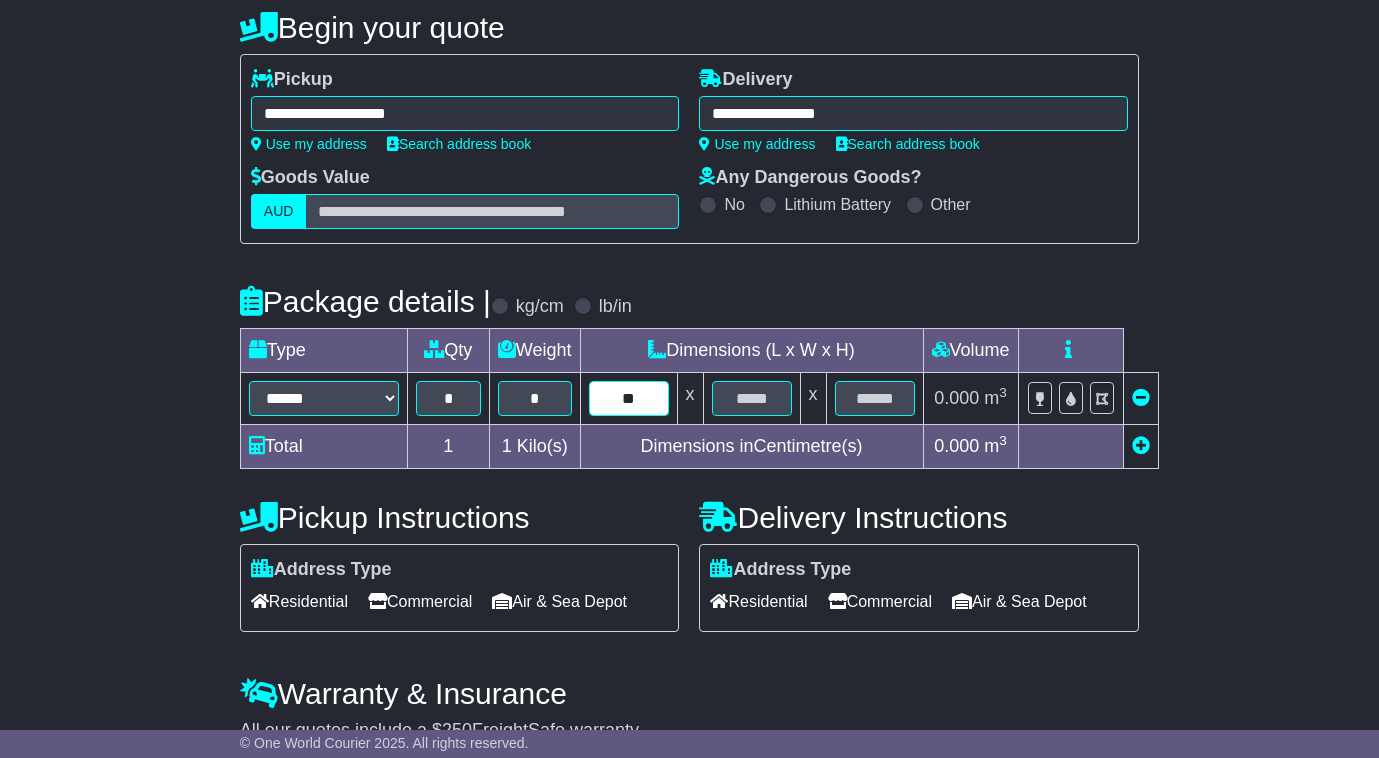 type on "**" 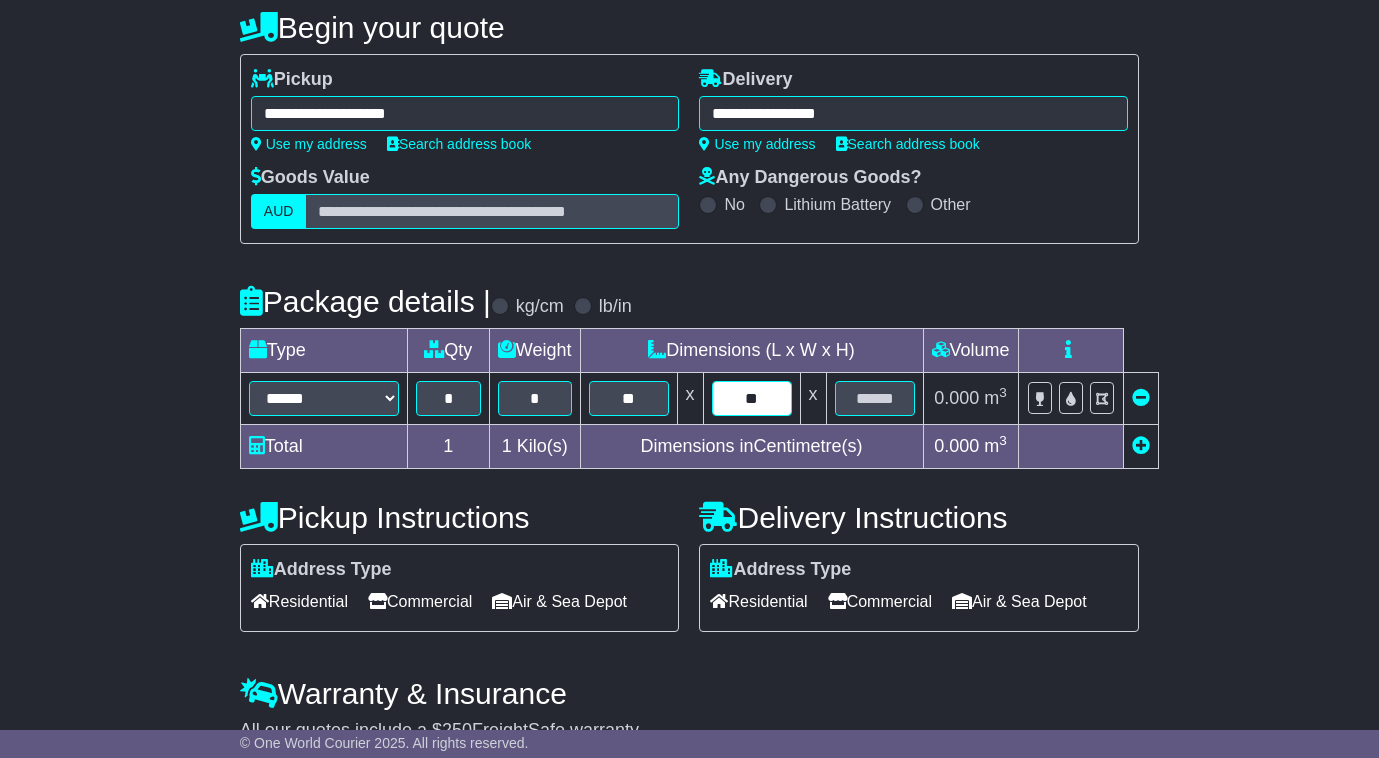 type on "**" 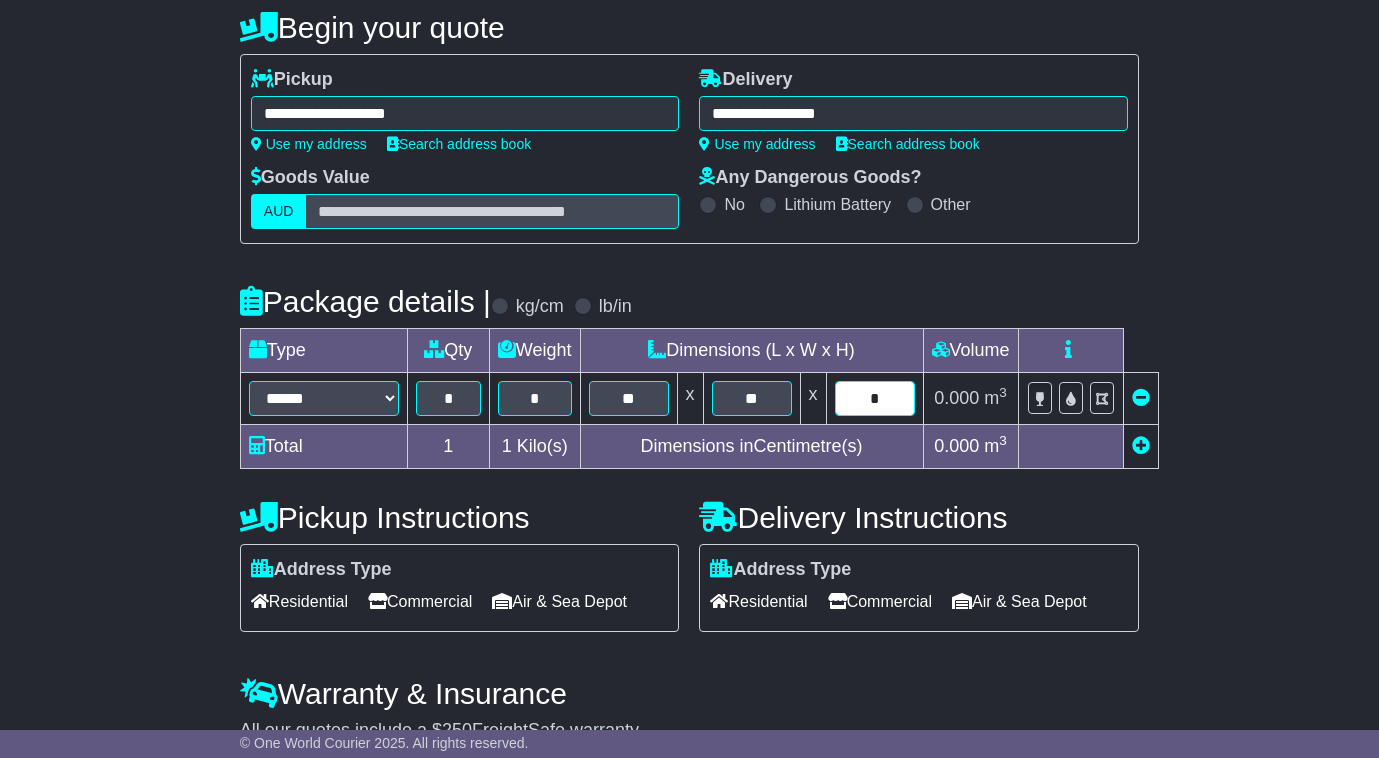 type on "*" 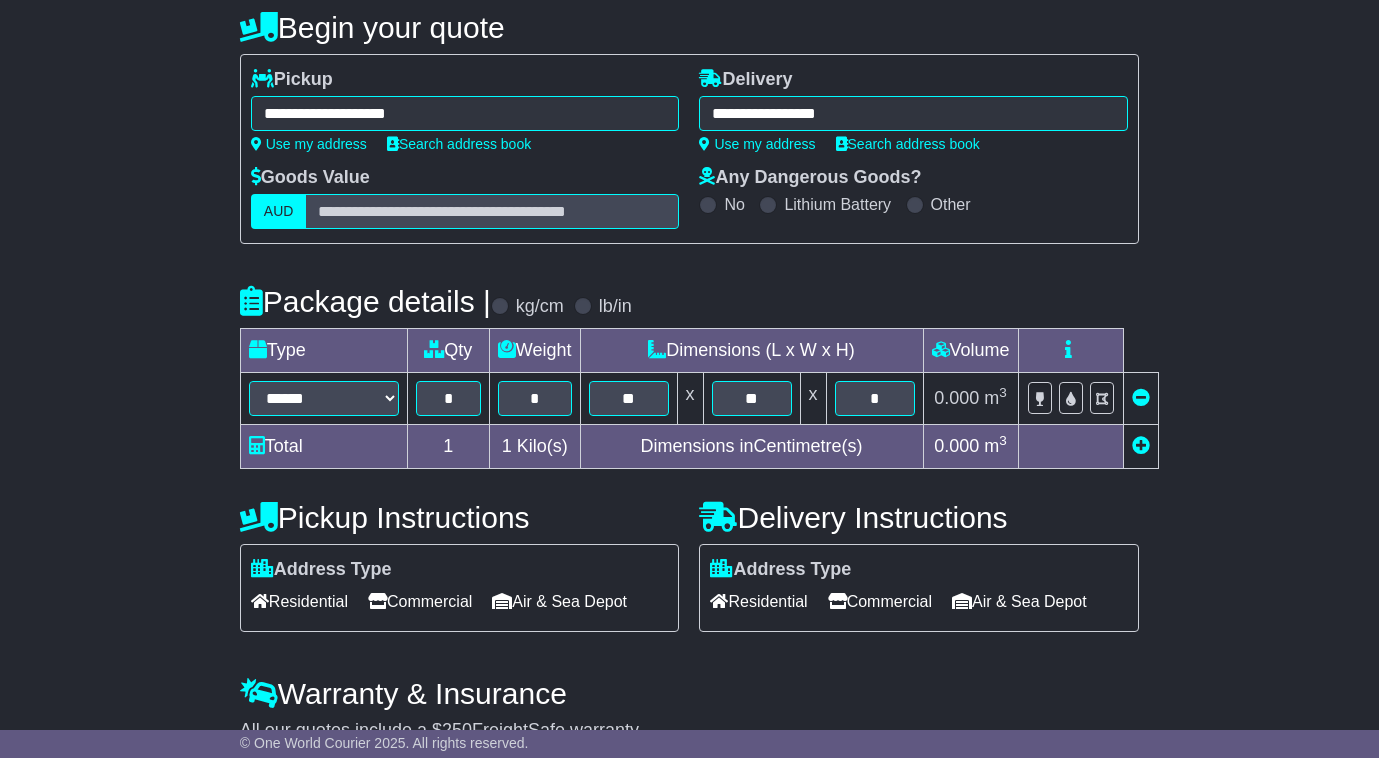 scroll, scrollTop: 333, scrollLeft: 0, axis: vertical 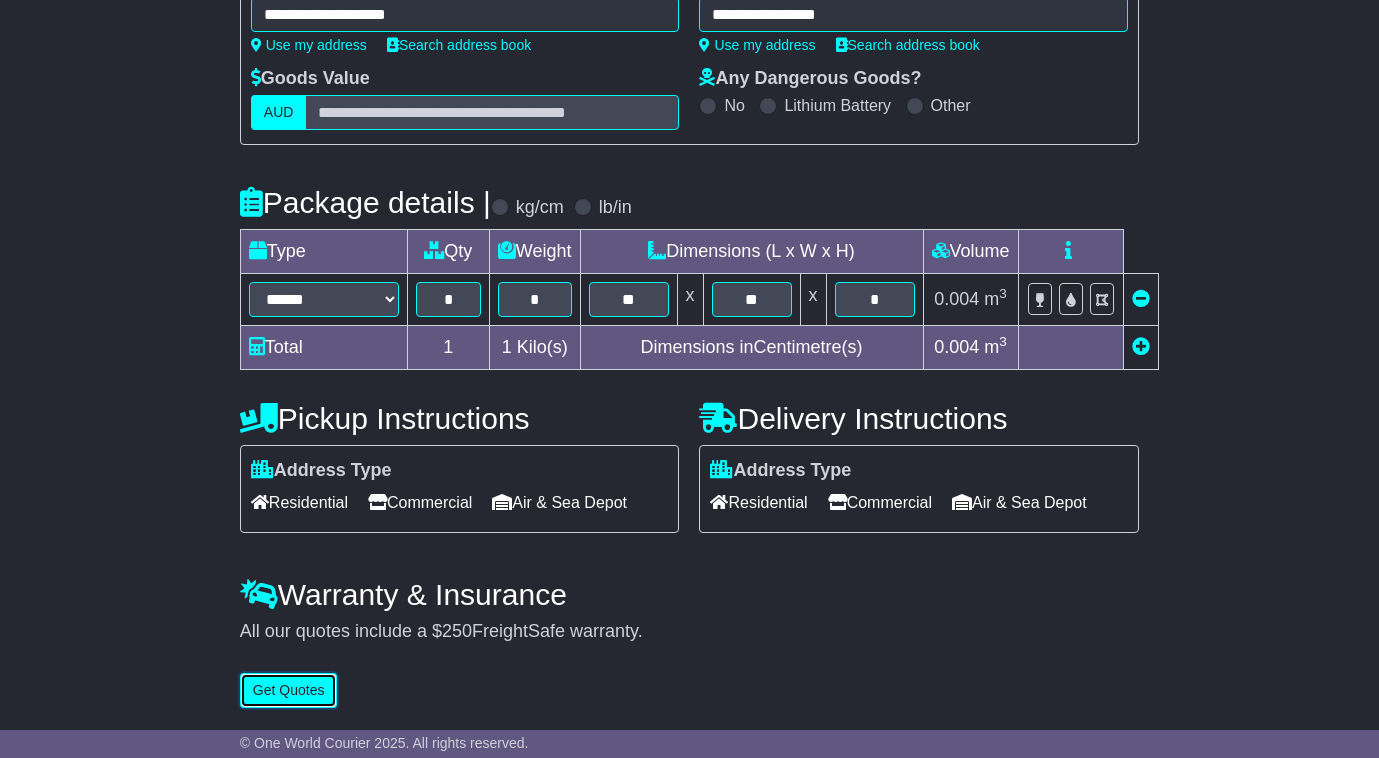 type 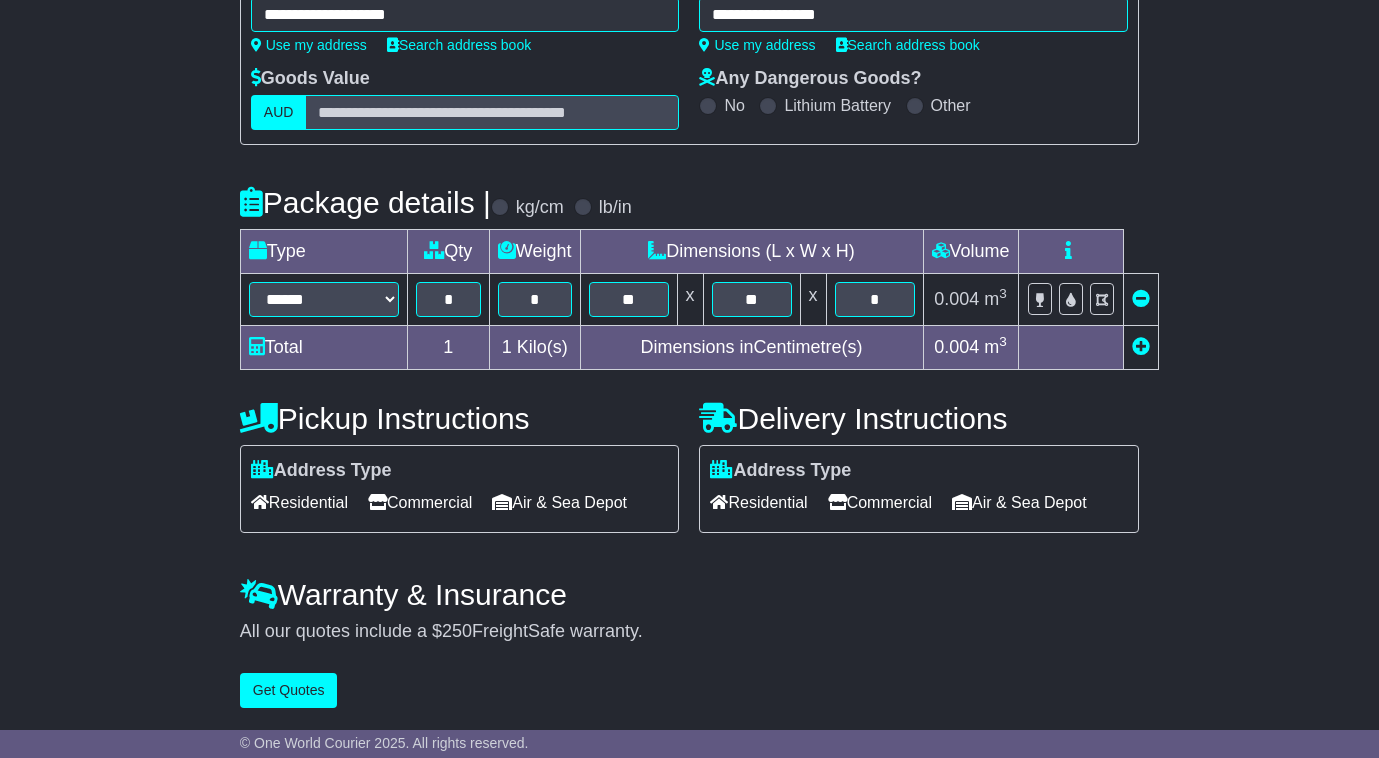 click on "Commercial" at bounding box center (880, 502) 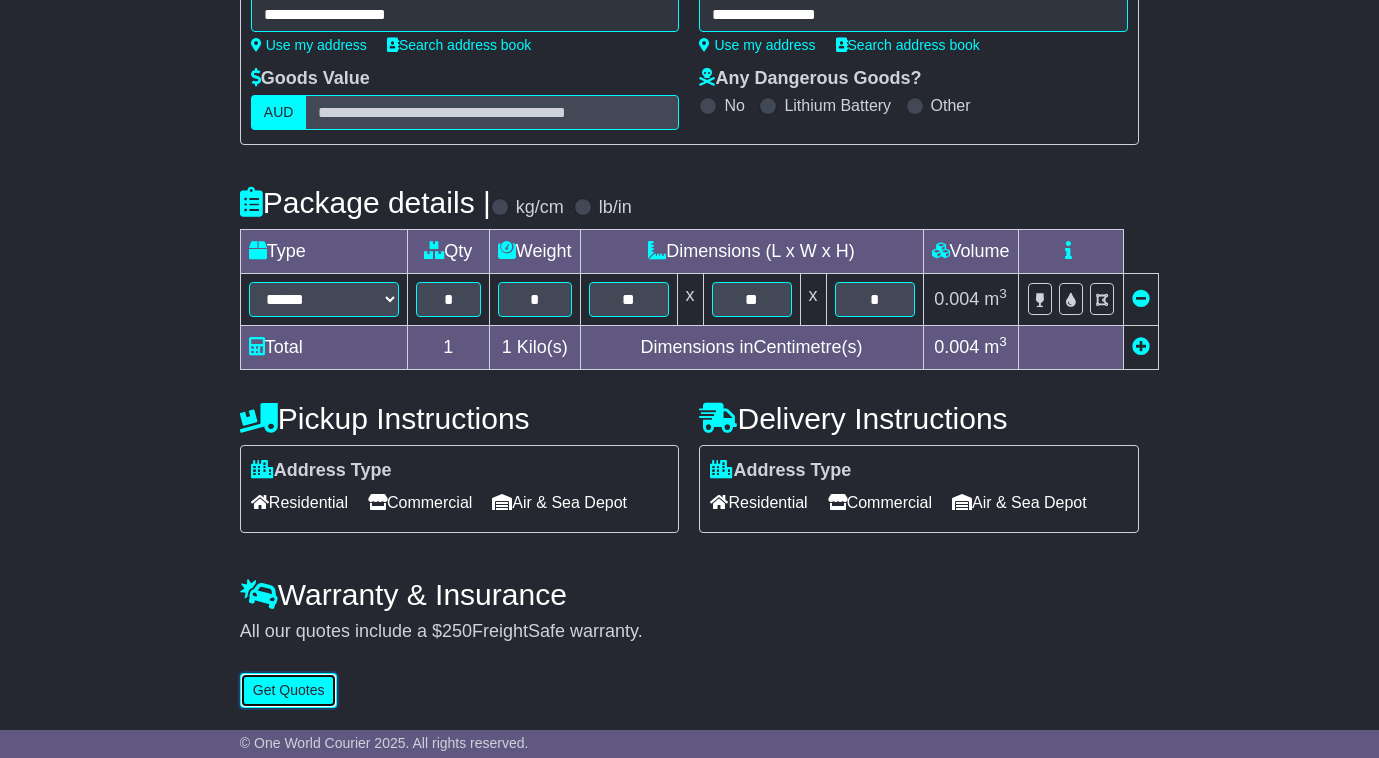 click on "Get Quotes" at bounding box center (289, 690) 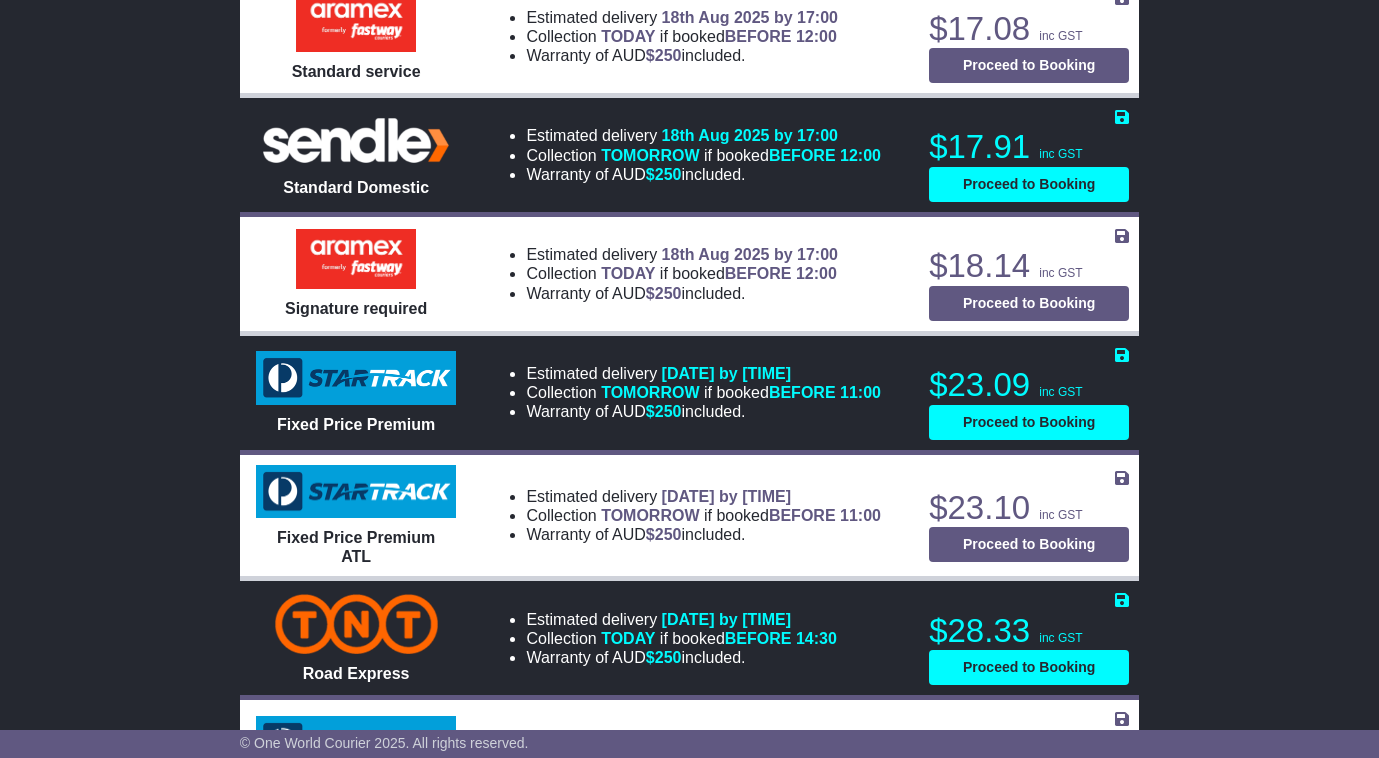 scroll, scrollTop: 900, scrollLeft: 0, axis: vertical 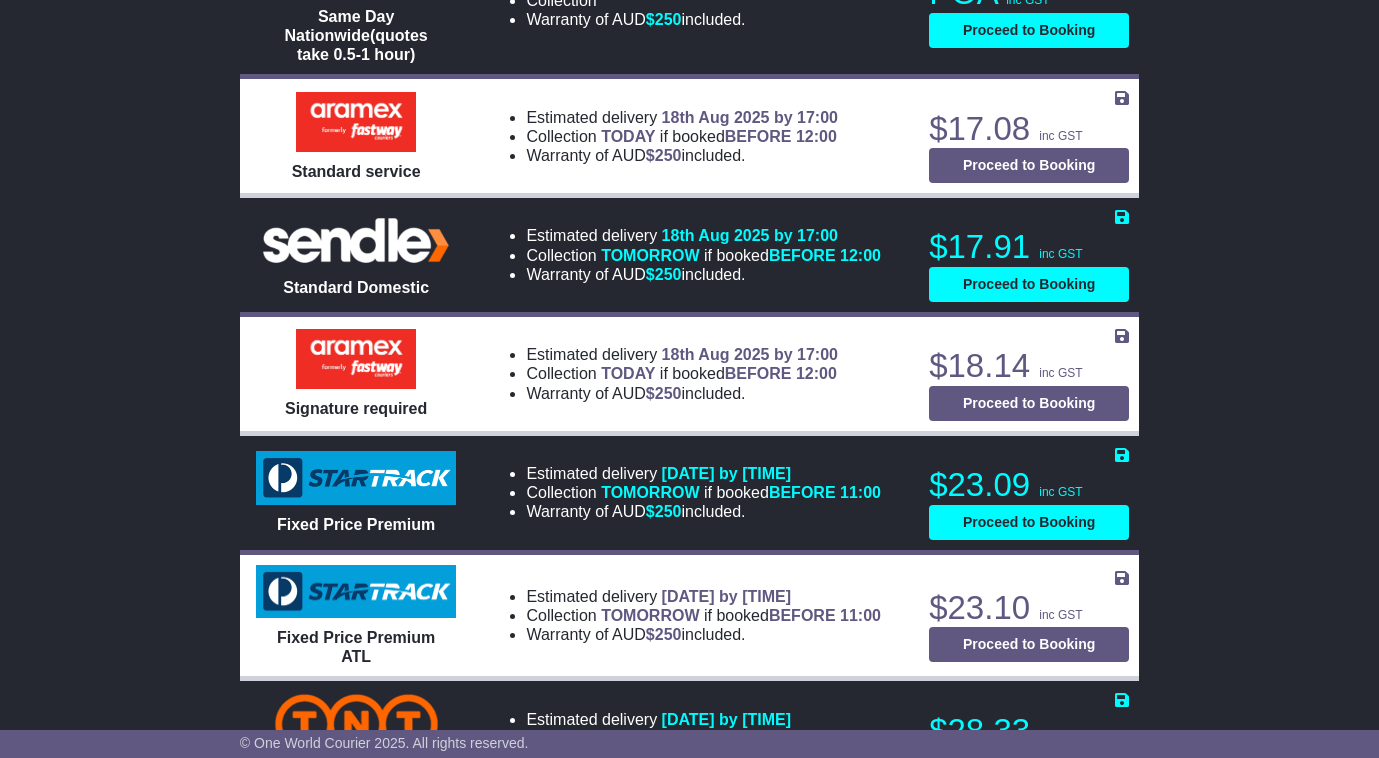 click on "[CITY] , [POSTAL_CODE]
1   item
0.00374
m 3
in 3" at bounding box center (689, 894) 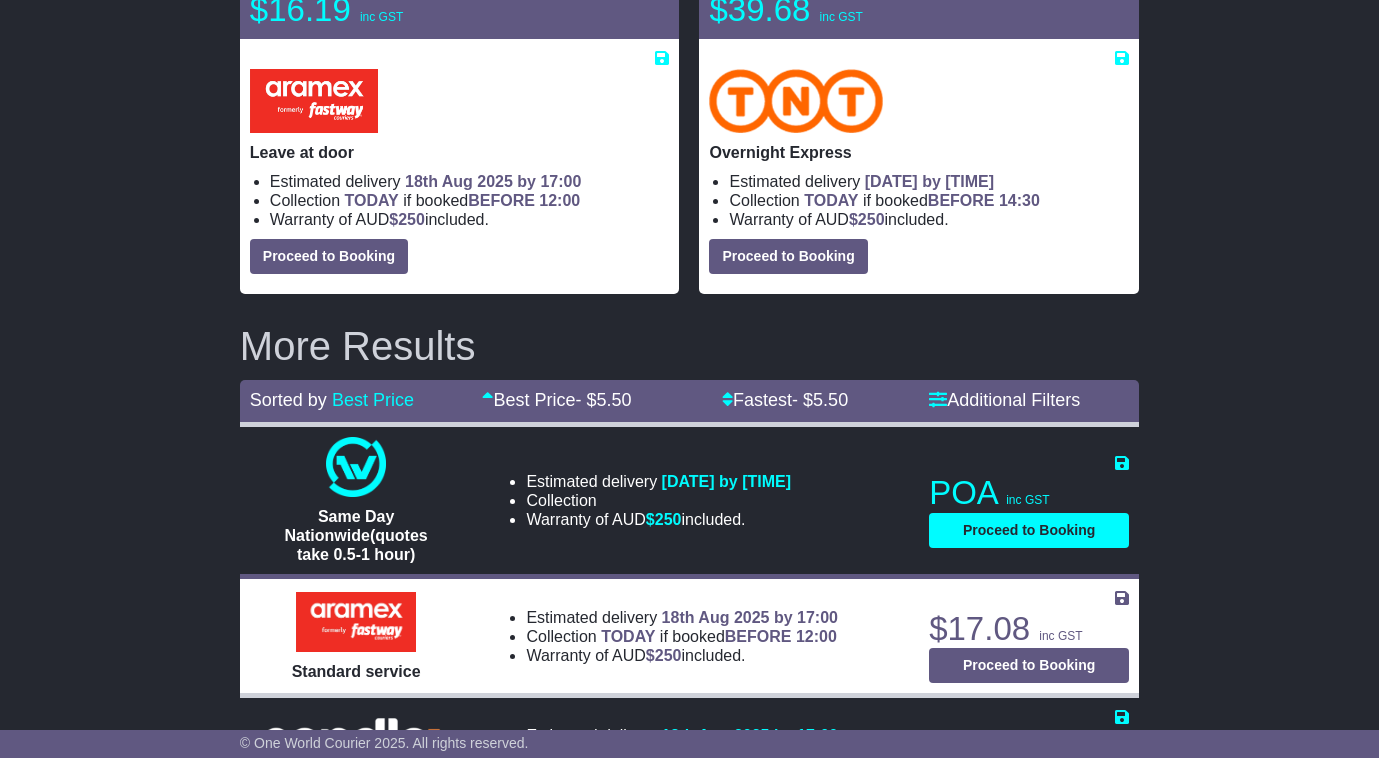 scroll, scrollTop: 300, scrollLeft: 0, axis: vertical 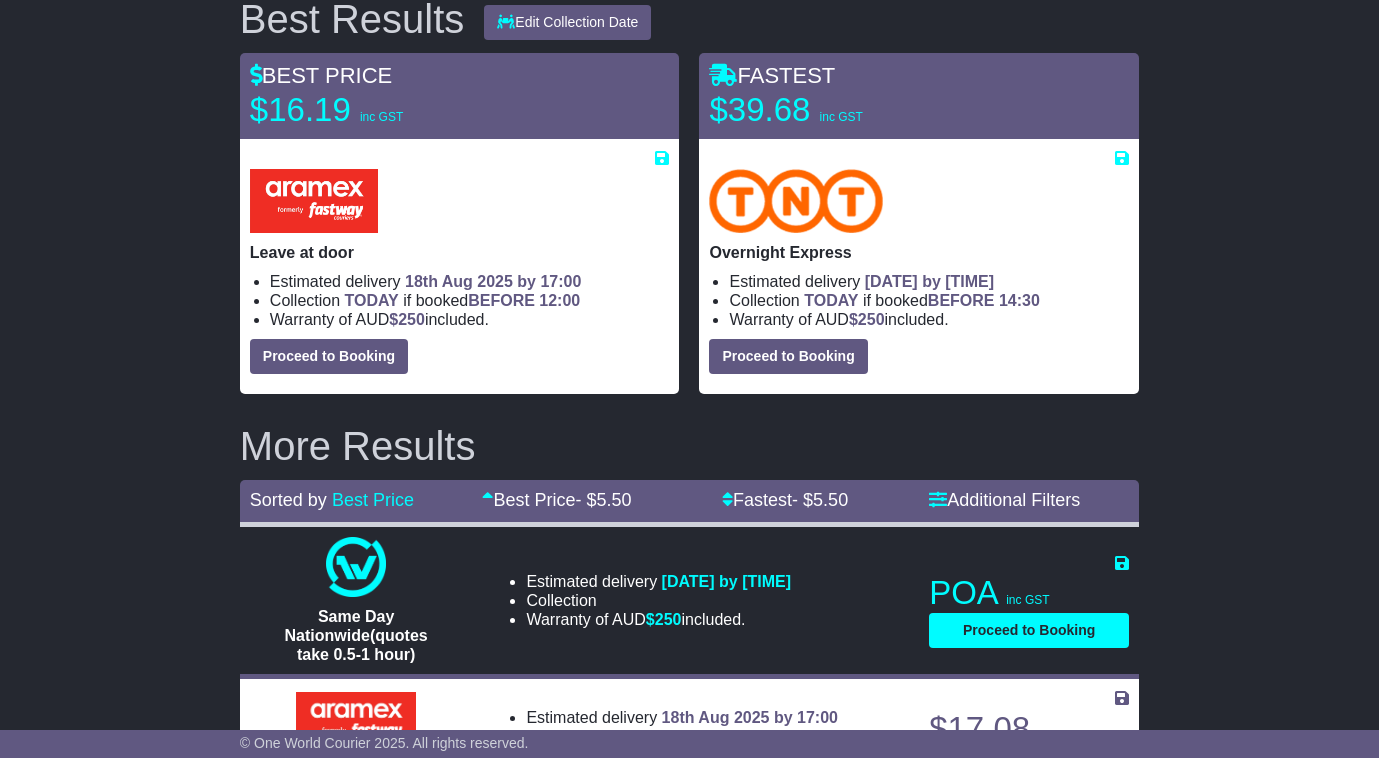 click on "More Results" at bounding box center (689, 446) 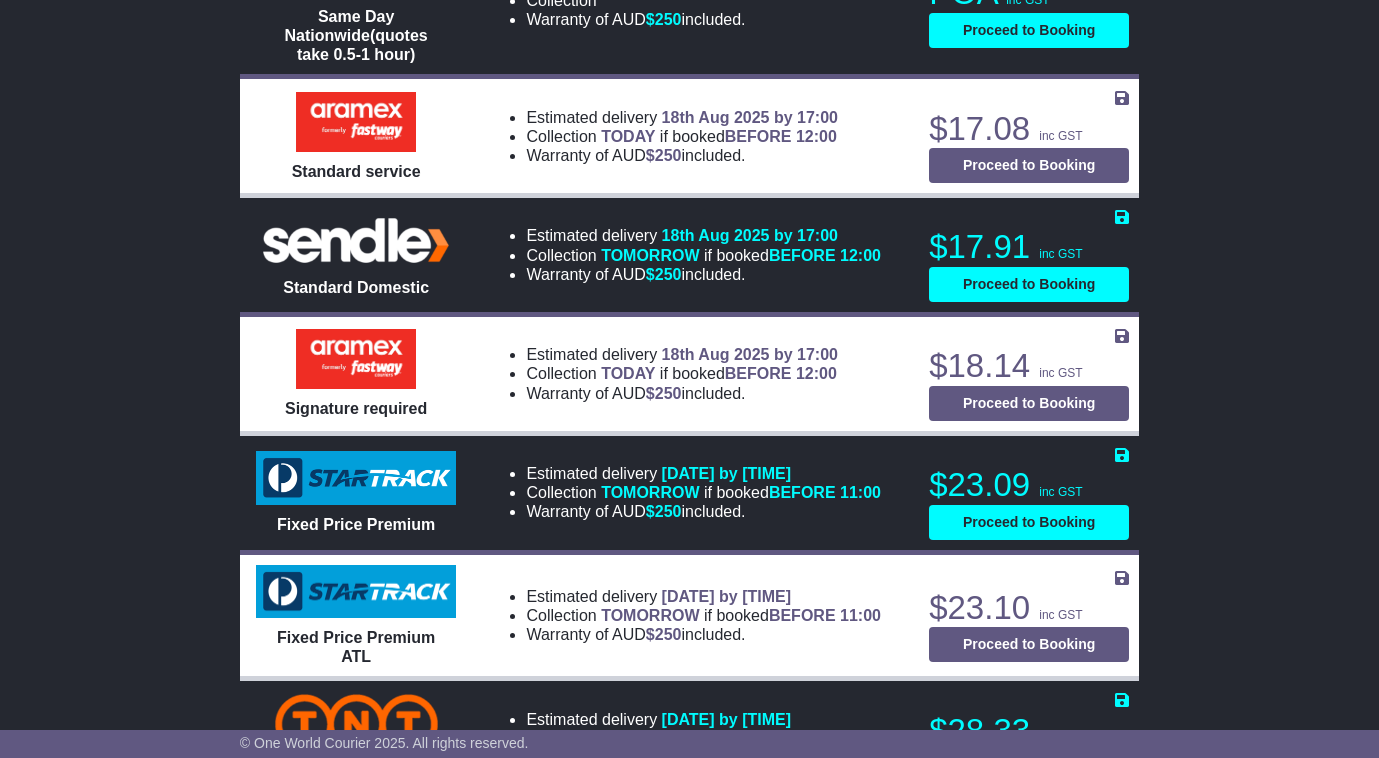 scroll, scrollTop: 1100, scrollLeft: 0, axis: vertical 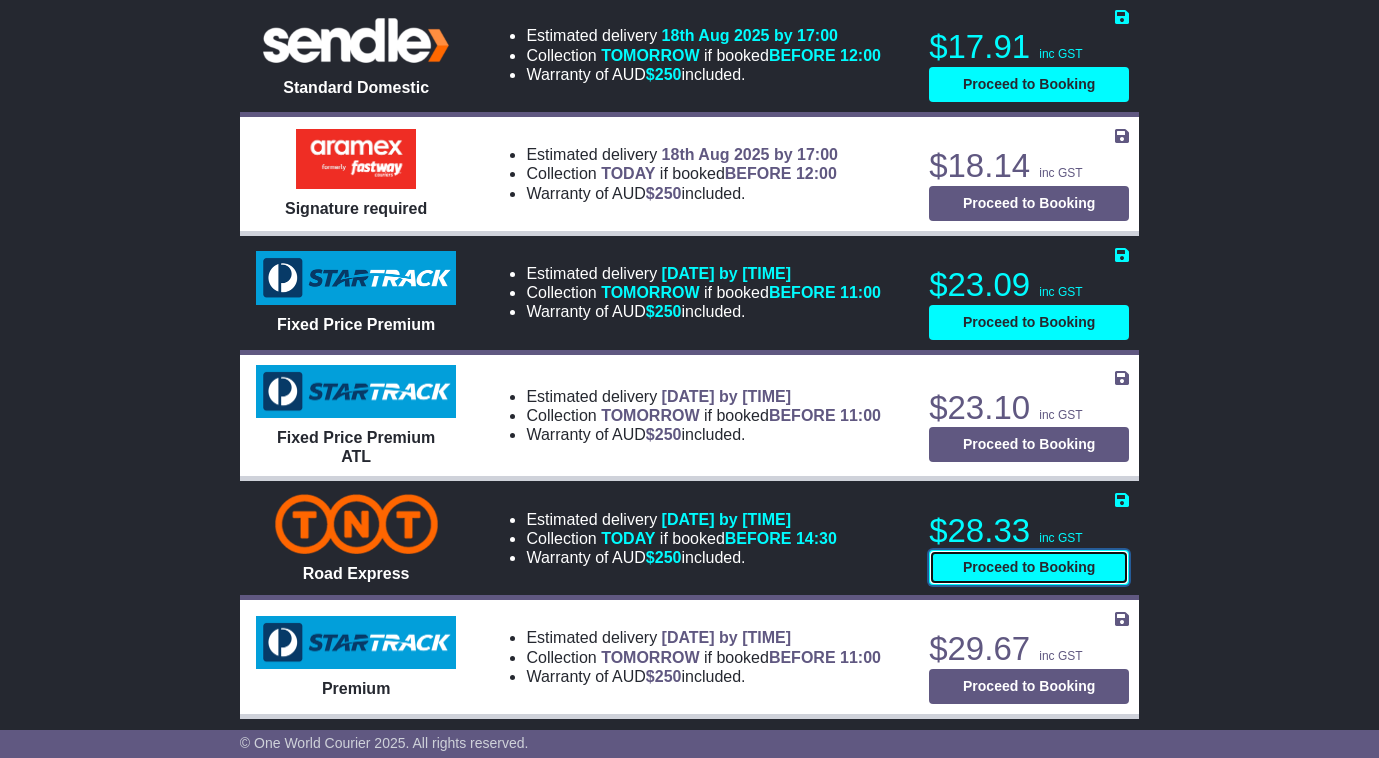 click on "Proceed to Booking" at bounding box center (1029, 567) 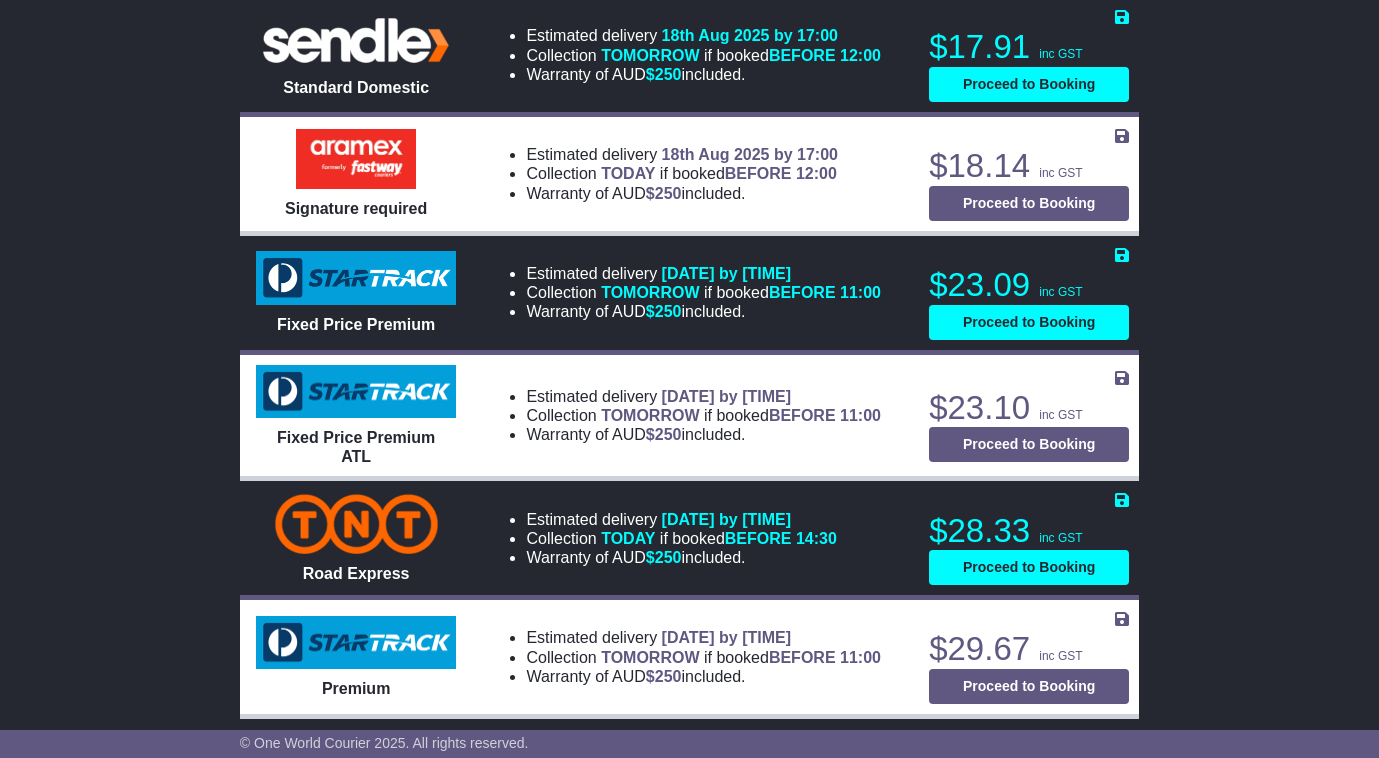 select on "****" 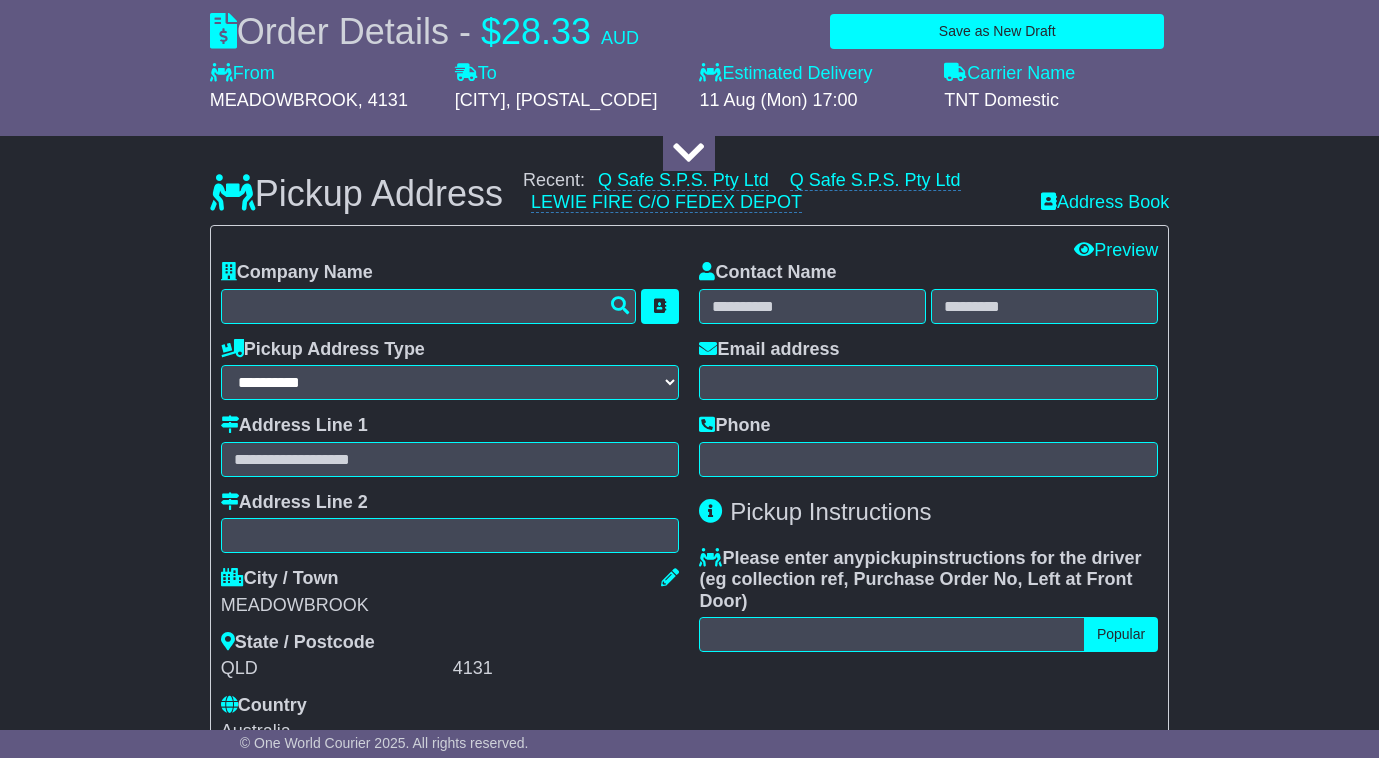 scroll, scrollTop: 300, scrollLeft: 0, axis: vertical 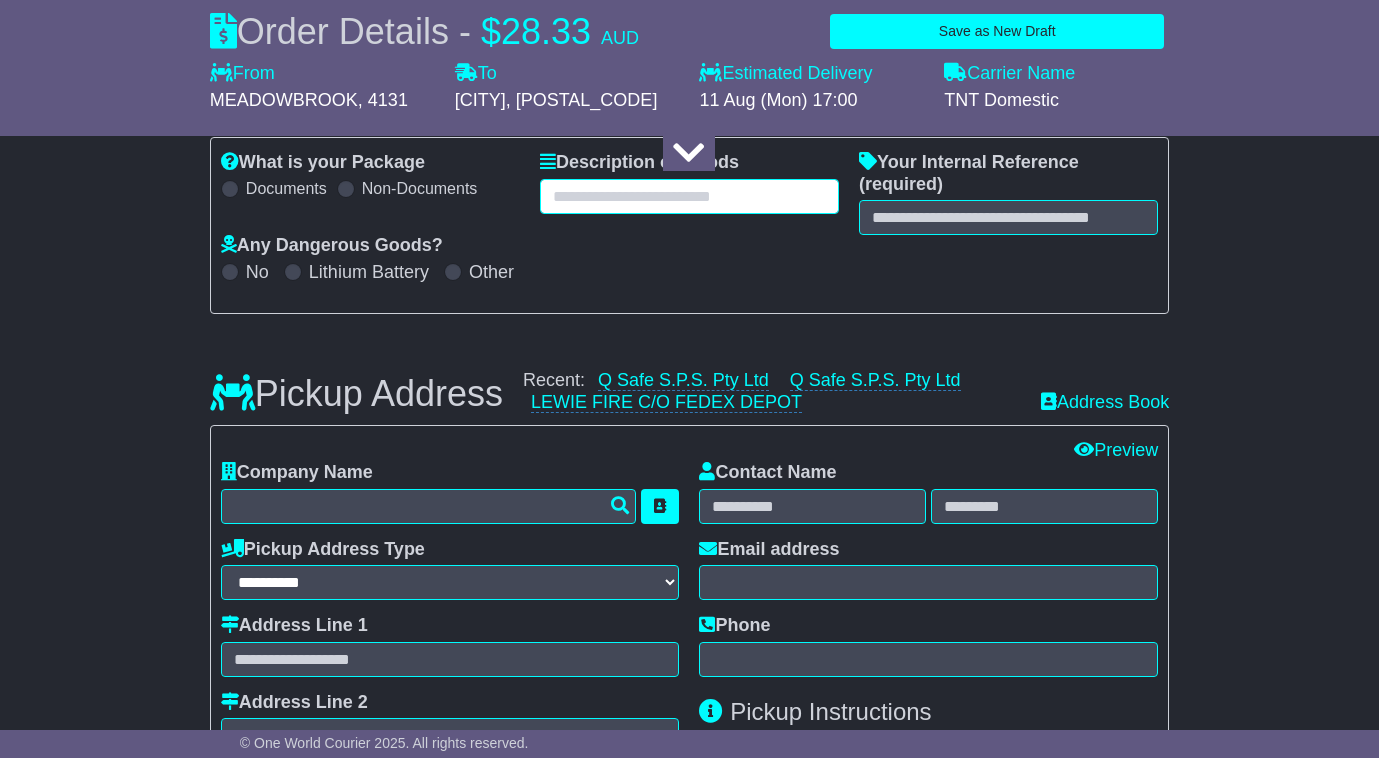 click at bounding box center [689, 196] 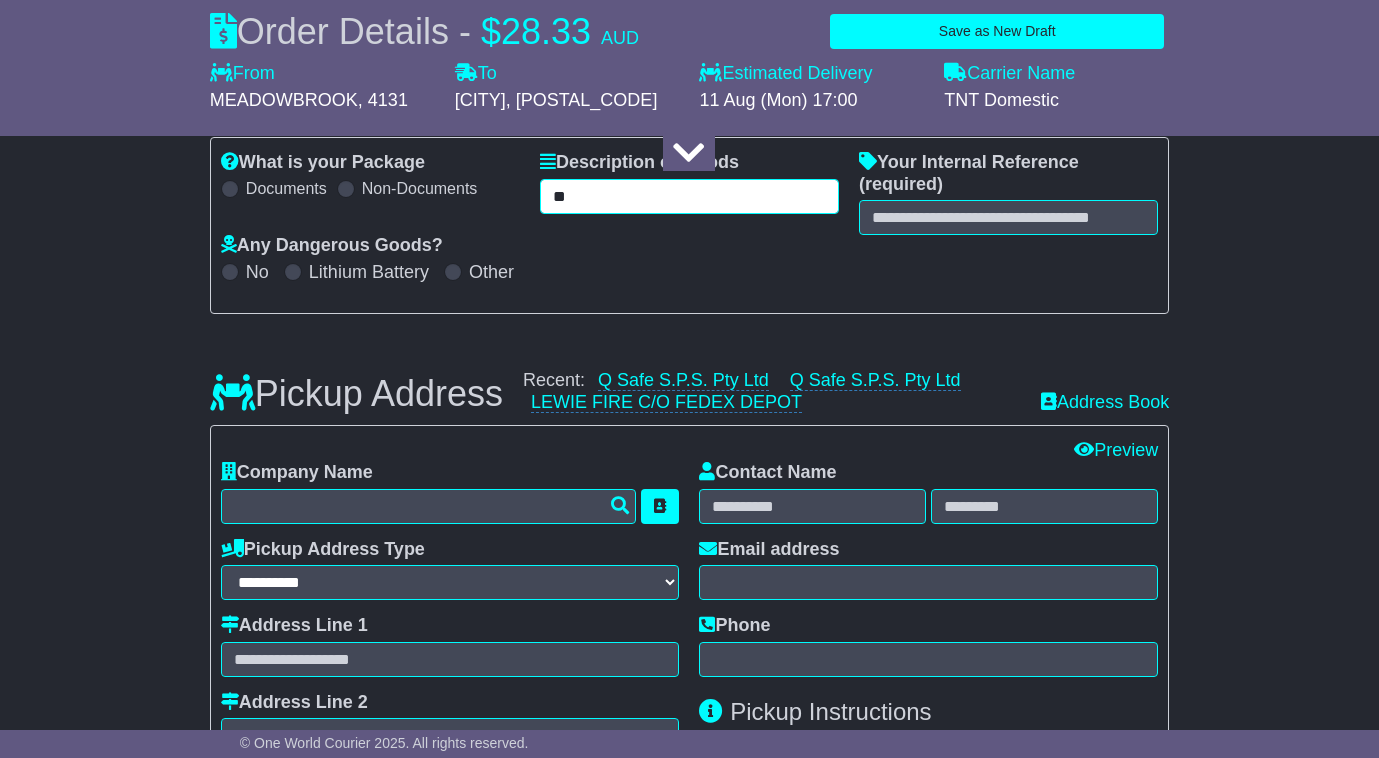 type on "*" 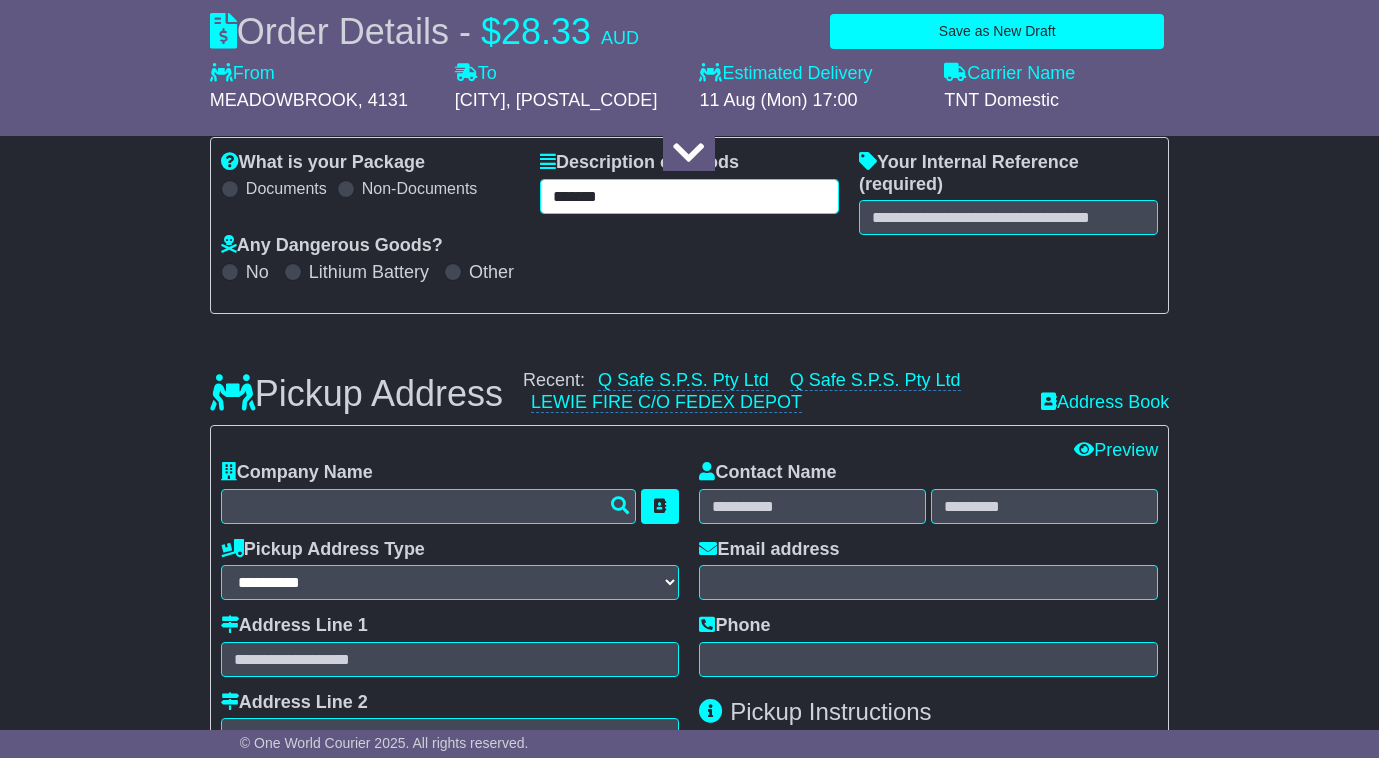 type on "*******" 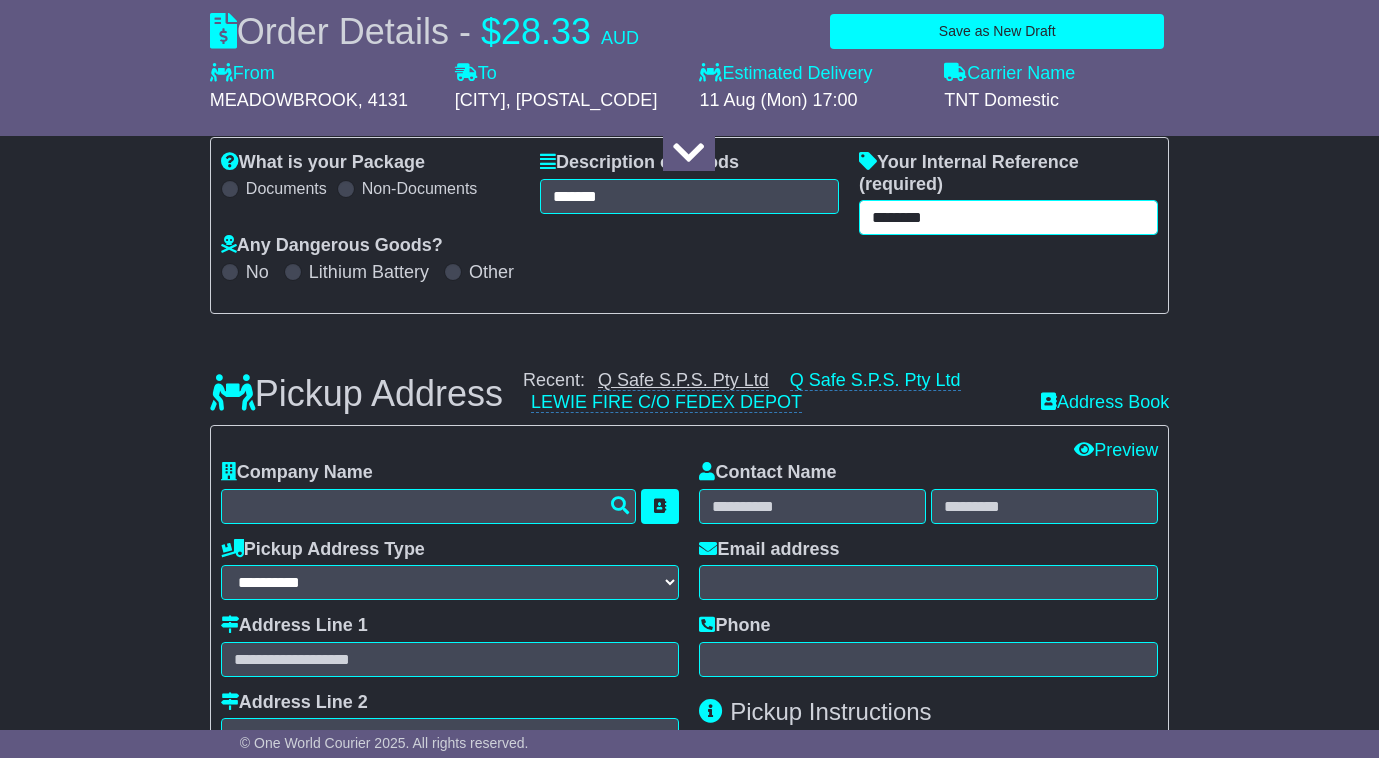 type on "********" 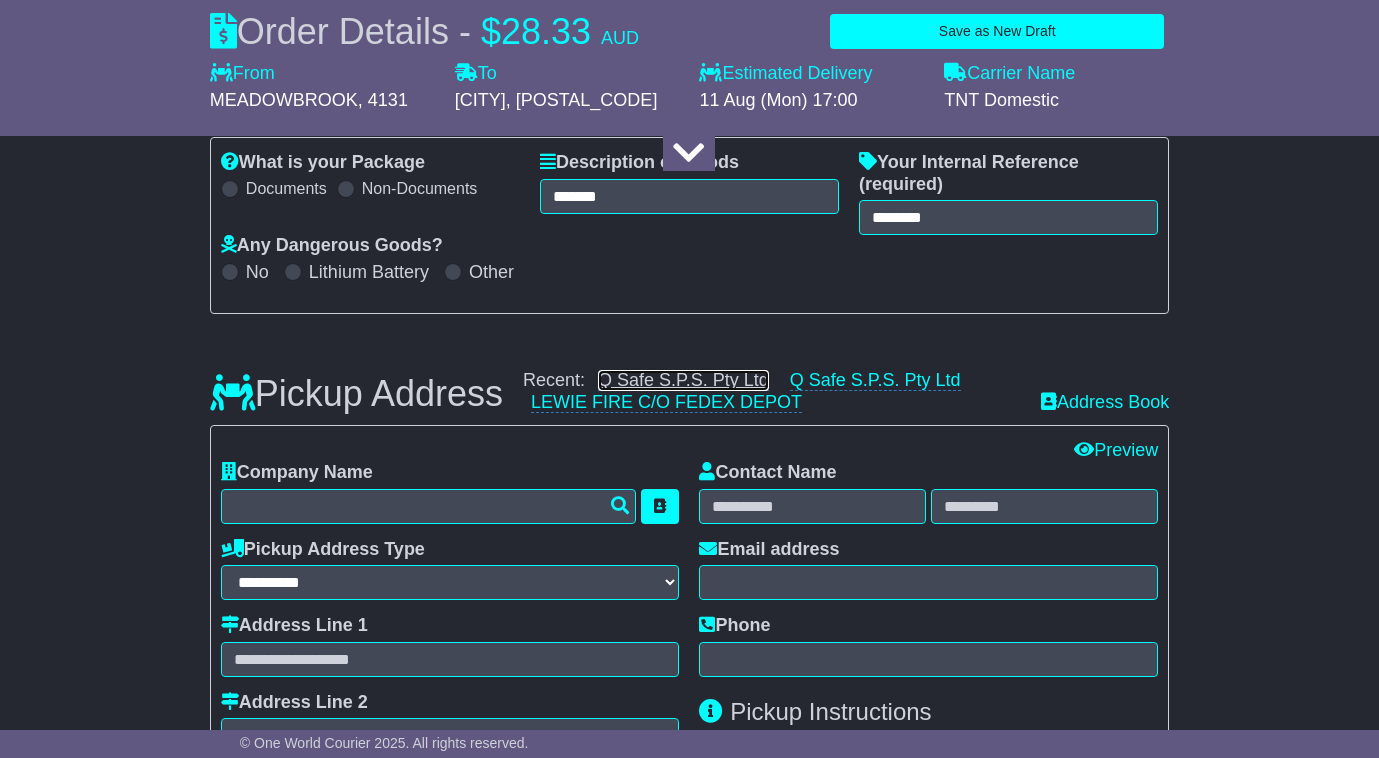 click on "Q Safe S.P.S. Pty Ltd" at bounding box center [683, 380] 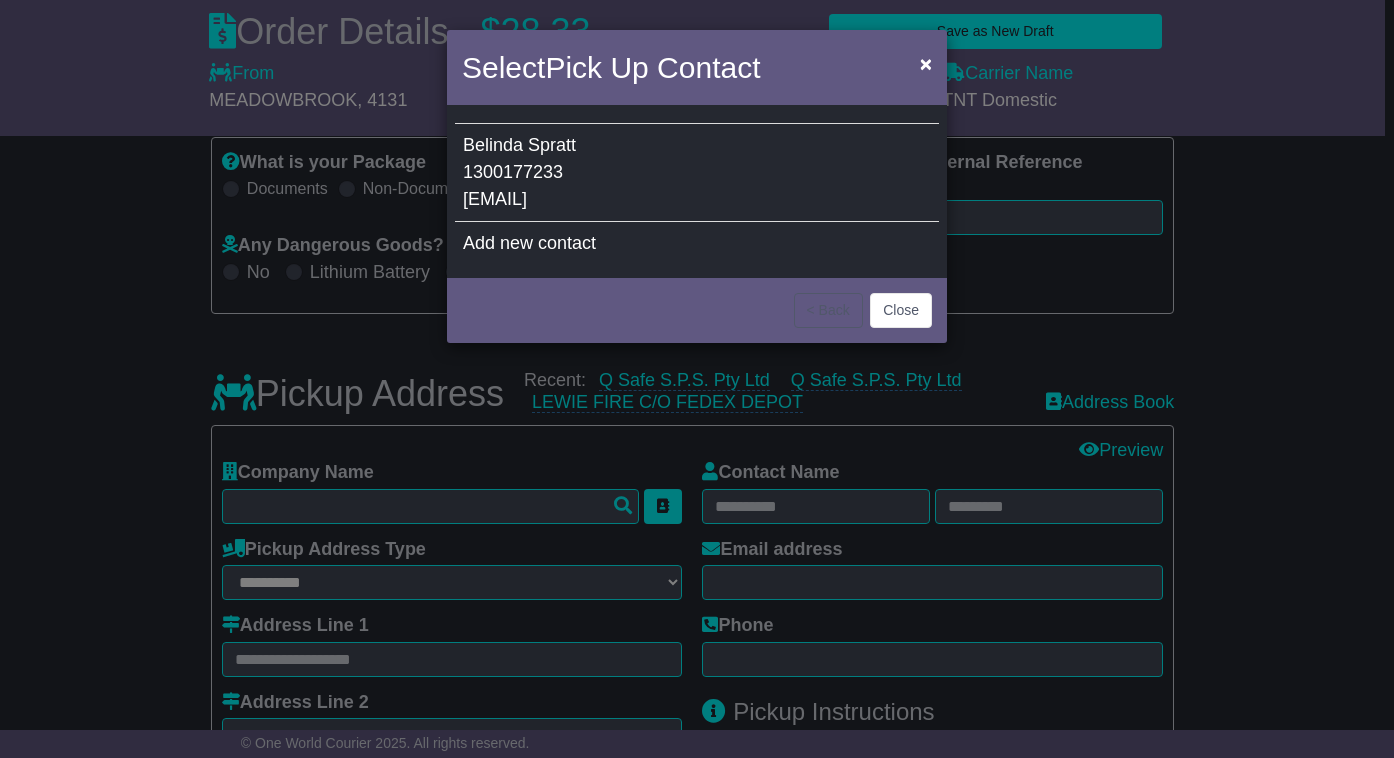 click on "[EMAIL]" at bounding box center (495, 199) 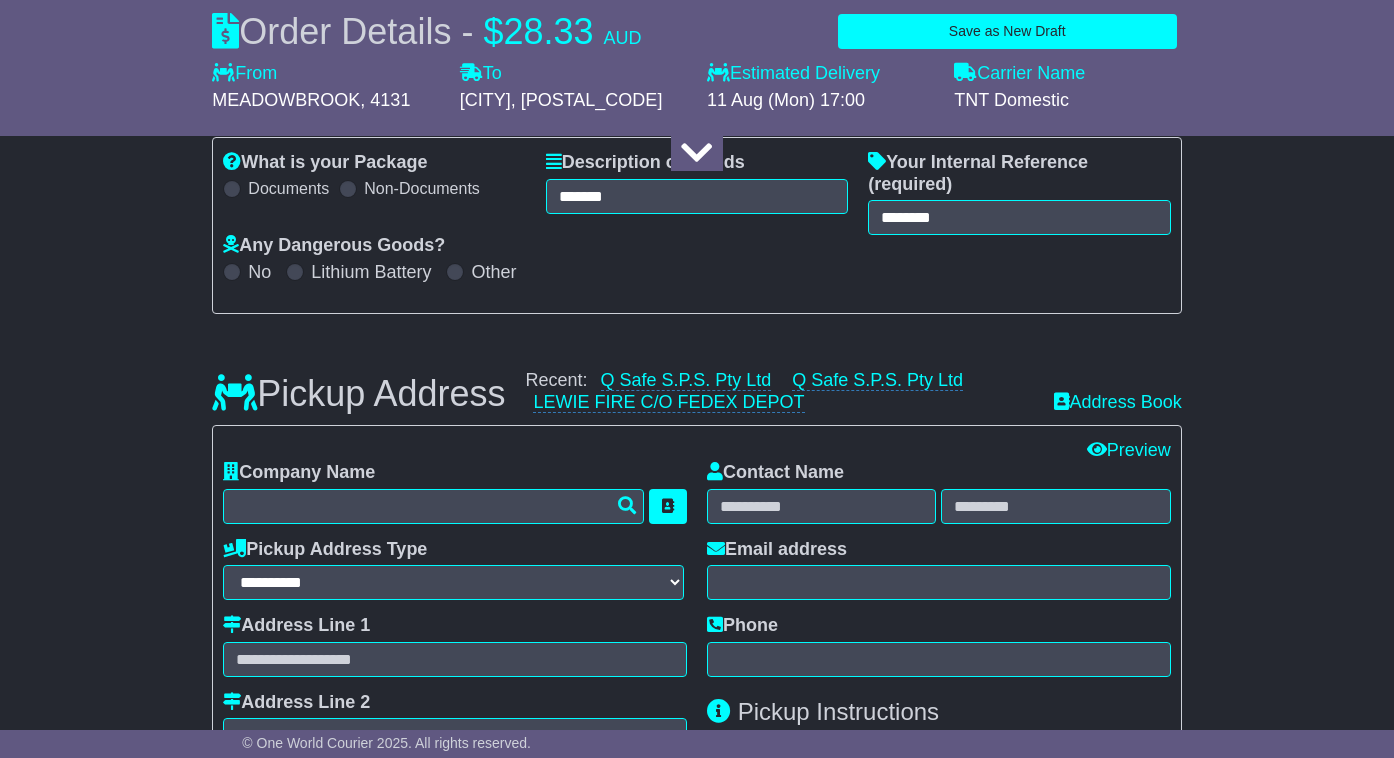 type on "**********" 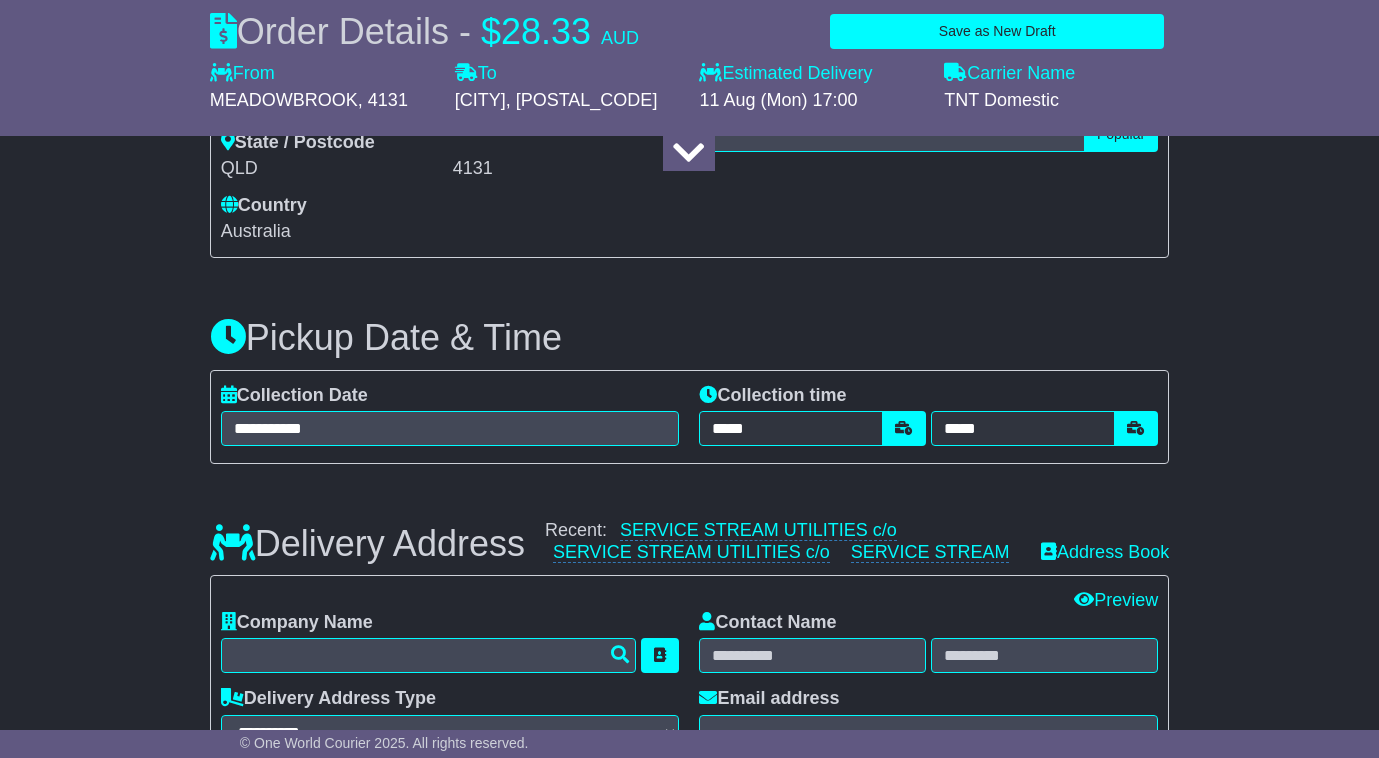 scroll, scrollTop: 1100, scrollLeft: 0, axis: vertical 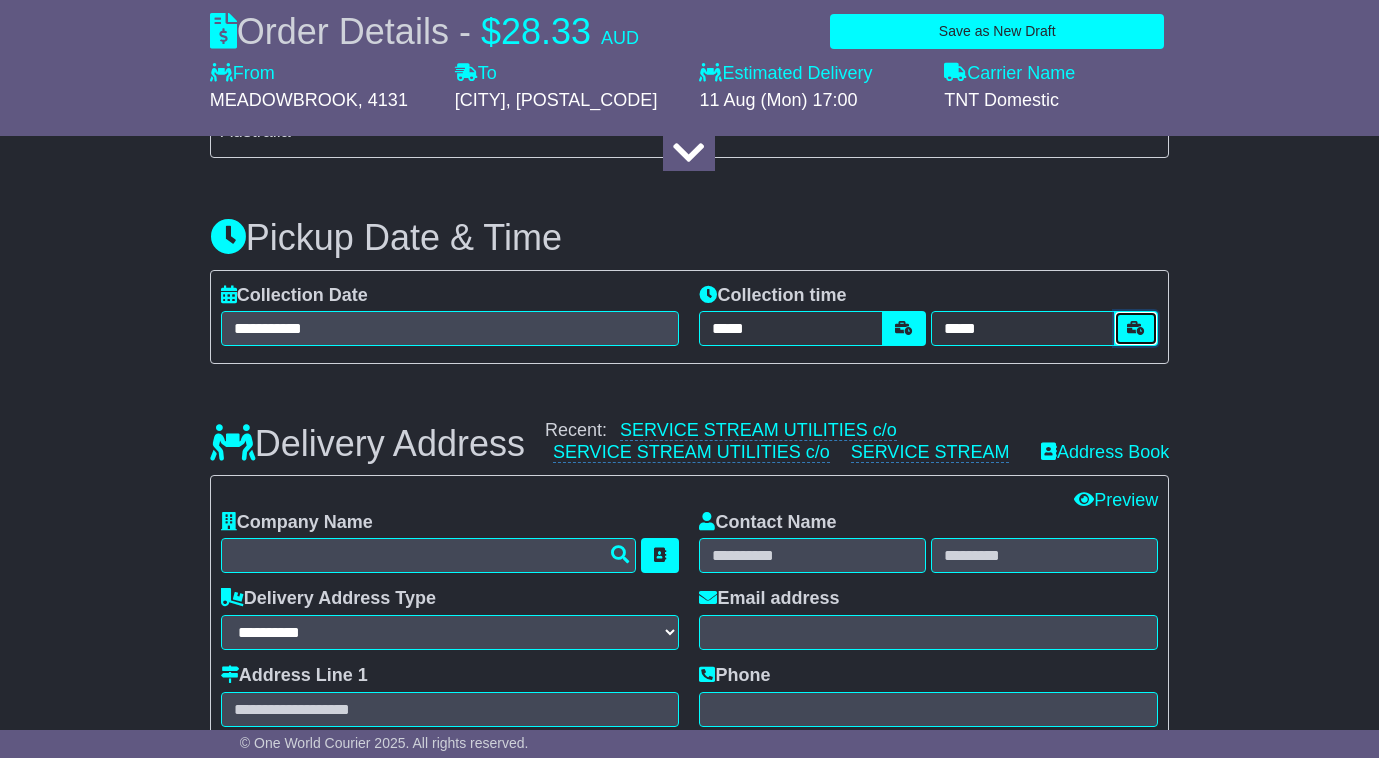 click at bounding box center [1136, 328] 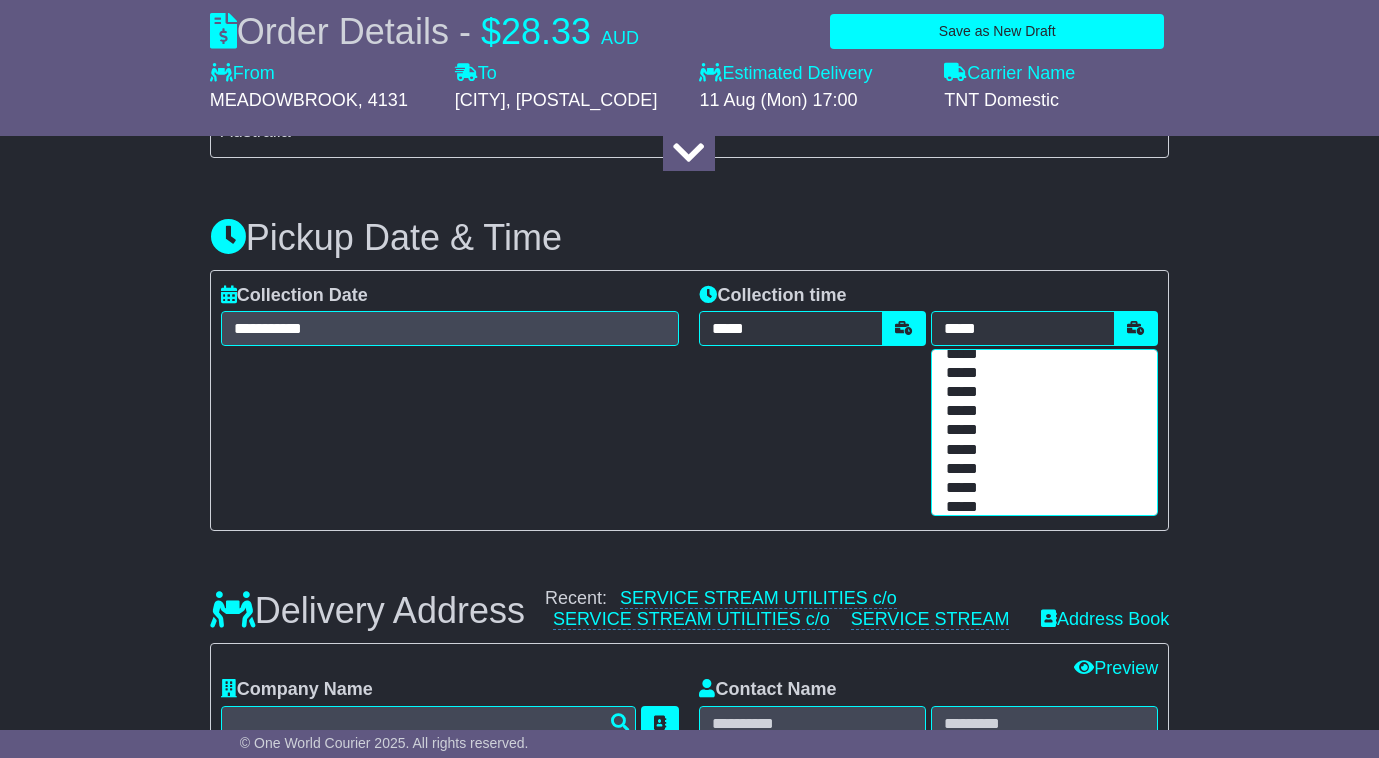 scroll, scrollTop: 333, scrollLeft: 0, axis: vertical 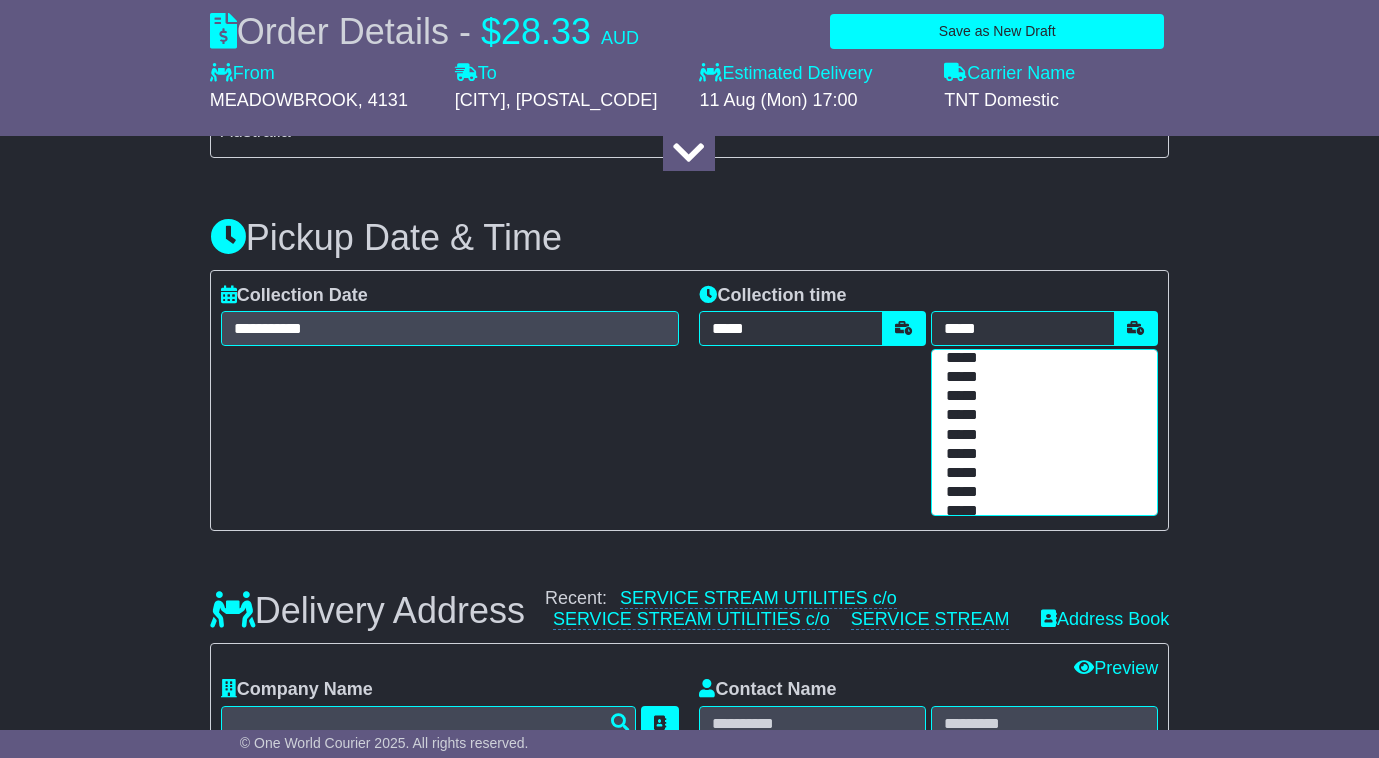click on "*****" at bounding box center (1040, 377) 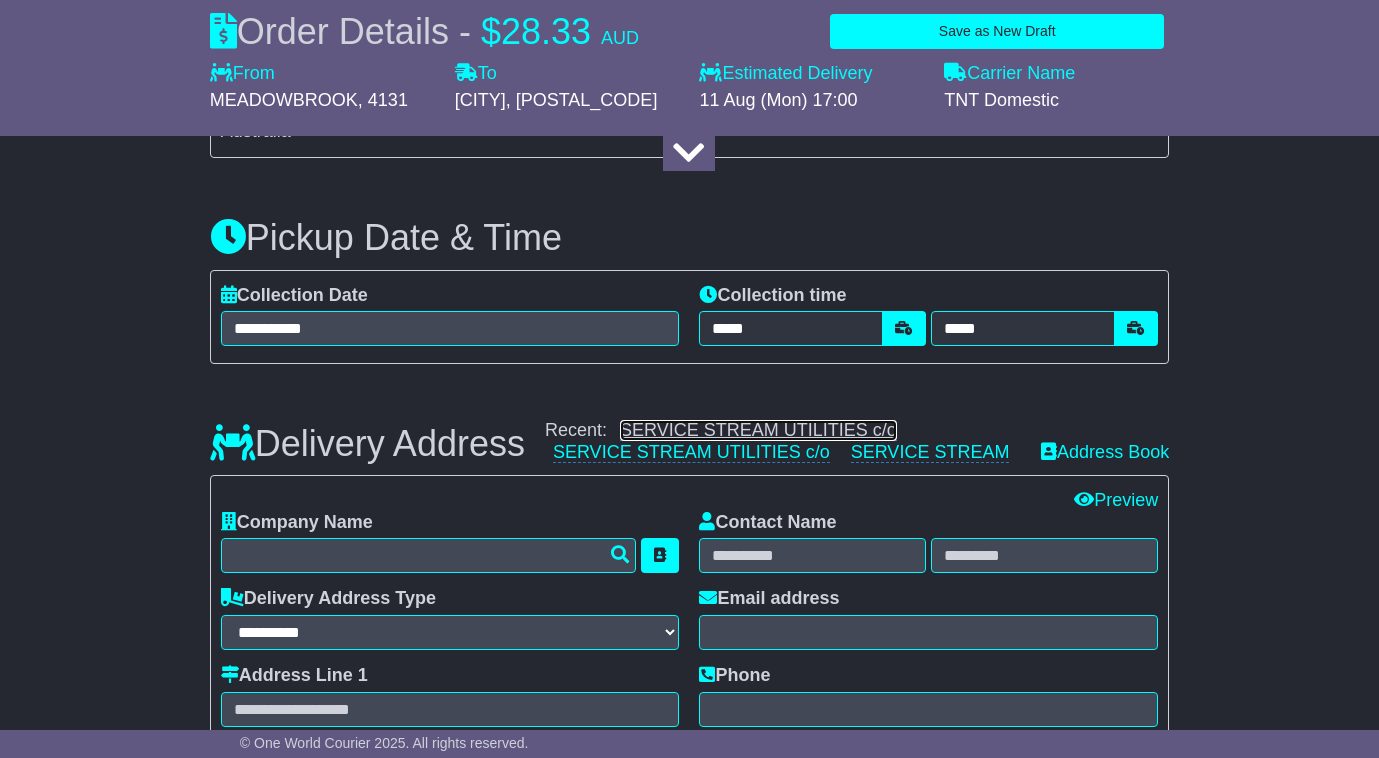 click on "SERVICE STREAM UTILITIES c/o" at bounding box center (758, 430) 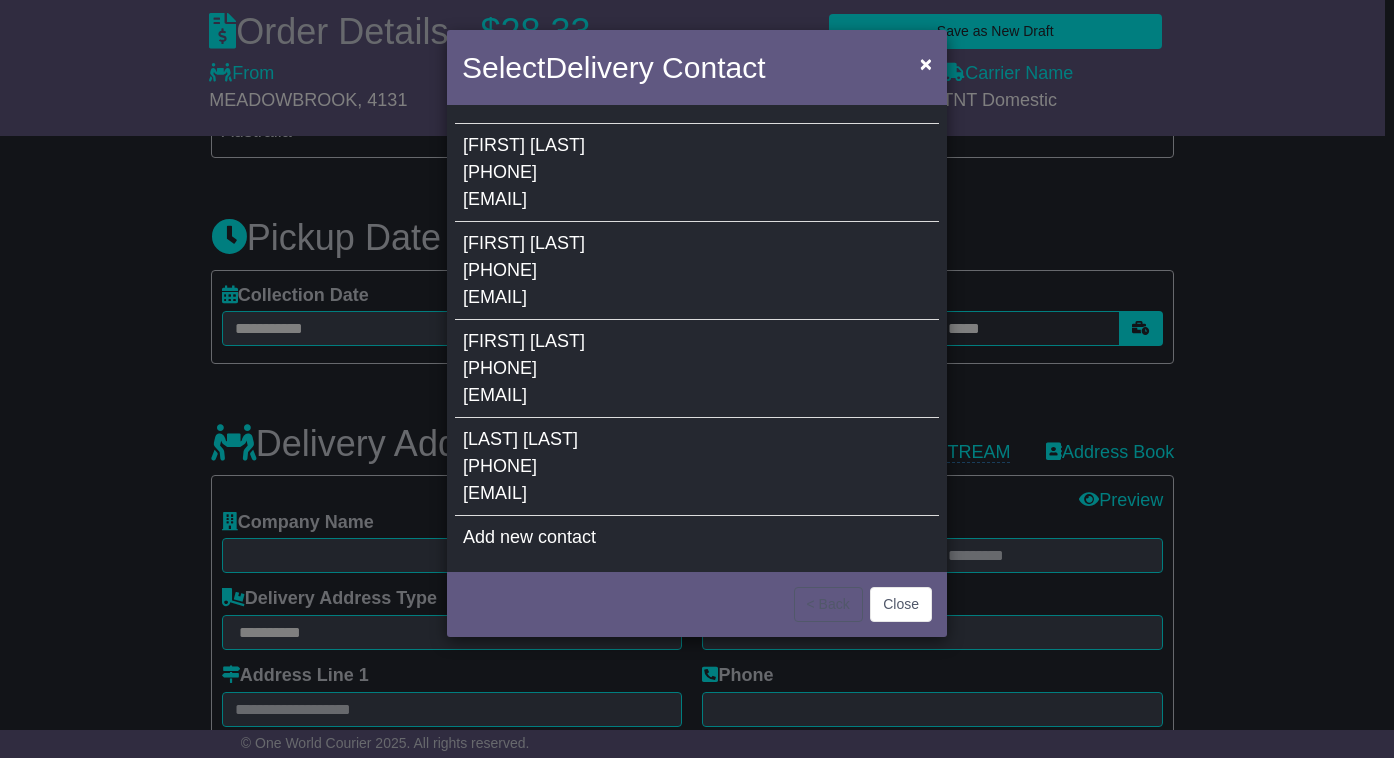 click on "[EMAIL]" at bounding box center (495, 199) 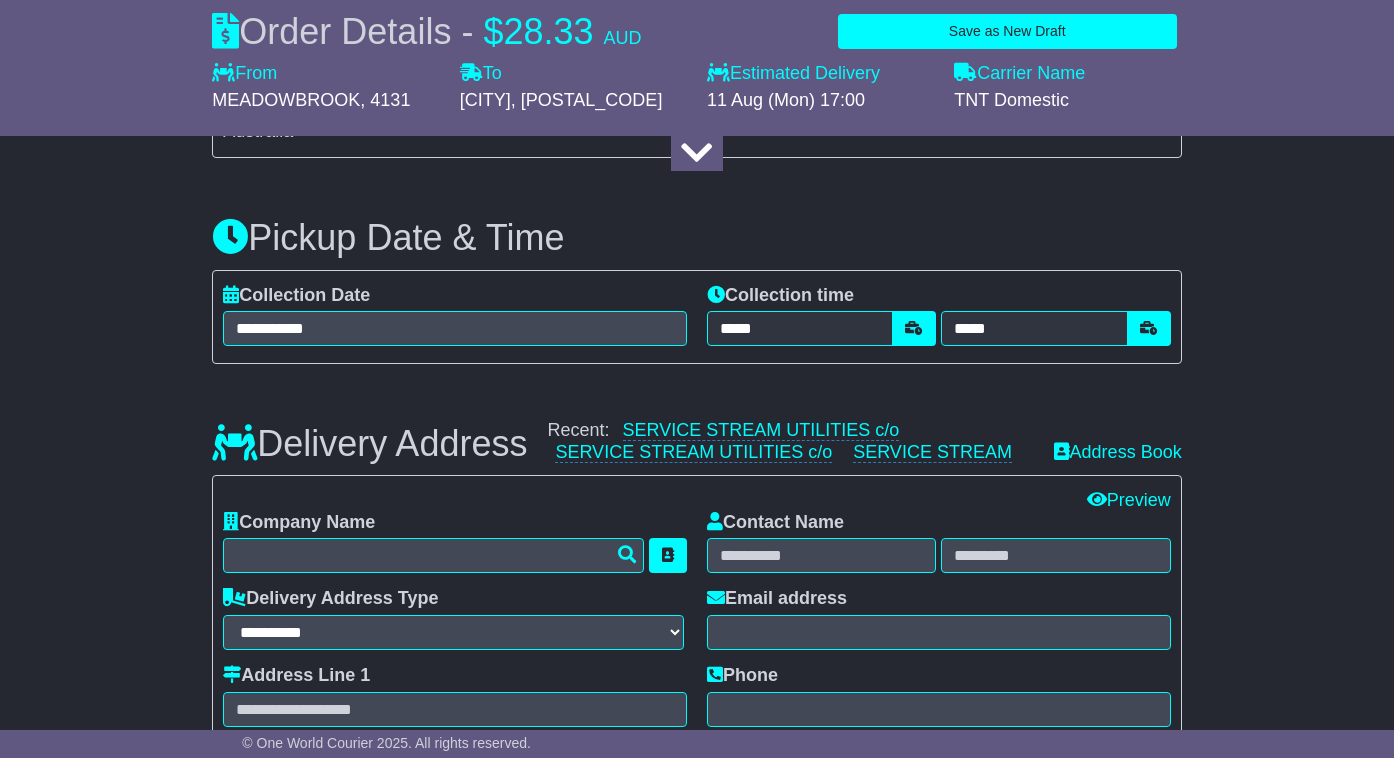 type on "**********" 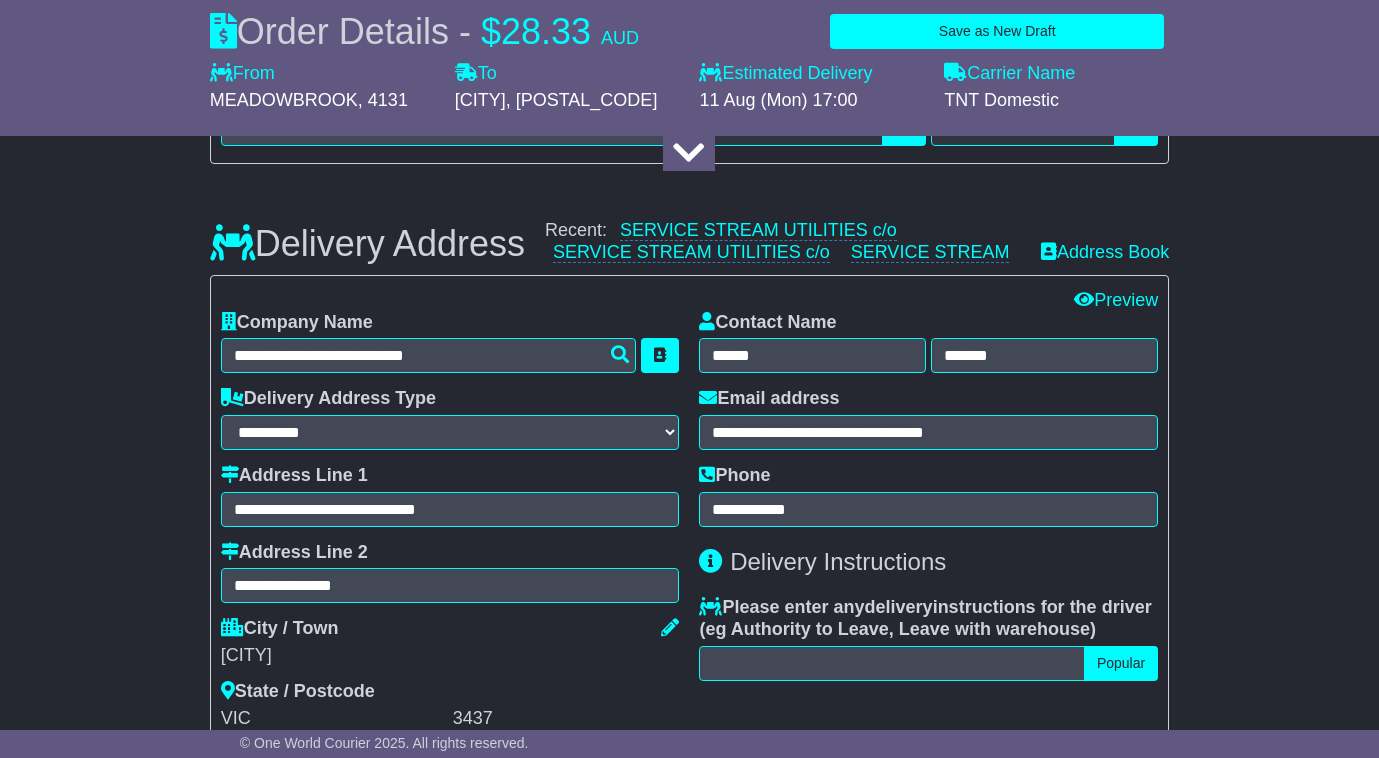 scroll, scrollTop: 1400, scrollLeft: 0, axis: vertical 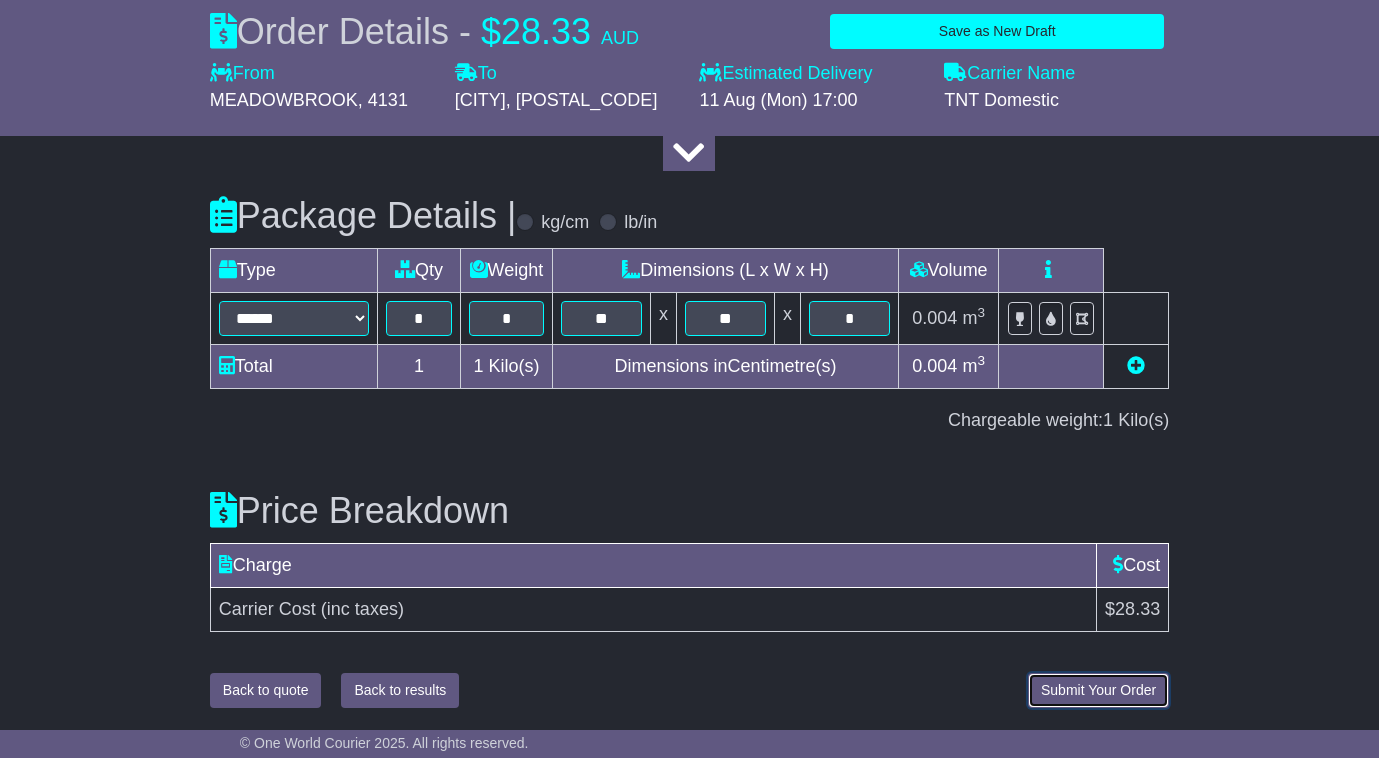 click on "Submit Your Order" at bounding box center [1098, 690] 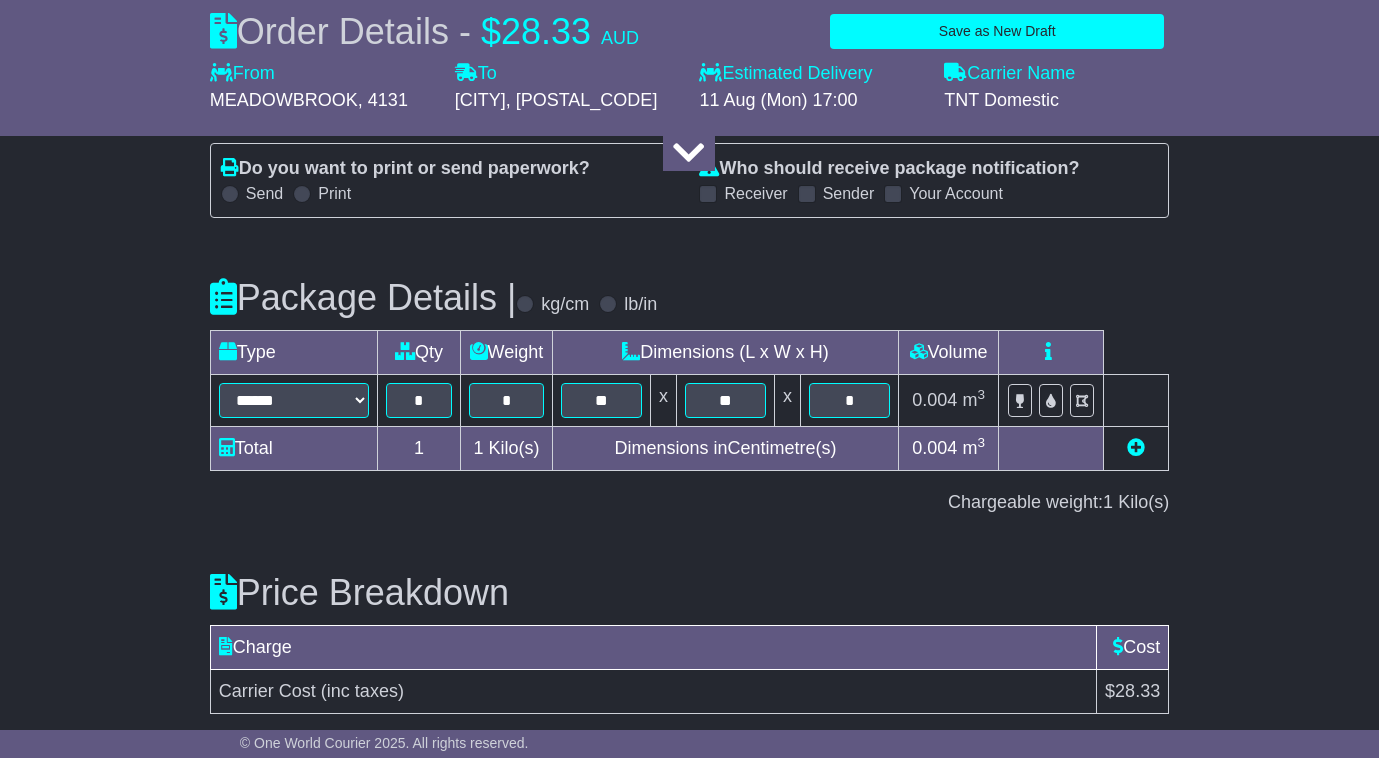 scroll, scrollTop: 2411, scrollLeft: 0, axis: vertical 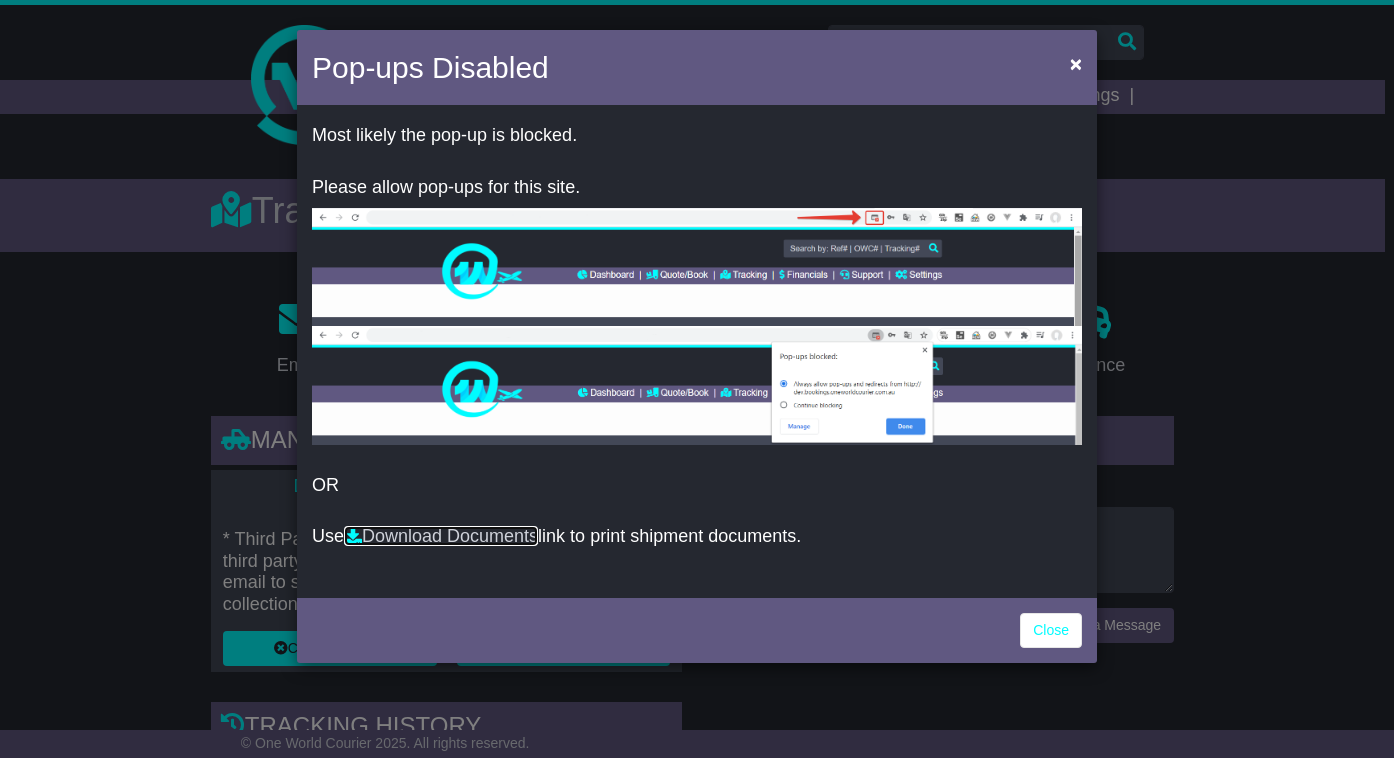 click on "Download Documents" at bounding box center [441, 536] 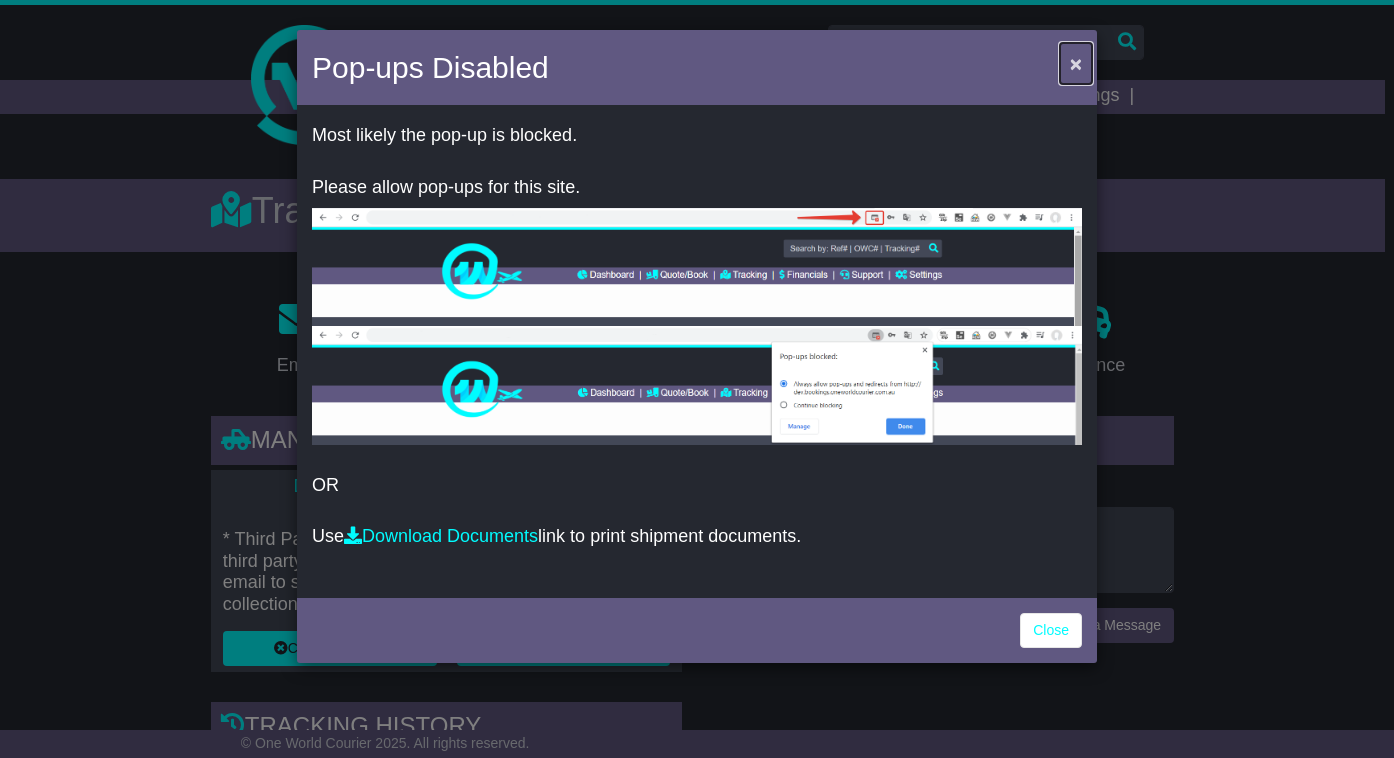 click on "×" at bounding box center (1076, 63) 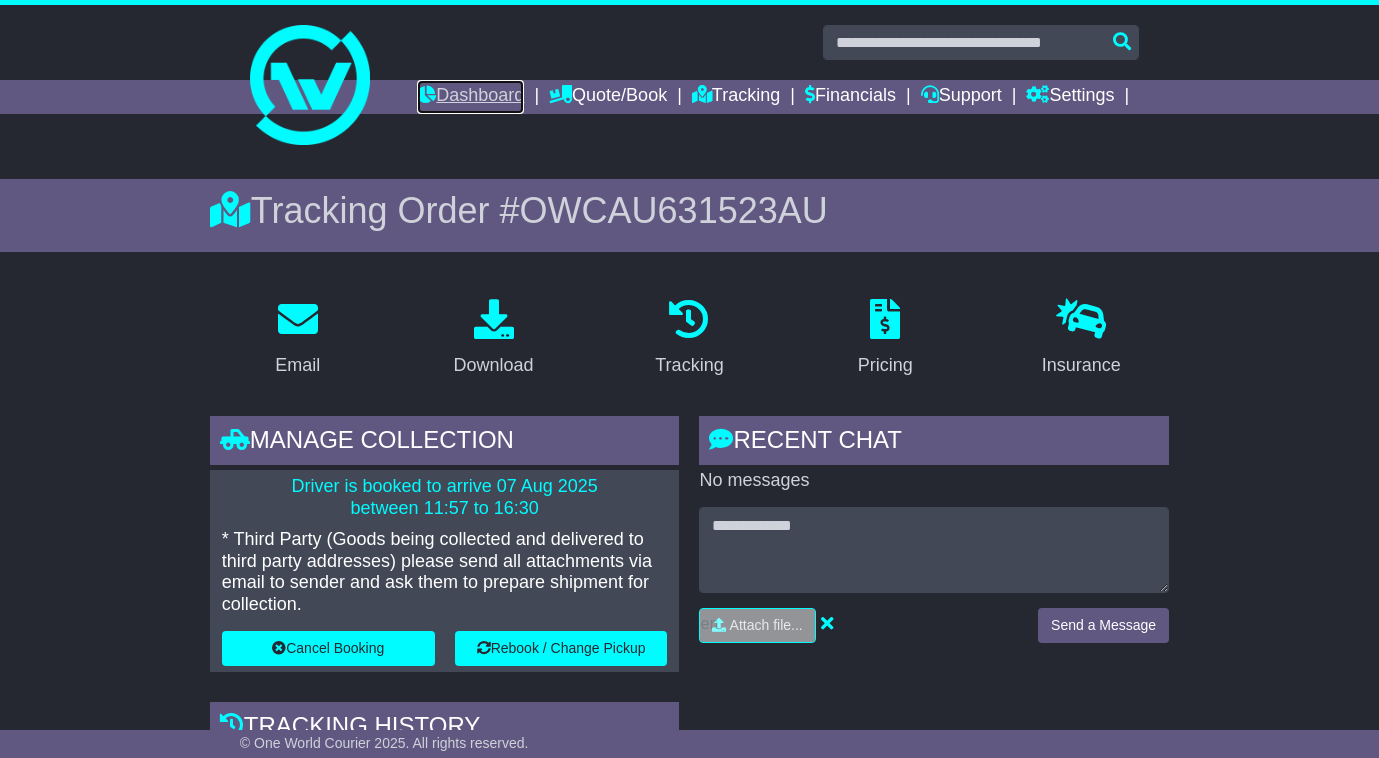 click on "Dashboard" at bounding box center [470, 97] 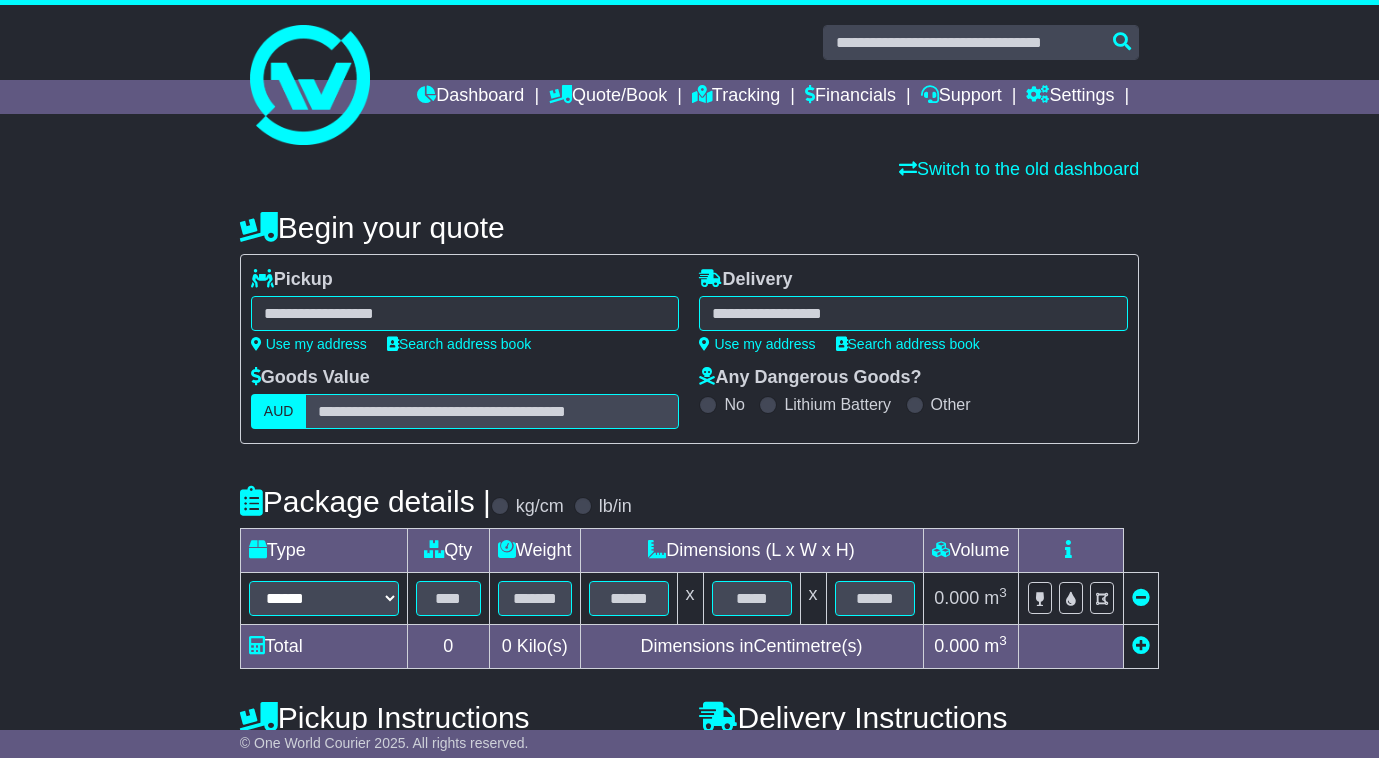 scroll, scrollTop: 0, scrollLeft: 0, axis: both 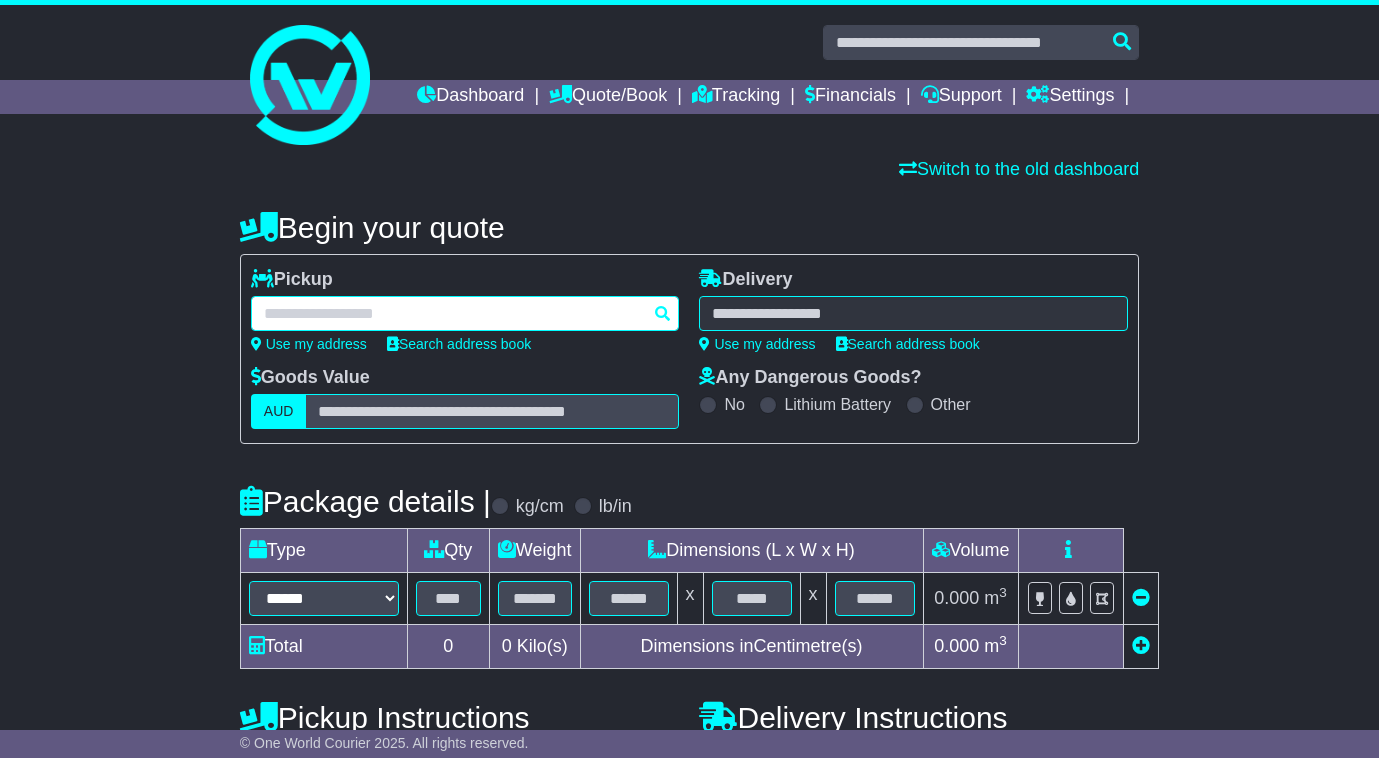 click at bounding box center [465, 313] 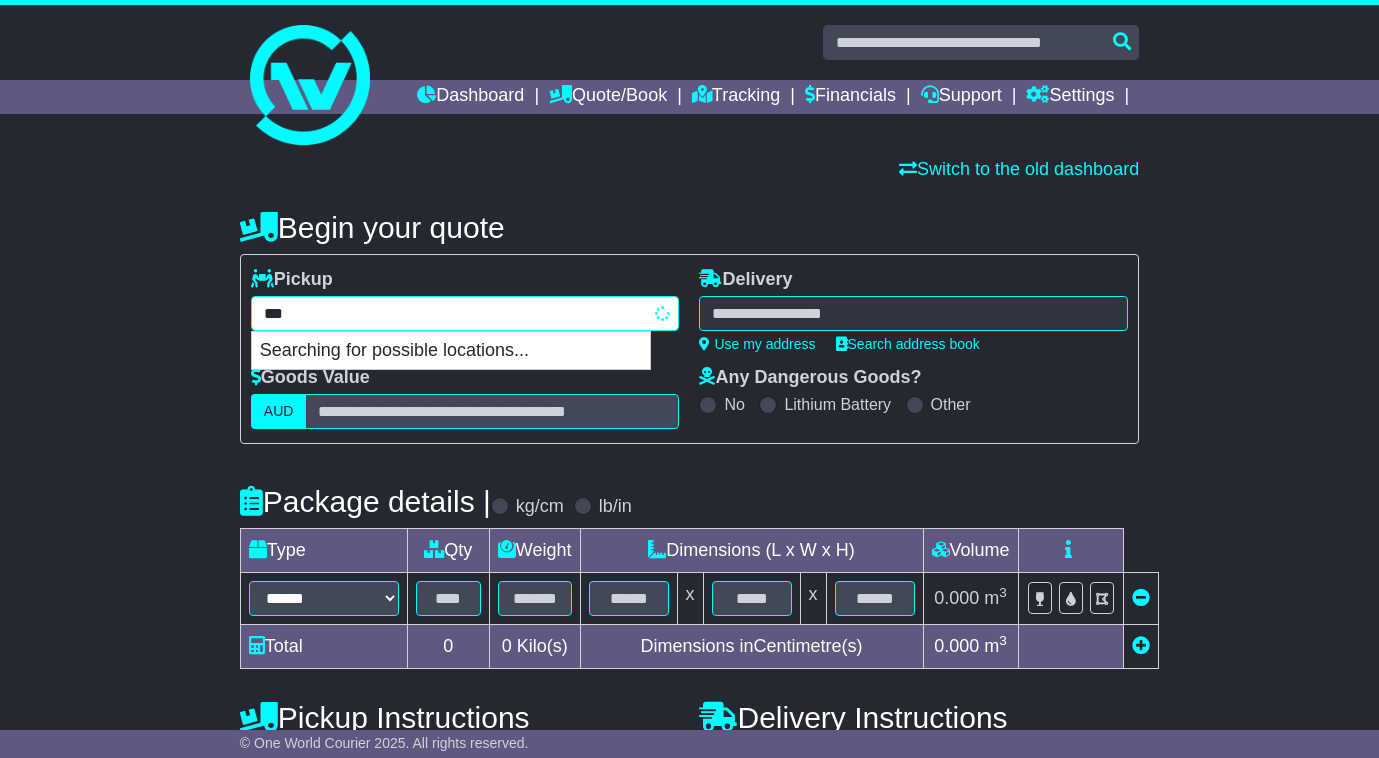 type on "****" 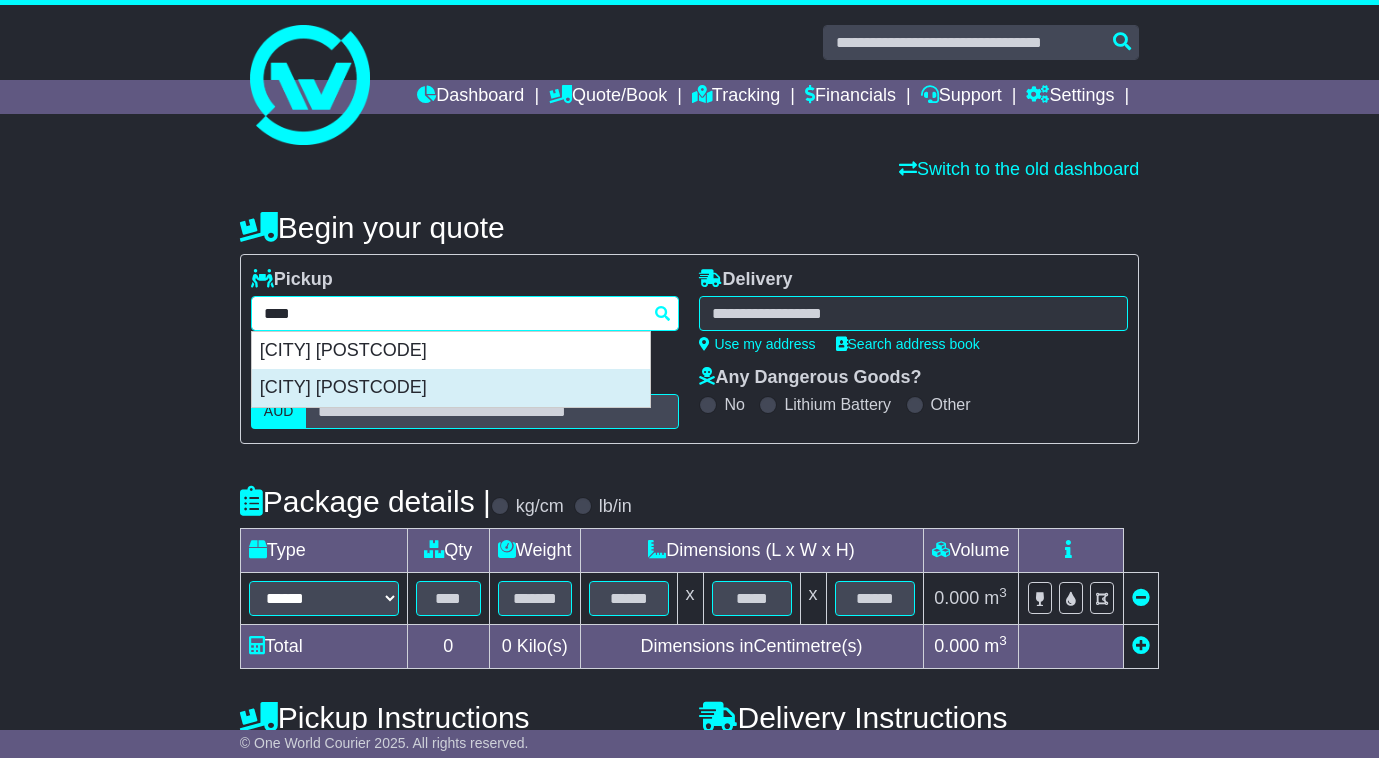 click on "[CITY] [POSTCODE]" at bounding box center (451, 388) 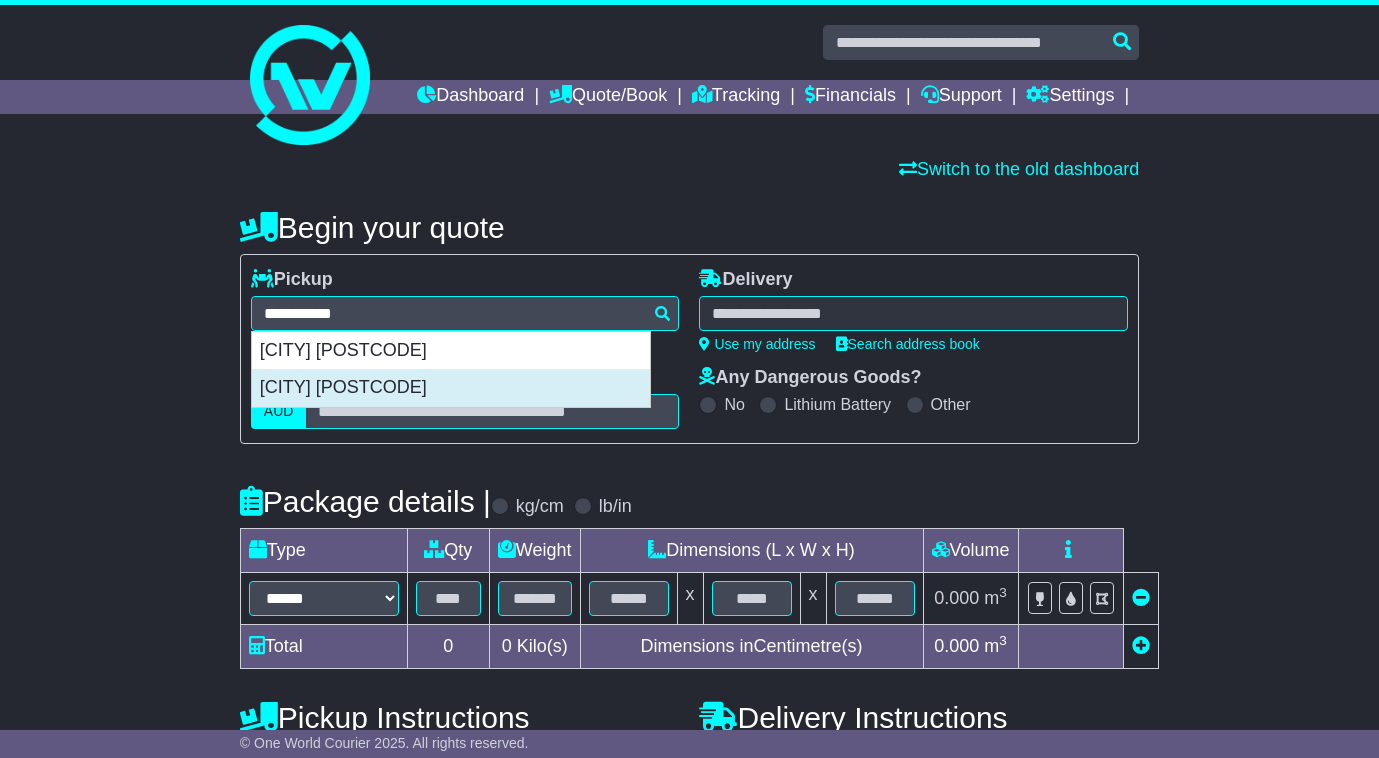 type on "**********" 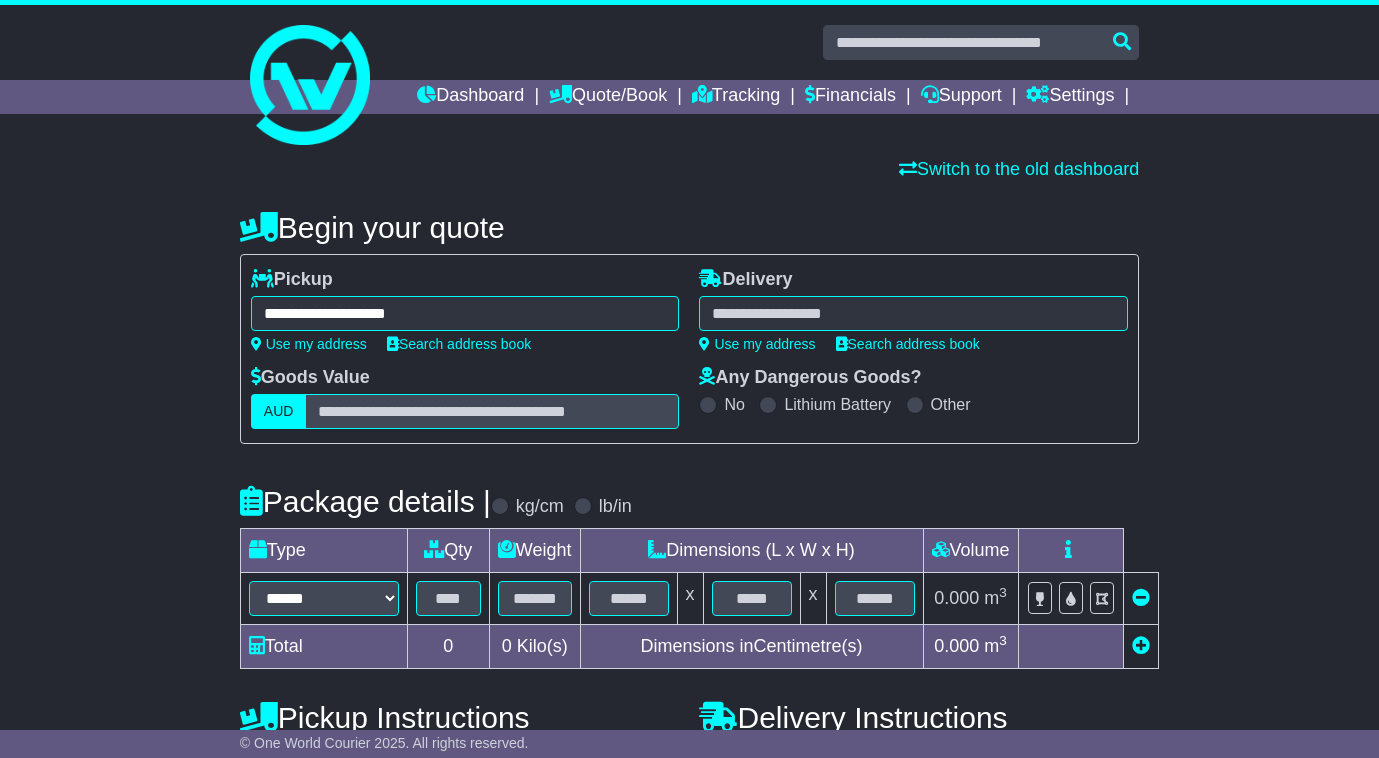 click at bounding box center (913, 313) 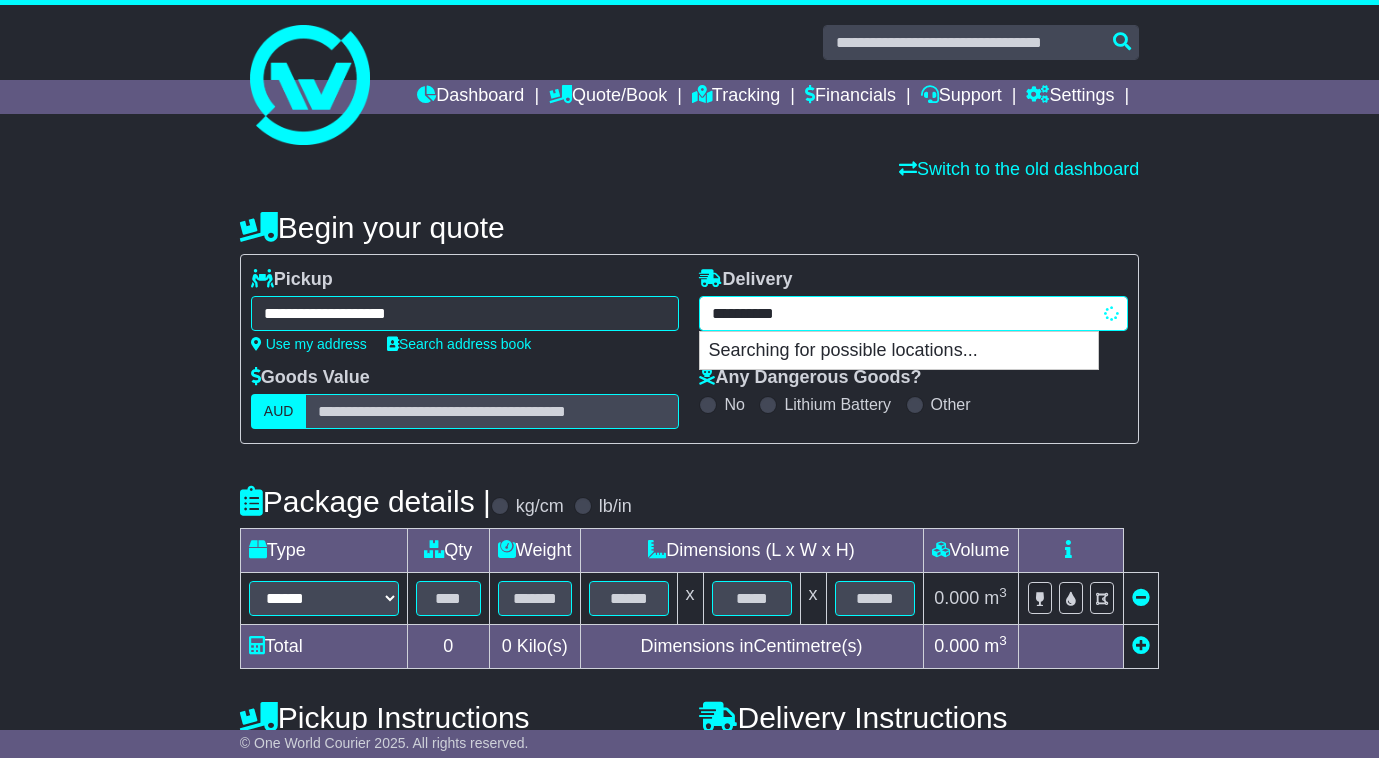 type on "**********" 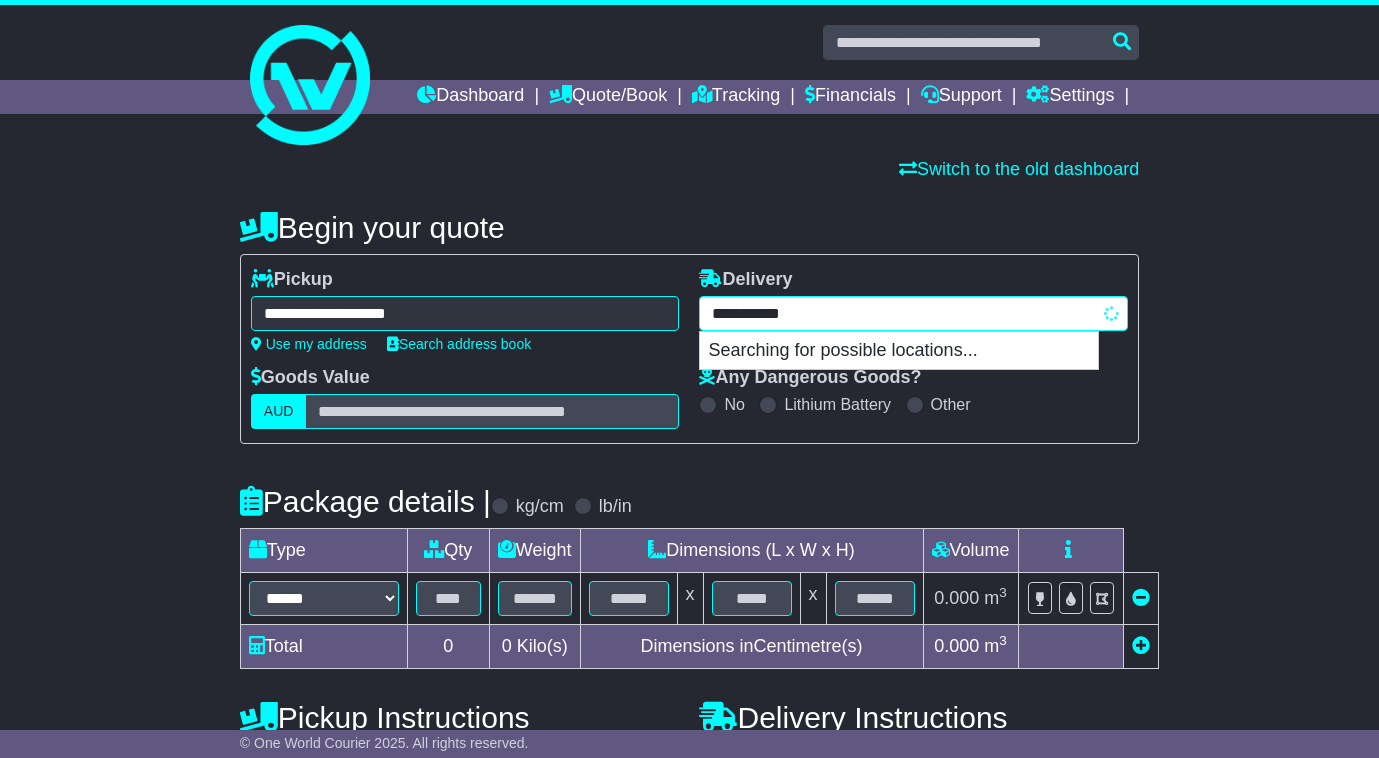 type on "**********" 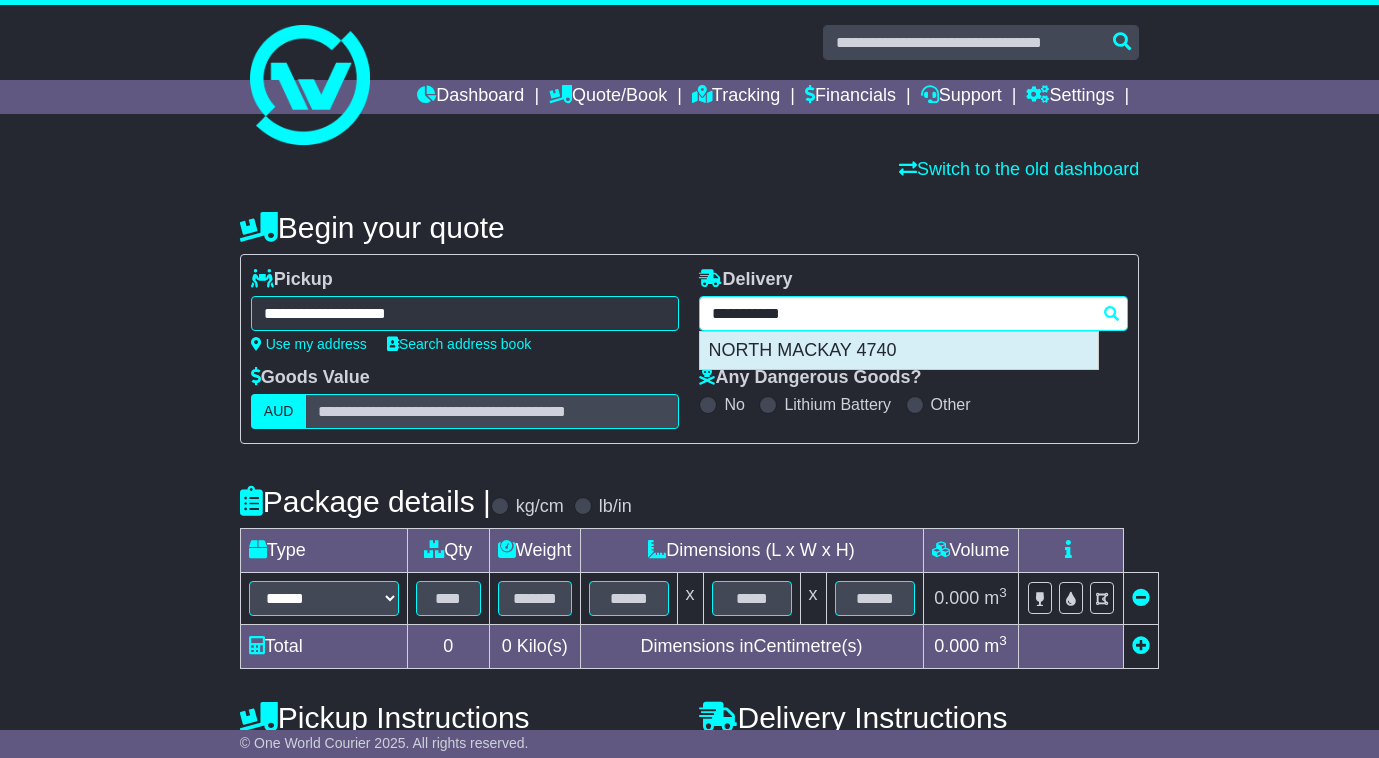 click on "NORTH MACKAY 4740" at bounding box center [899, 351] 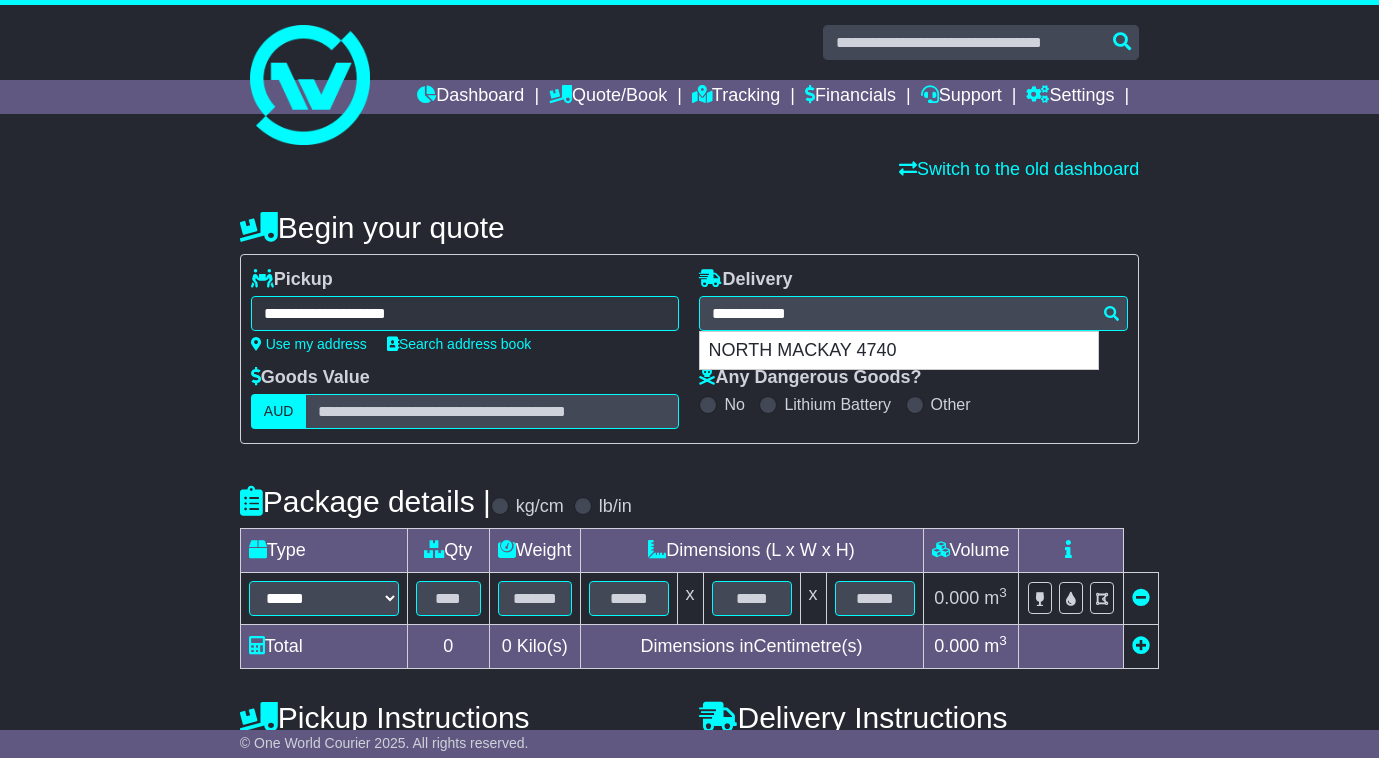 type on "**********" 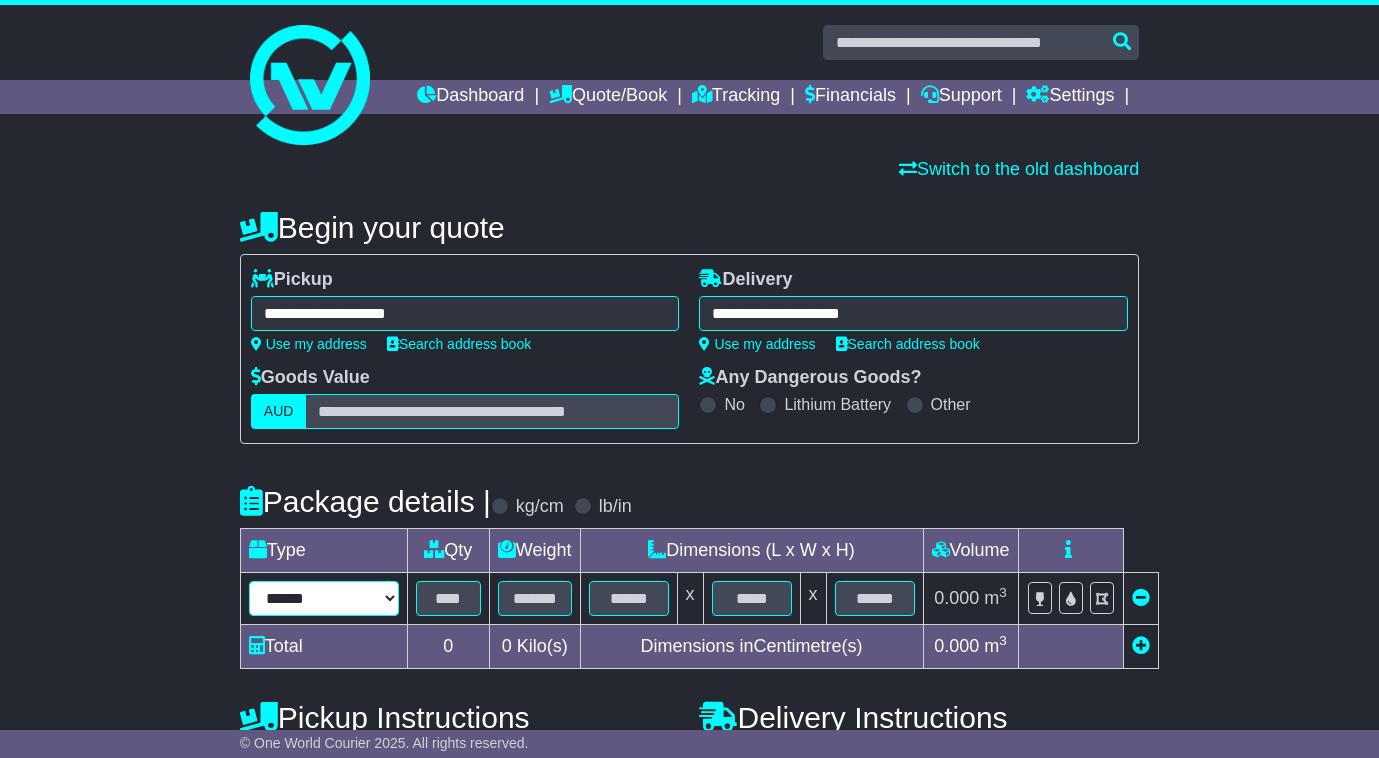 click on "****** ****** *** ******** ***** **** **** ****** *** *******" at bounding box center (324, 598) 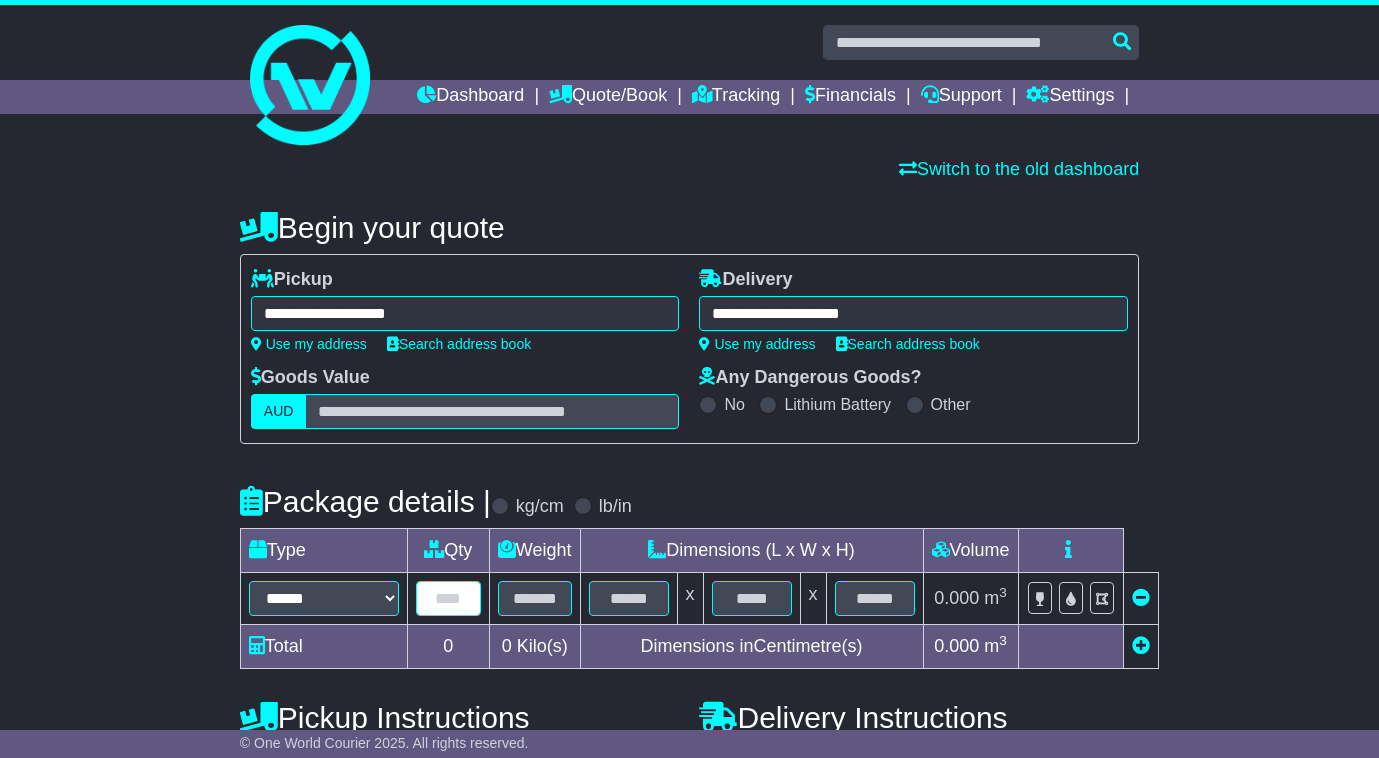 click at bounding box center [448, 598] 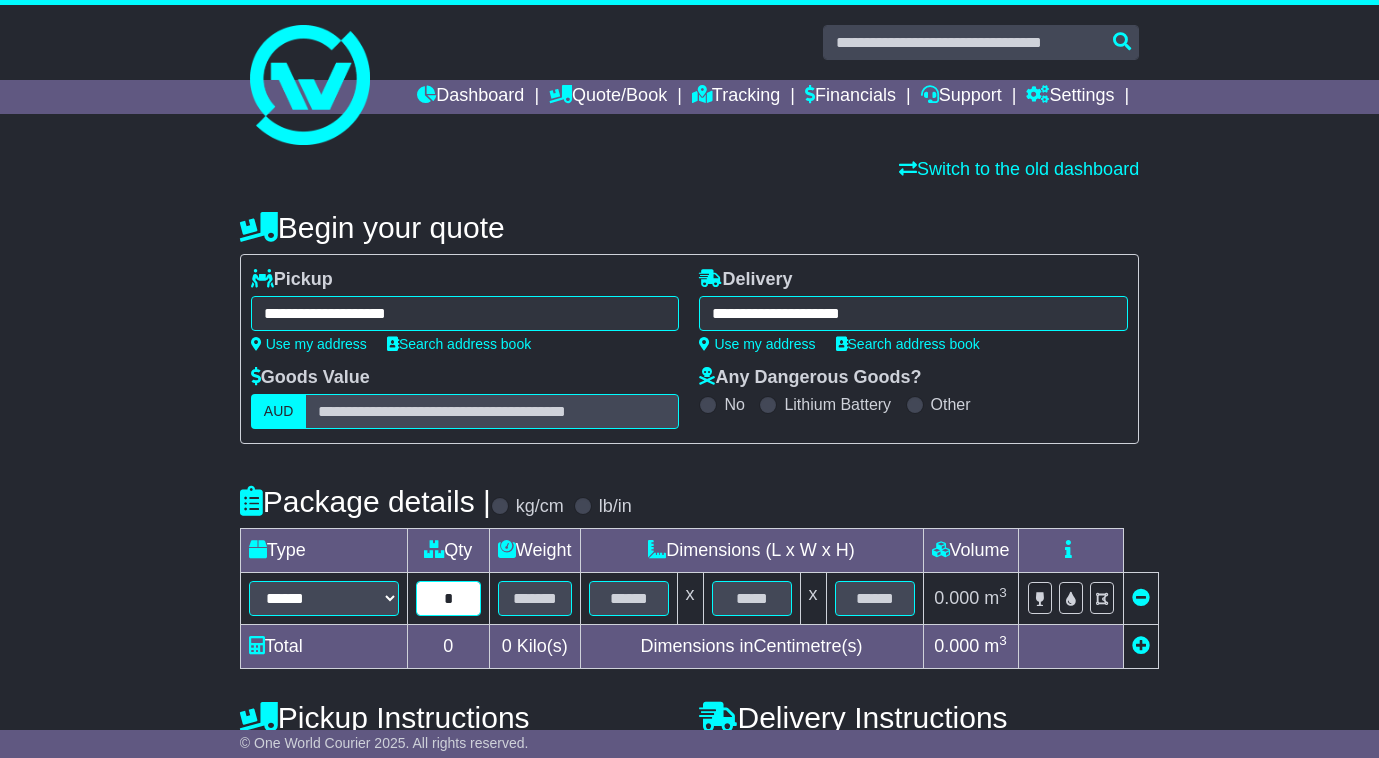 type on "*" 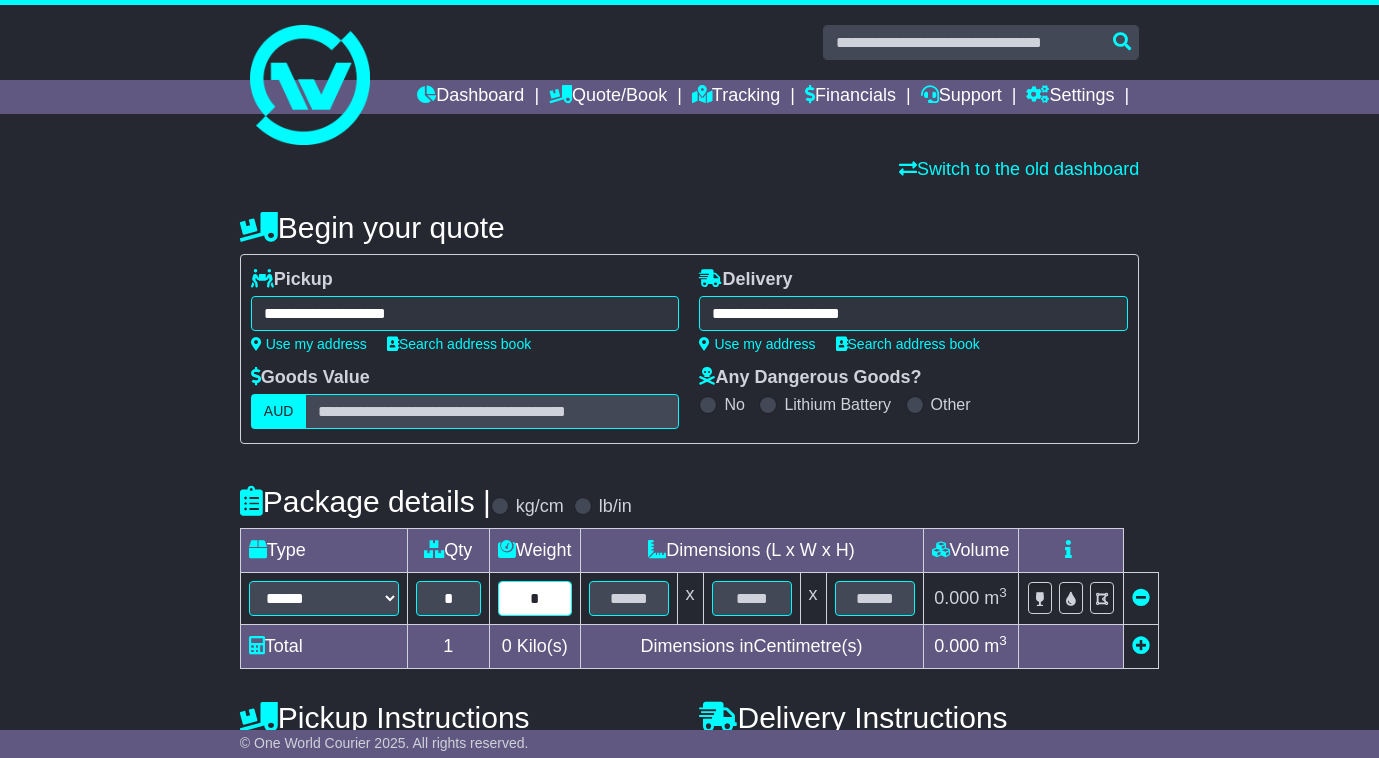 type on "*" 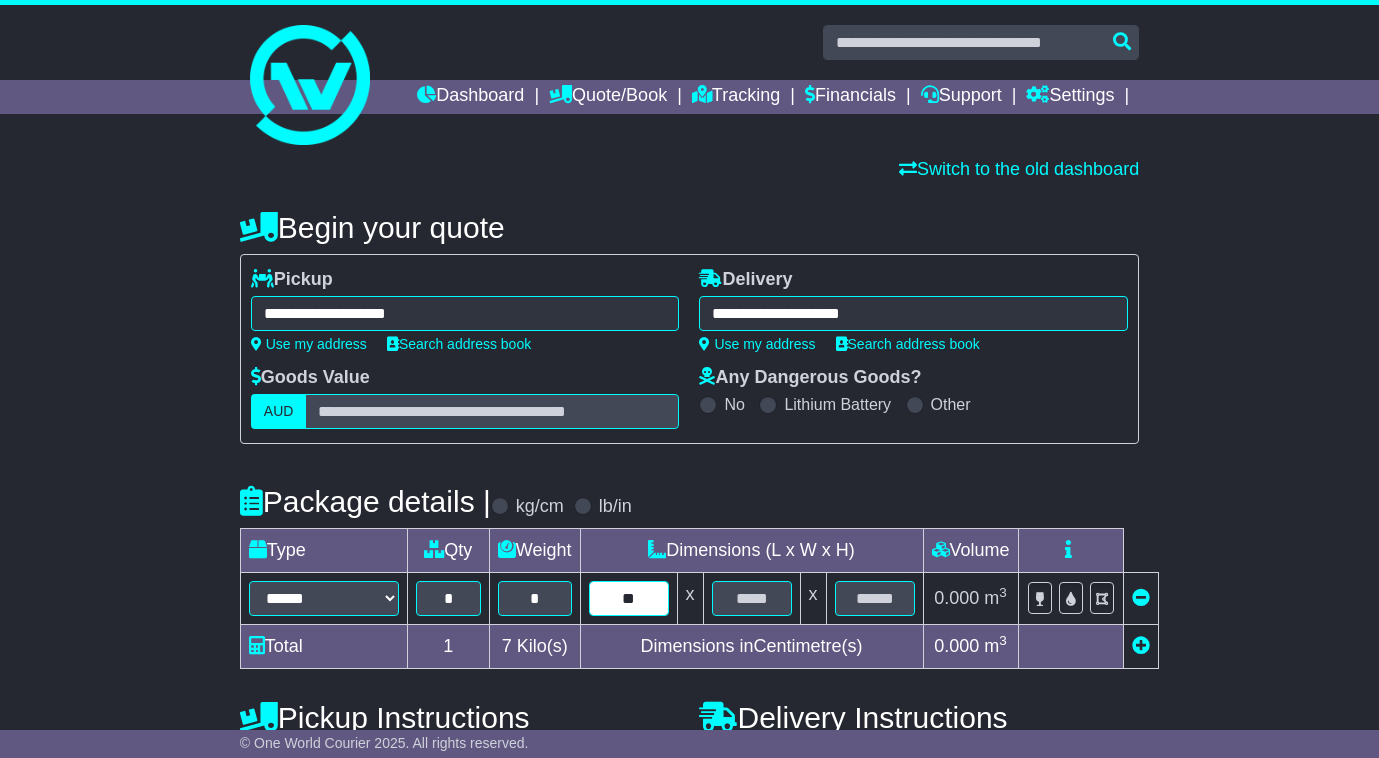 type on "**" 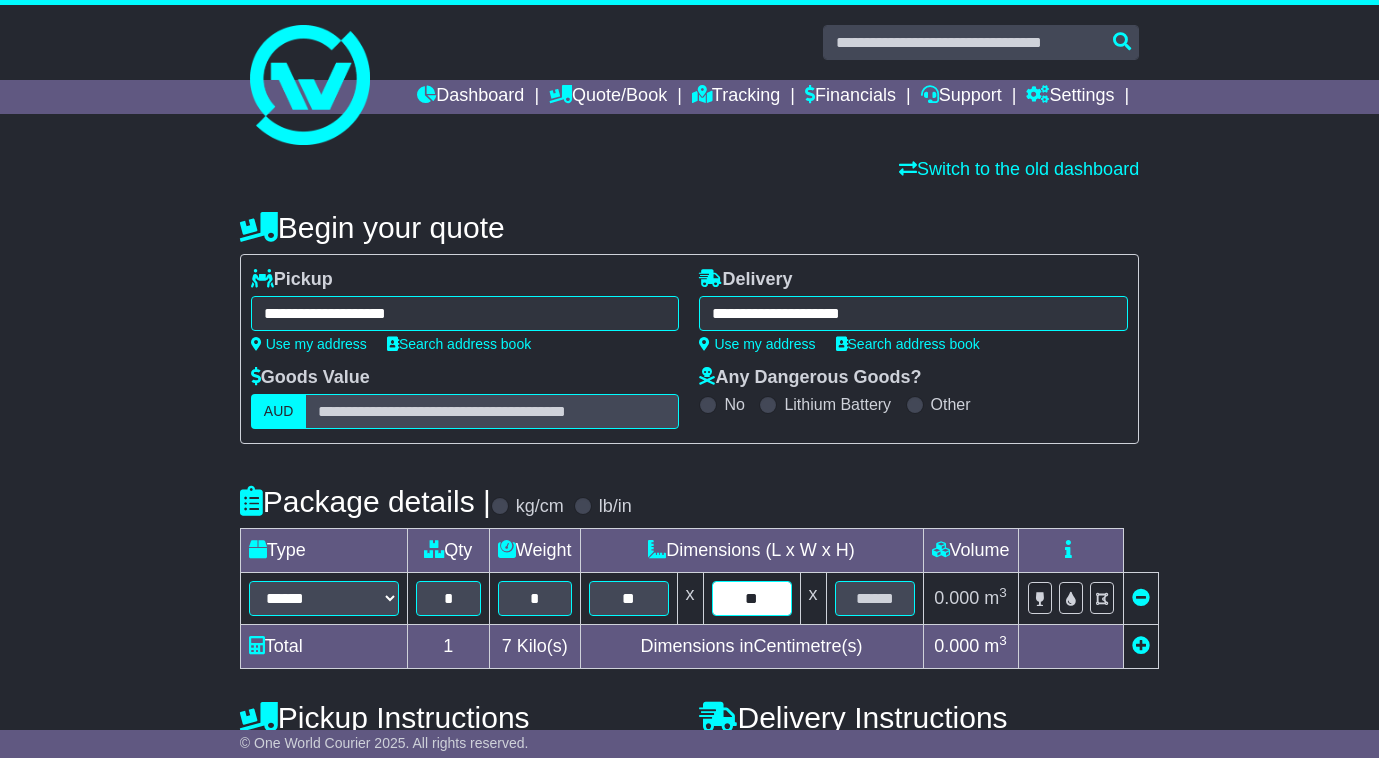 type on "**" 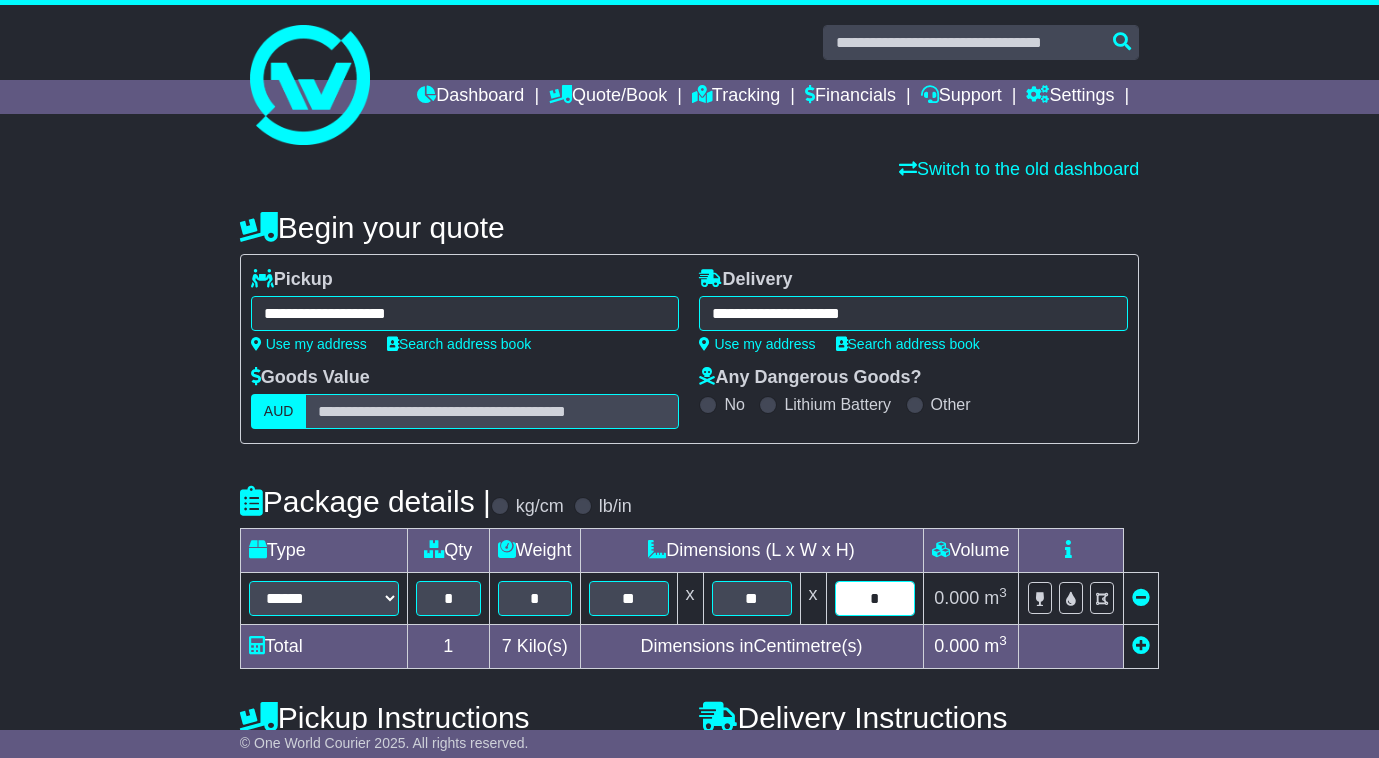 type on "*" 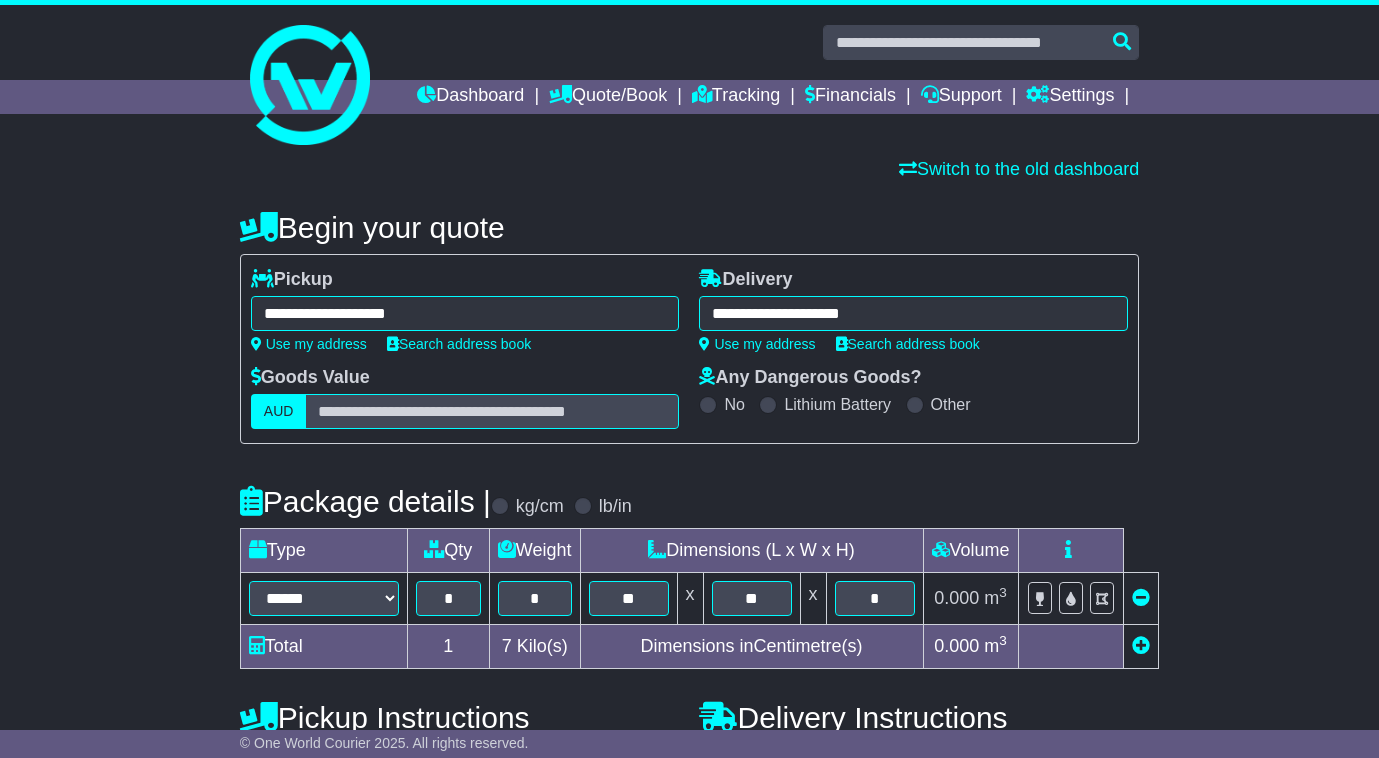 type 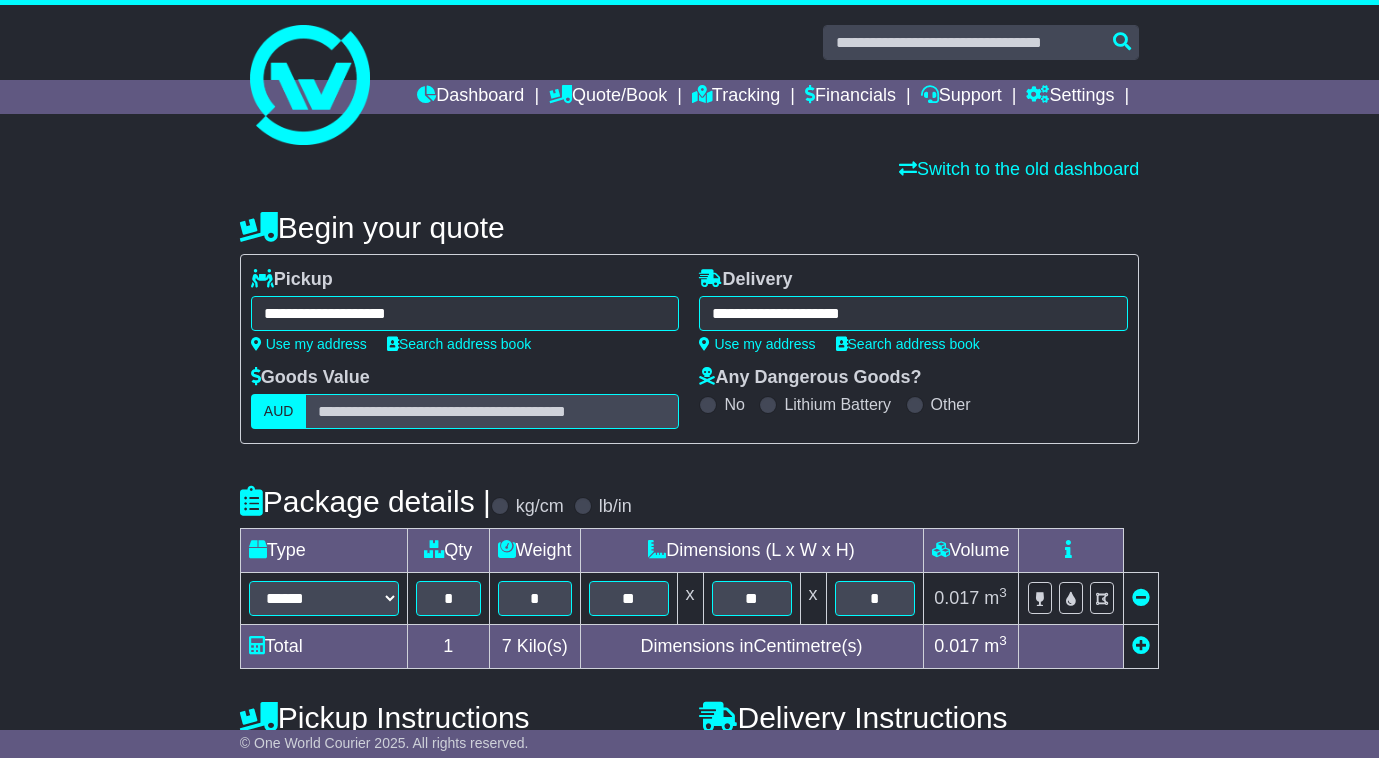scroll, scrollTop: 333, scrollLeft: 0, axis: vertical 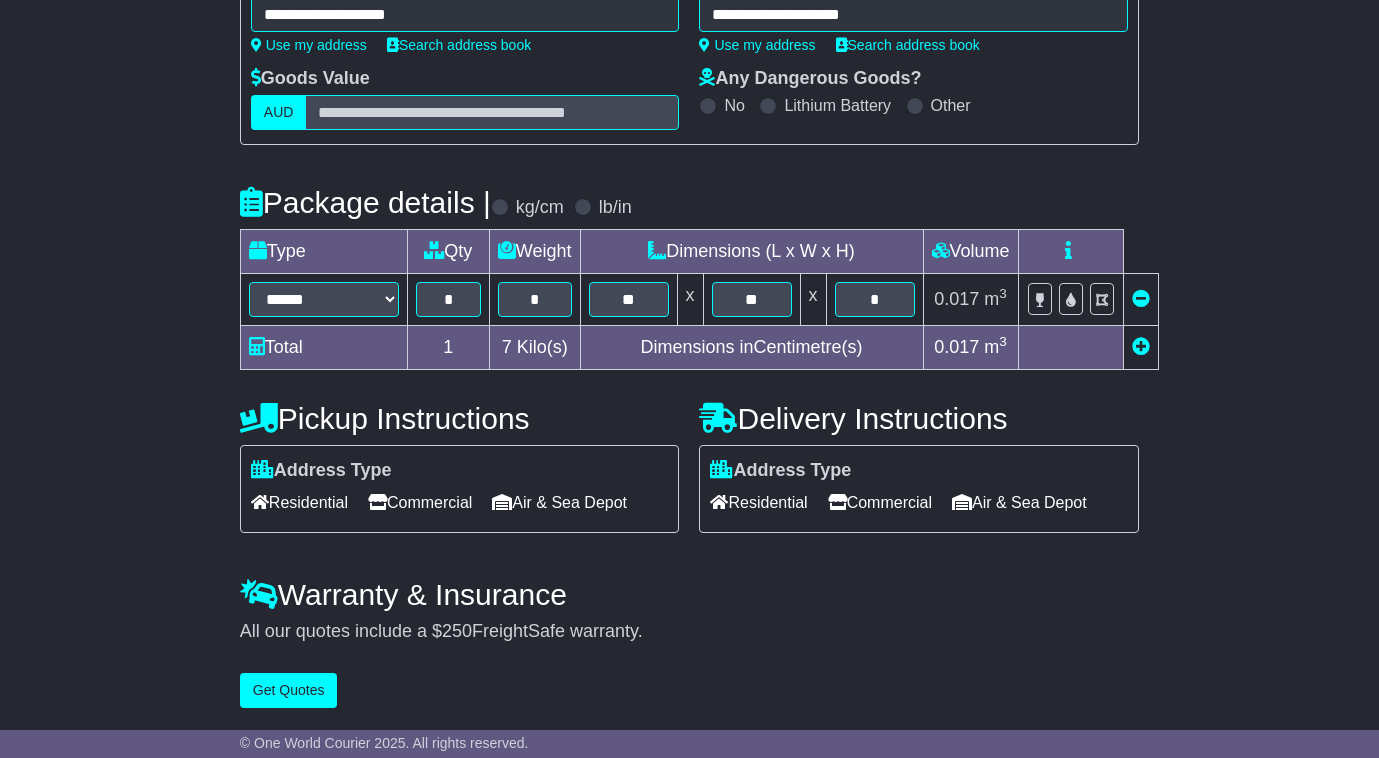 click on "Commercial" at bounding box center (880, 502) 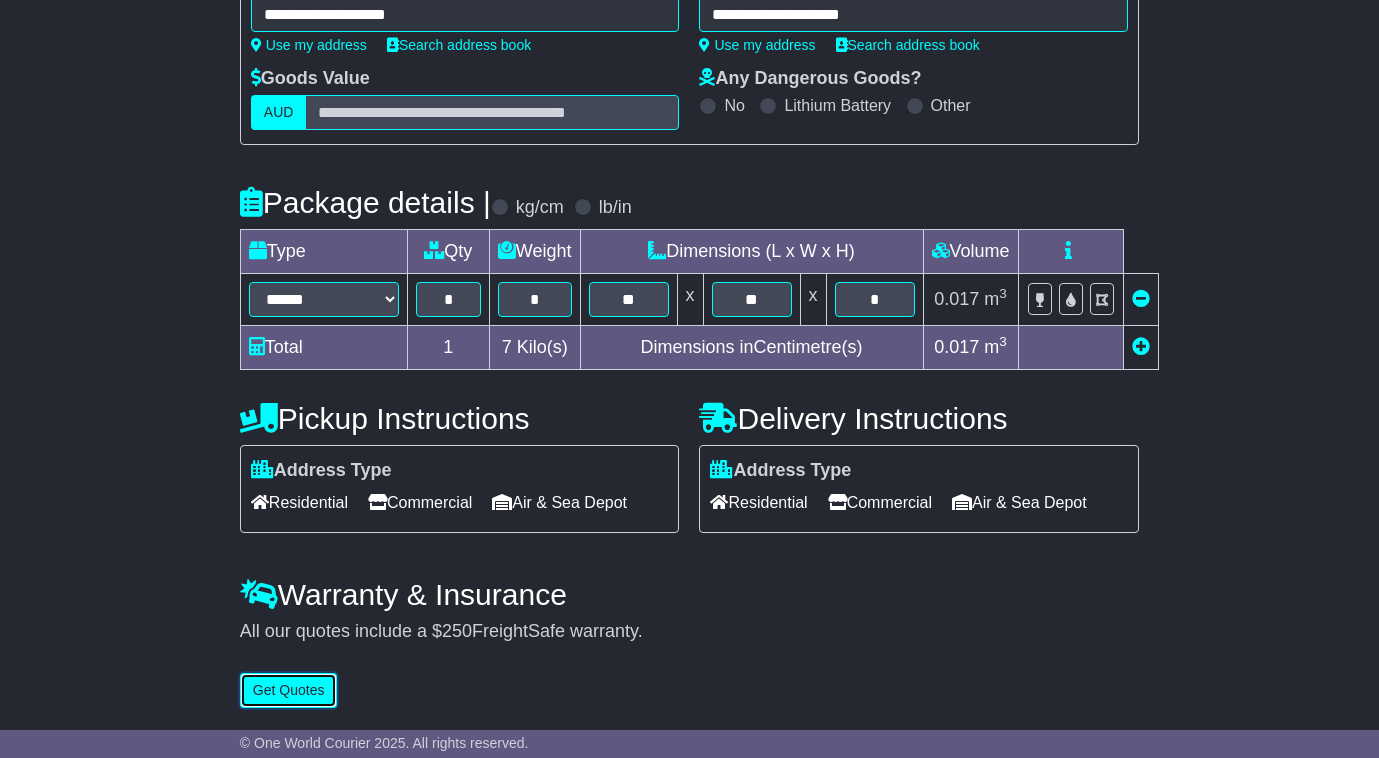 click on "Get Quotes" at bounding box center (289, 690) 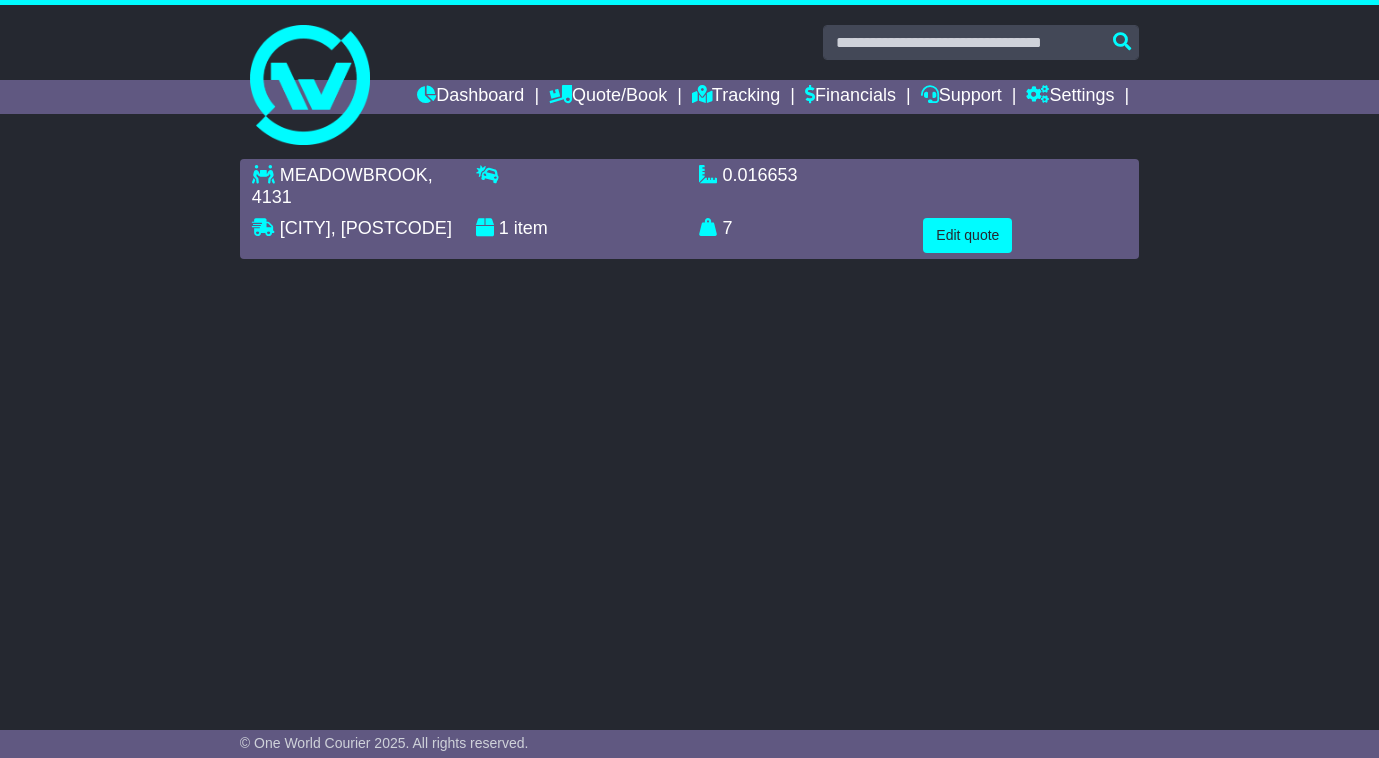 scroll, scrollTop: 0, scrollLeft: 0, axis: both 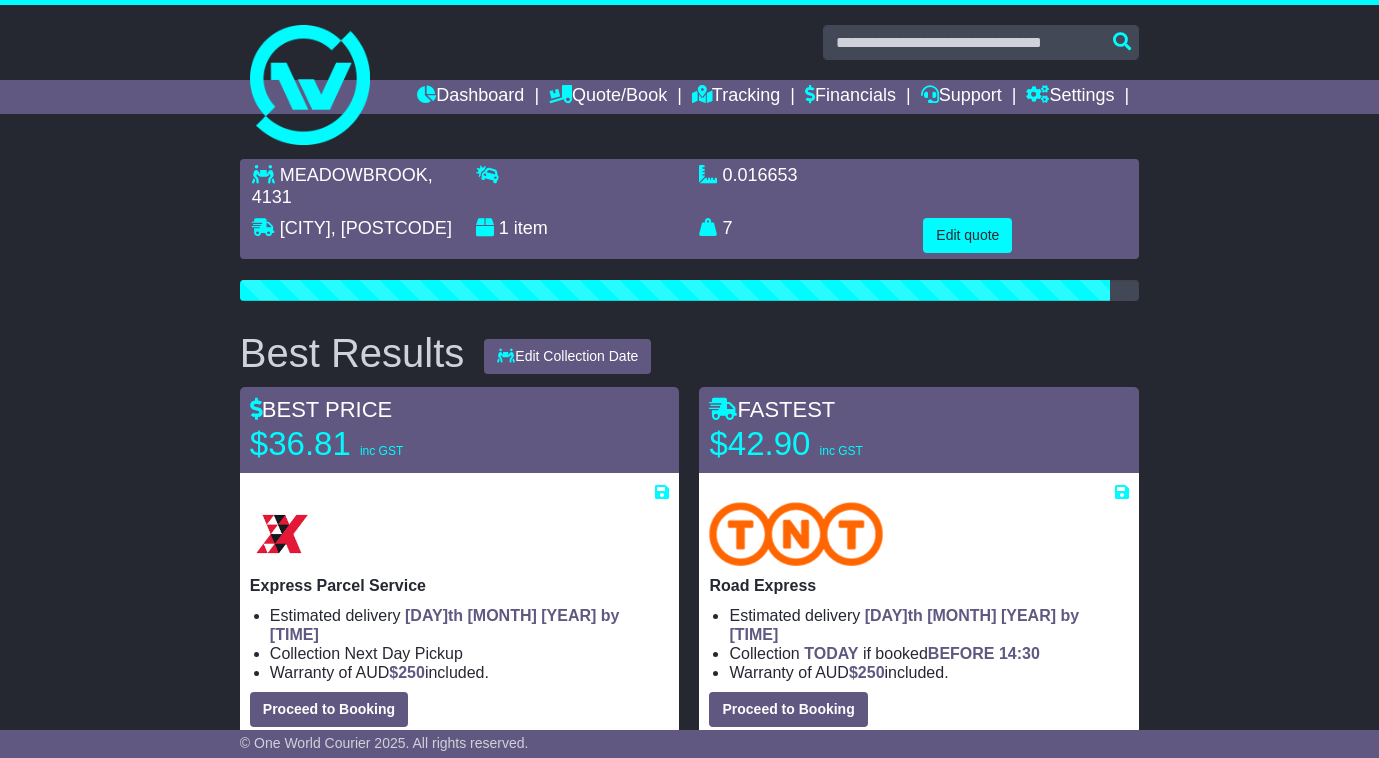 click on "MEADOWBROOK , 4131
NORTH MACKAY , 4740
1   item
0.016653
m 3
in 3
7  kg(s)  lb(s)" at bounding box center (689, 1237) 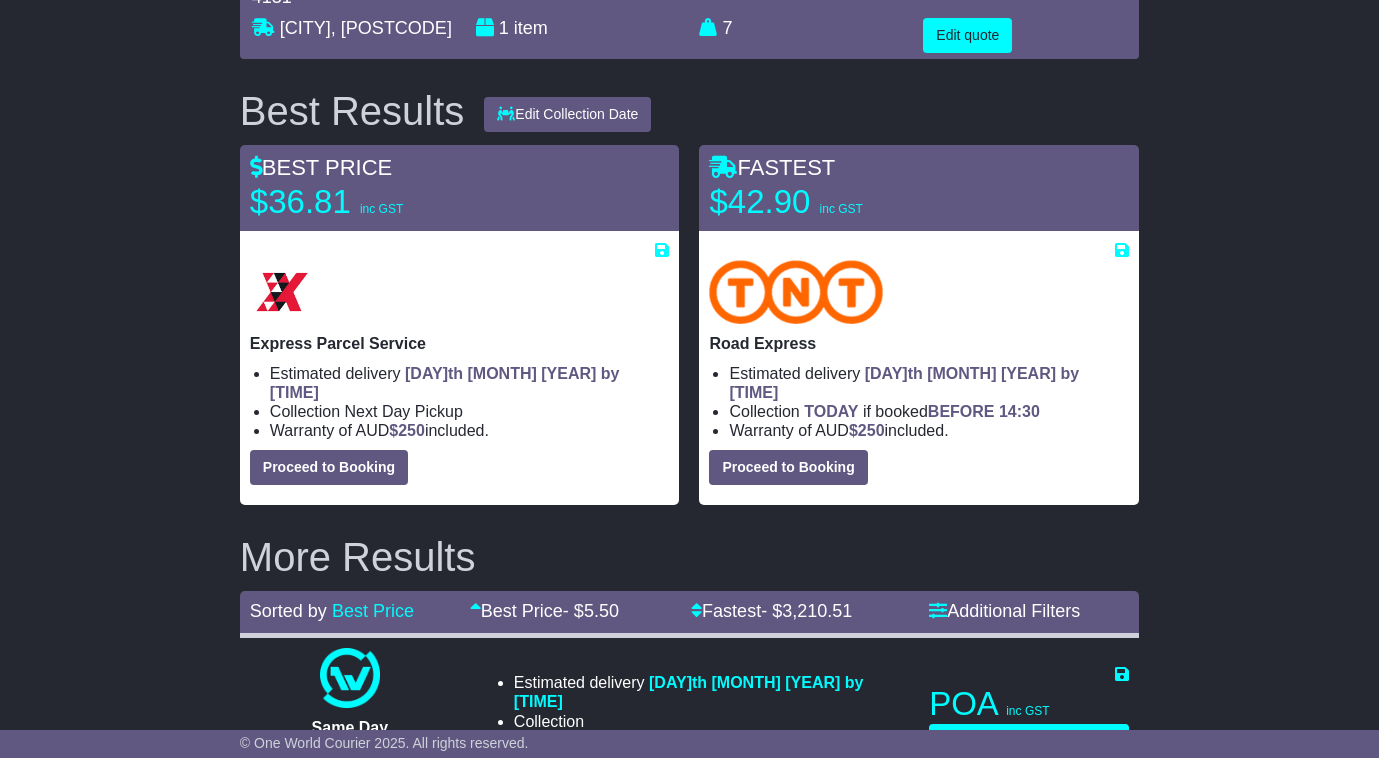 scroll, scrollTop: 300, scrollLeft: 0, axis: vertical 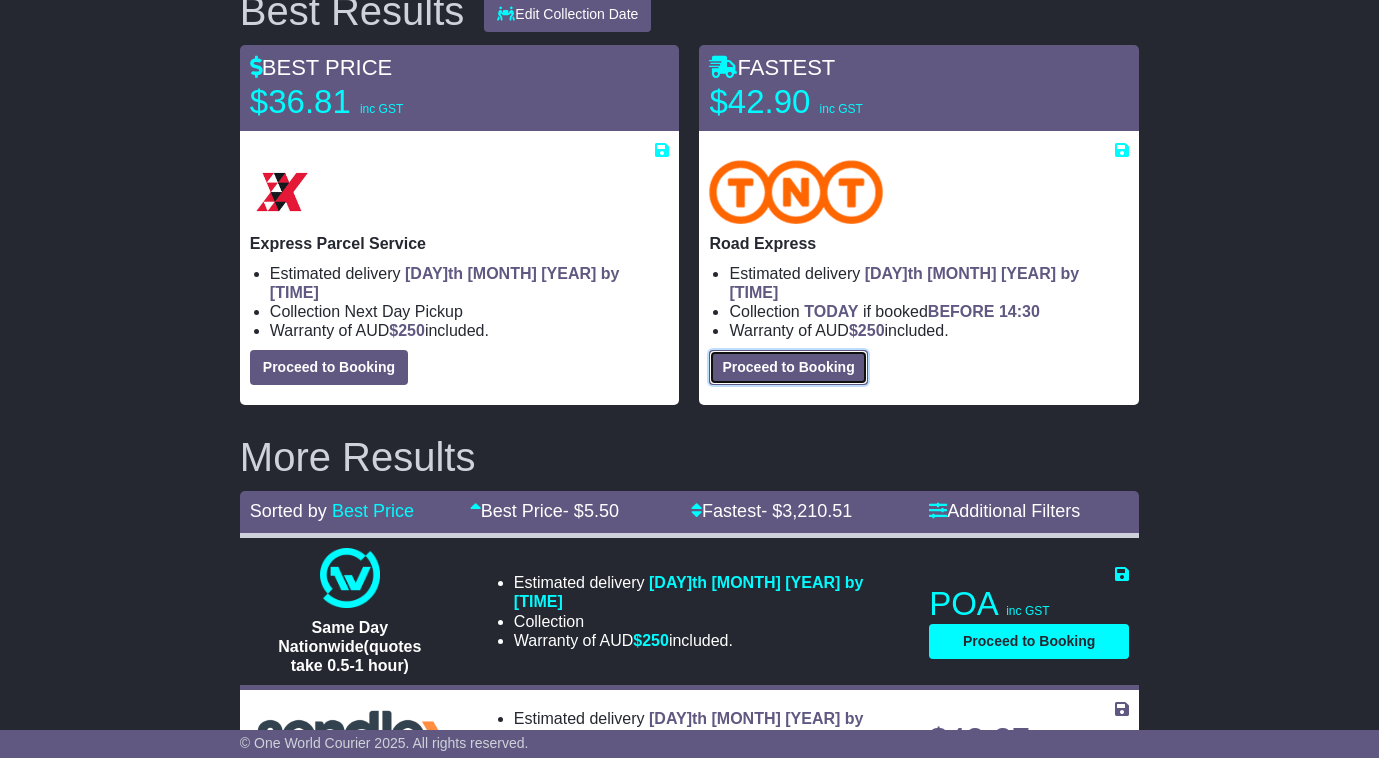 click on "Proceed to Booking" at bounding box center (788, 367) 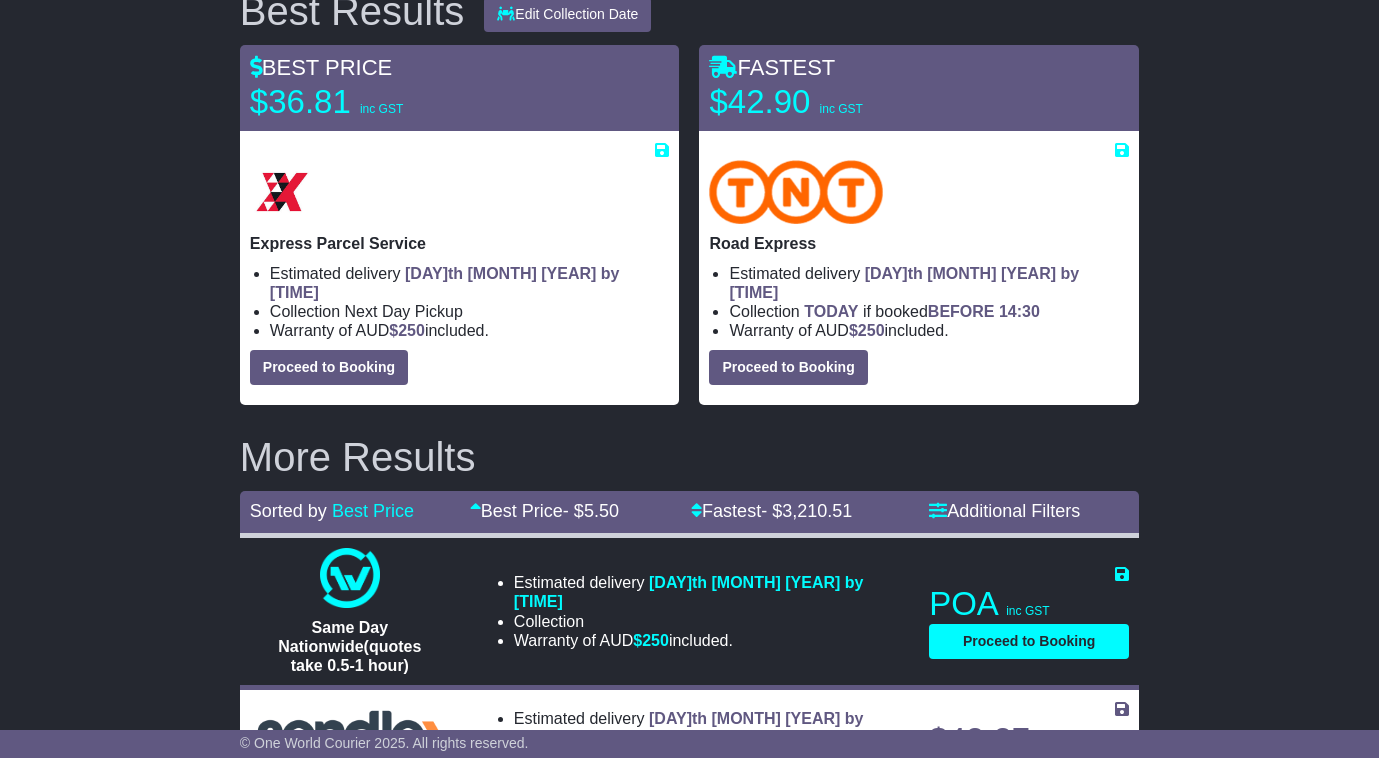 select on "****" 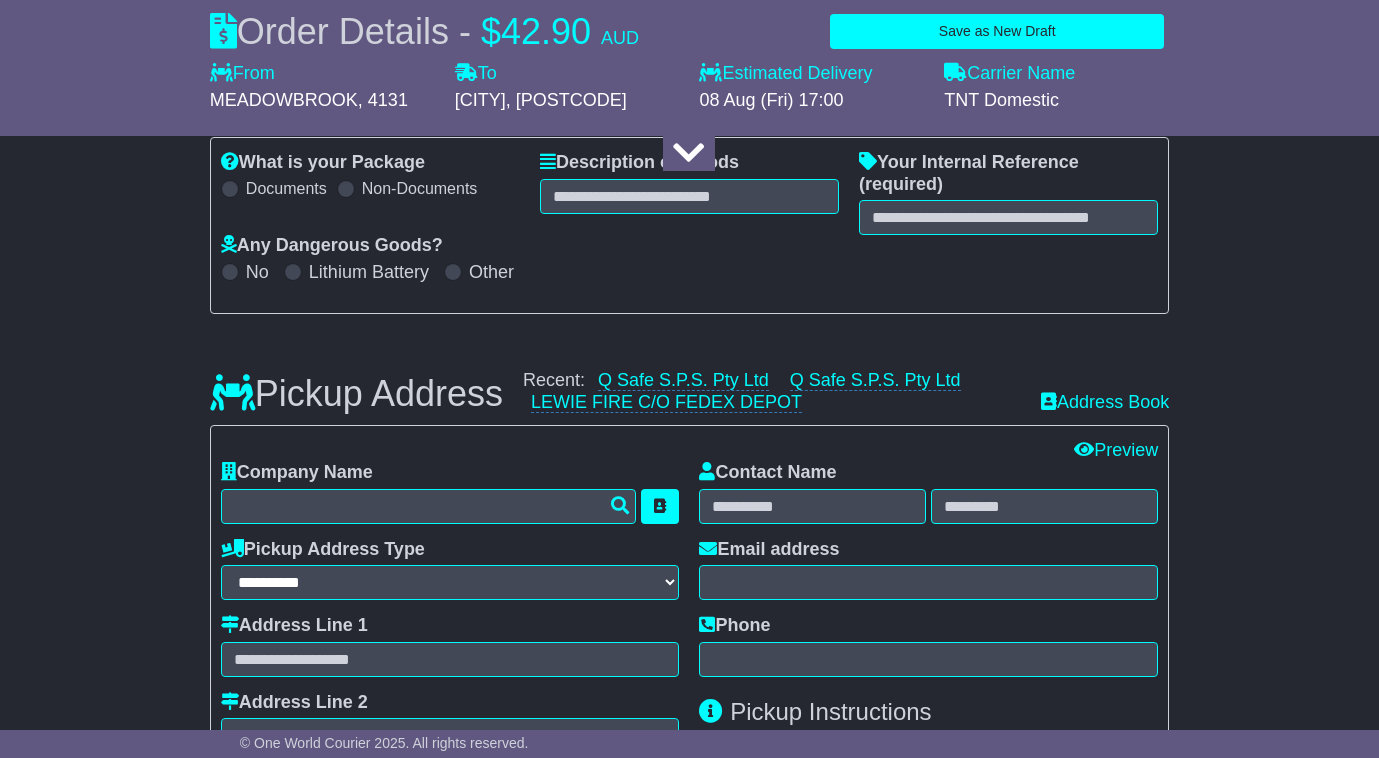 select 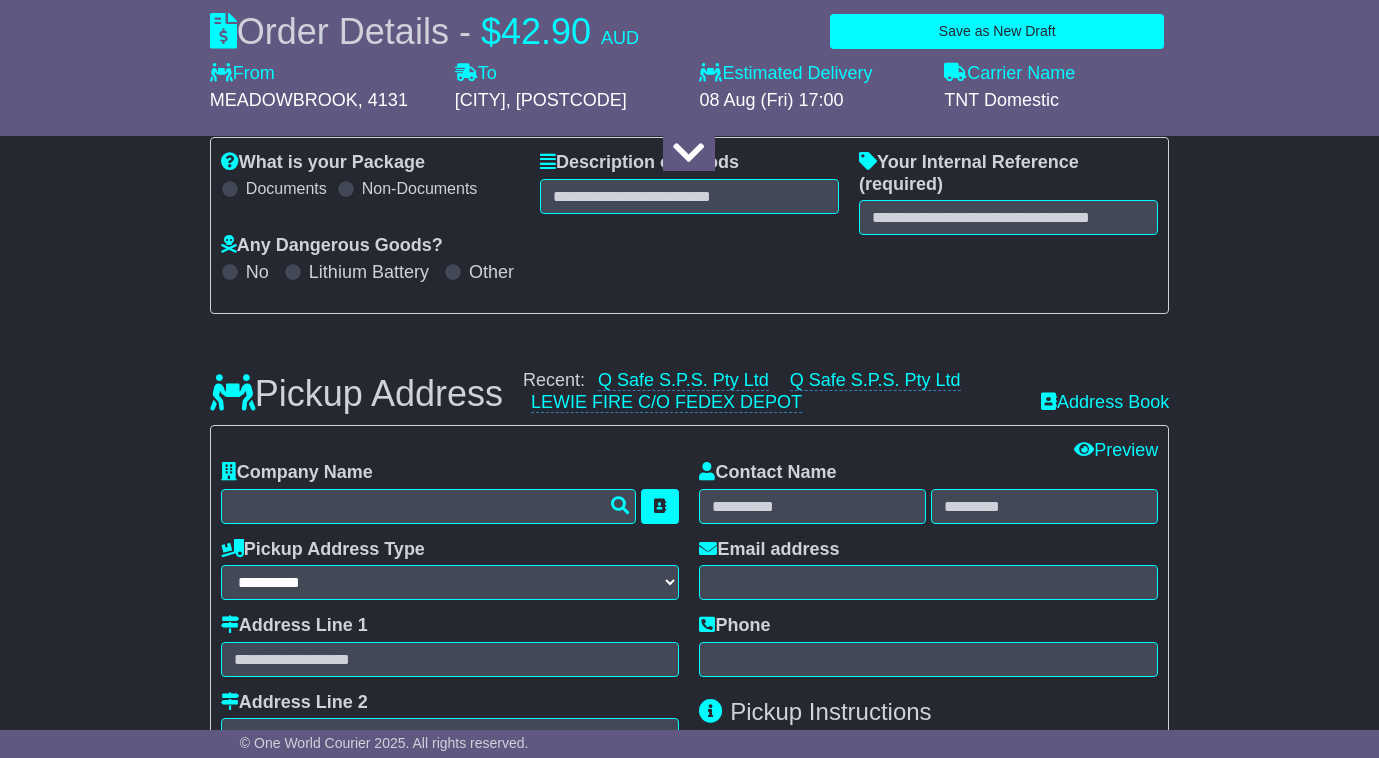 scroll, scrollTop: 200, scrollLeft: 0, axis: vertical 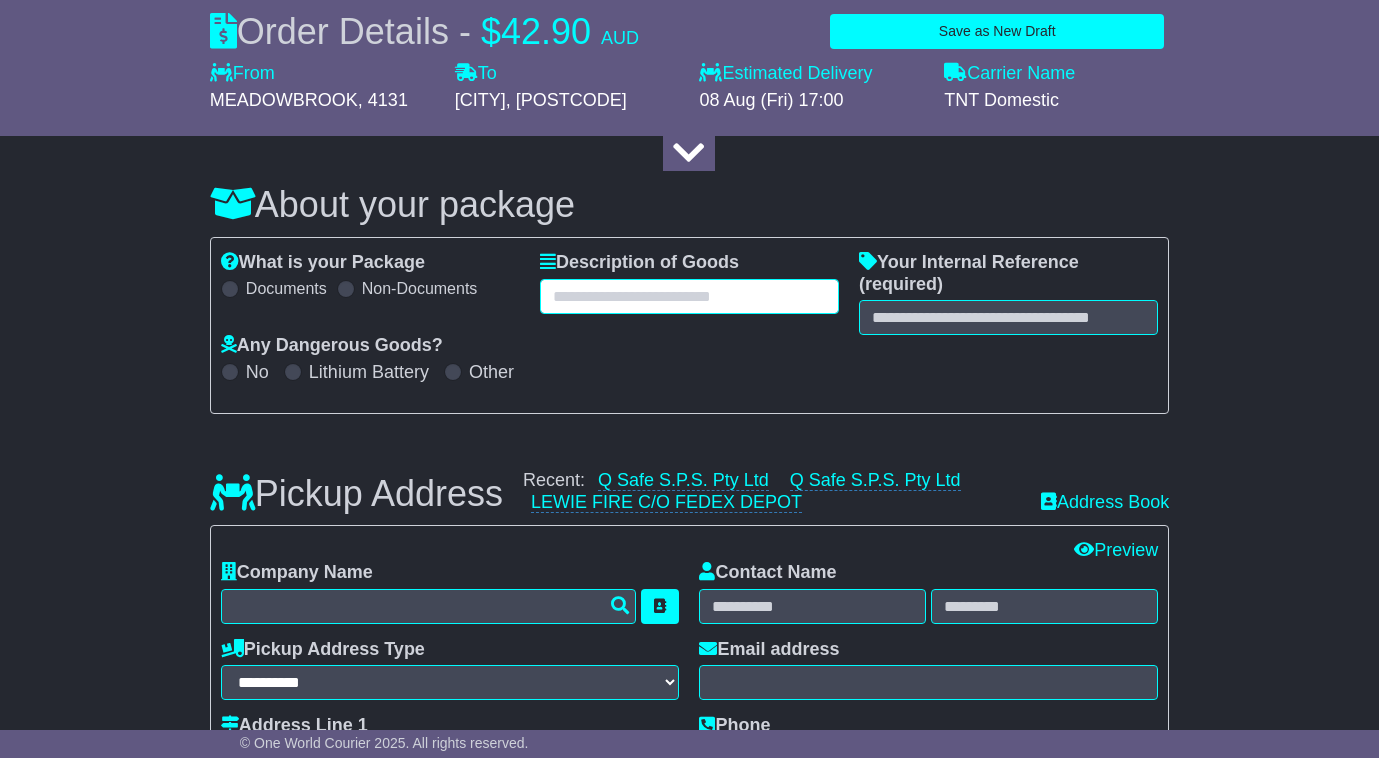 click at bounding box center [689, 296] 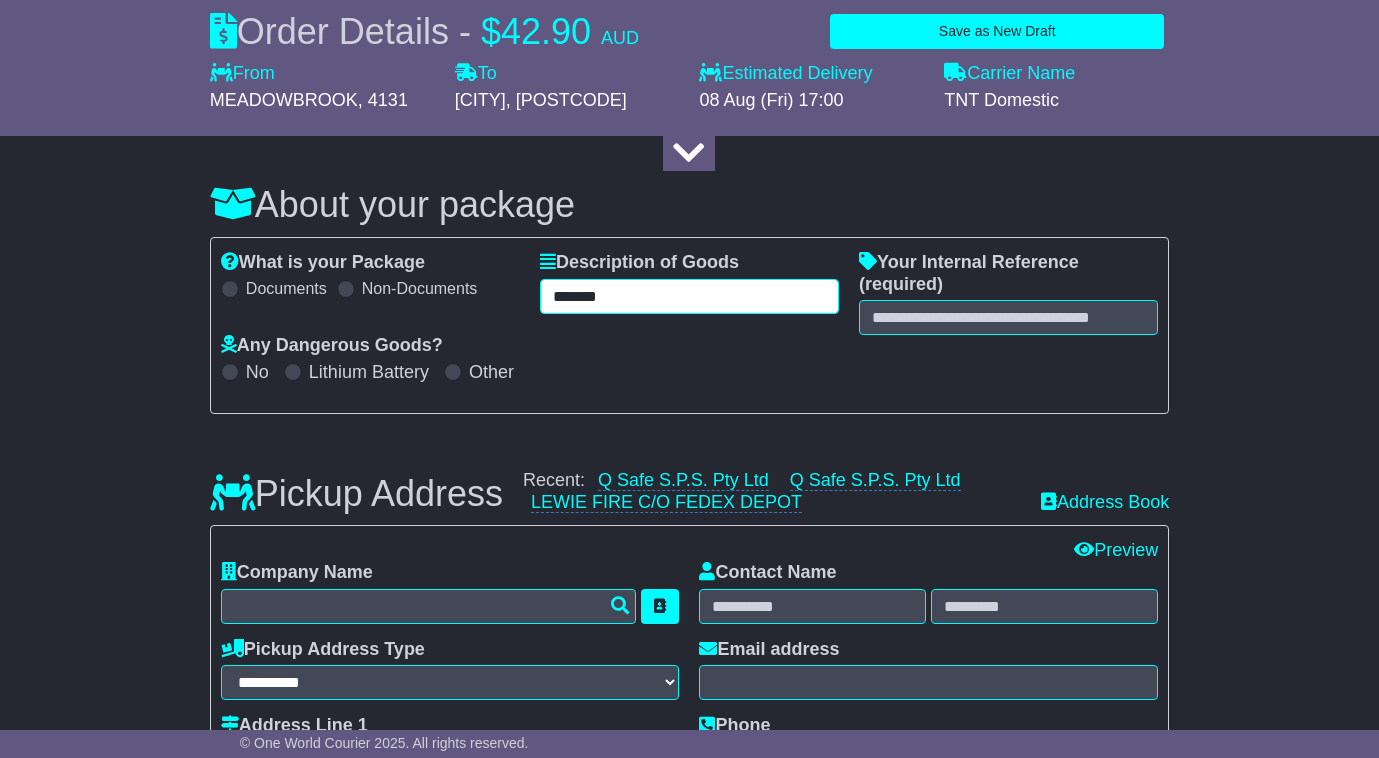 type on "*******" 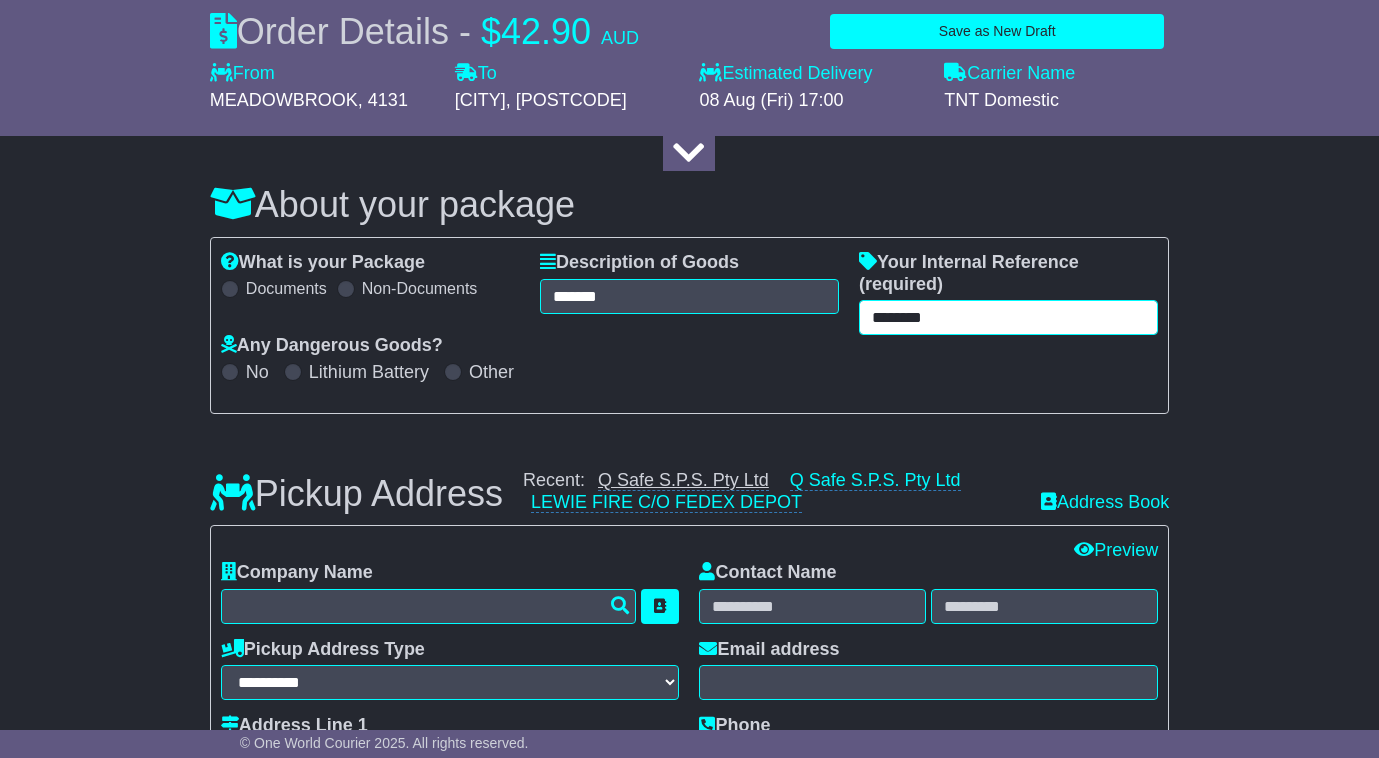 type on "********" 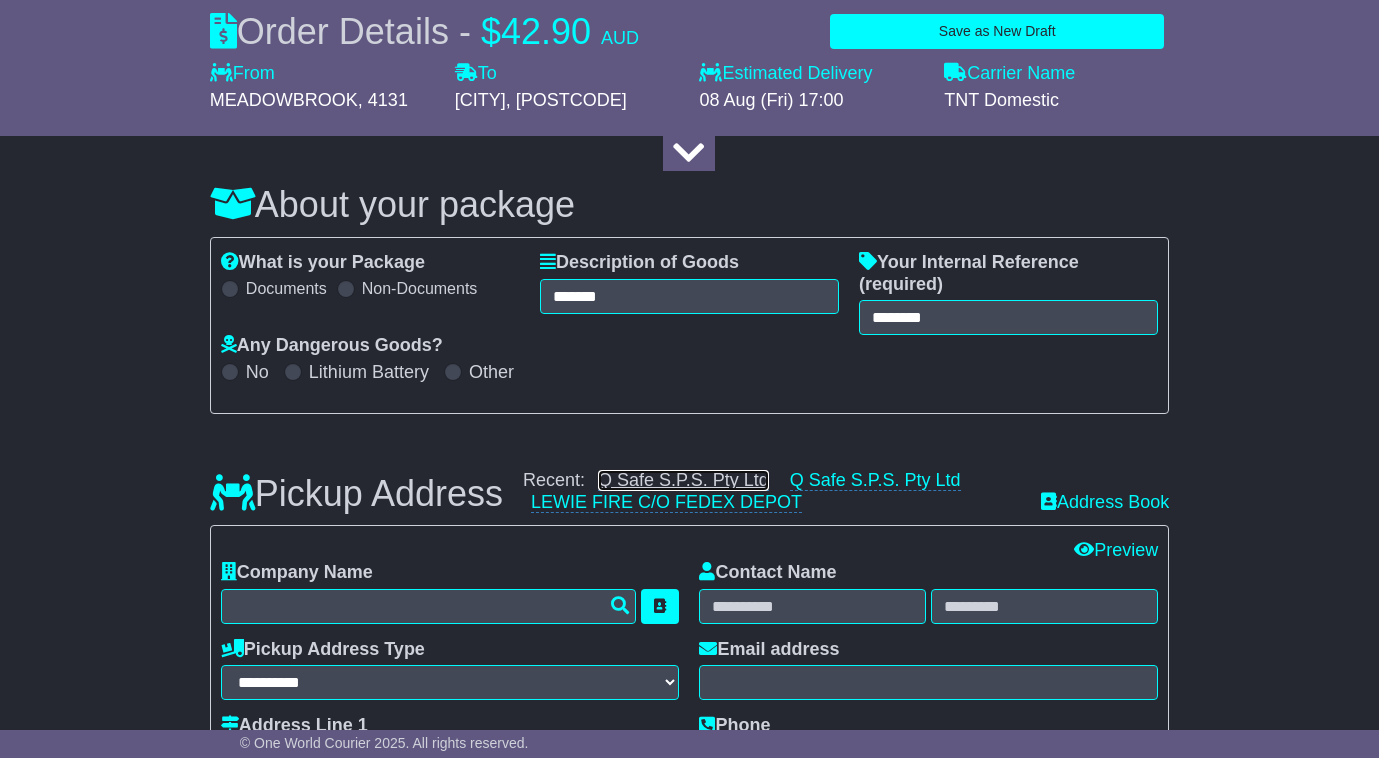 click on "Q Safe S.P.S. Pty Ltd" at bounding box center [683, 480] 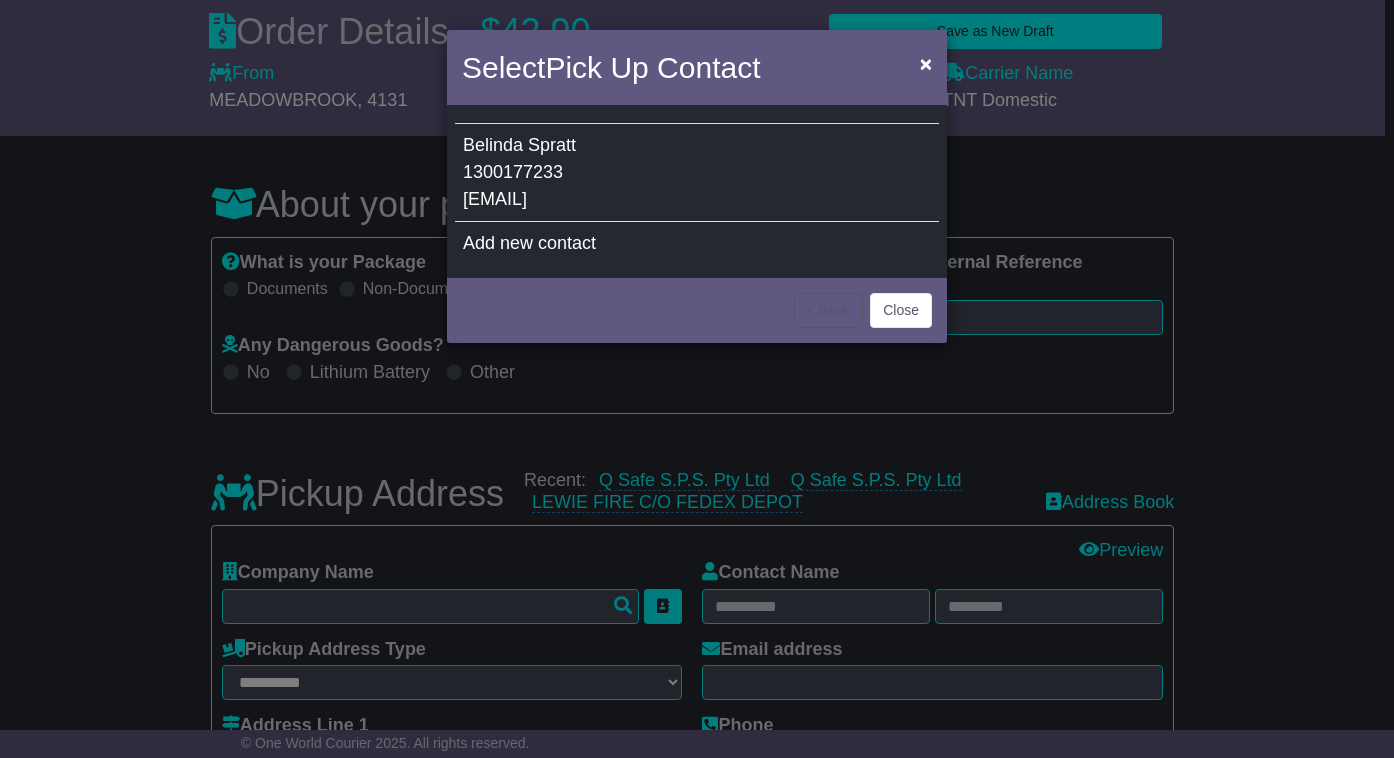click on "[EMAIL]" at bounding box center [495, 199] 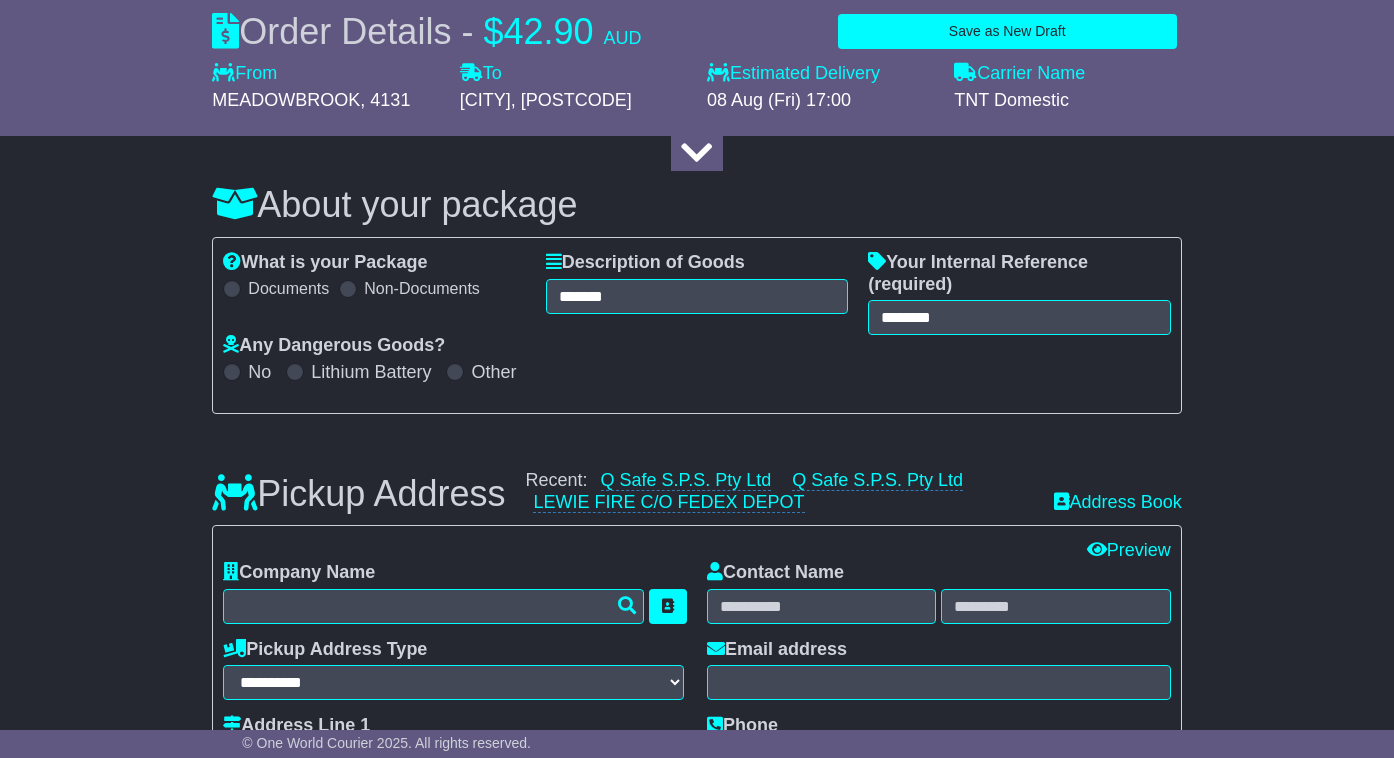 type on "**********" 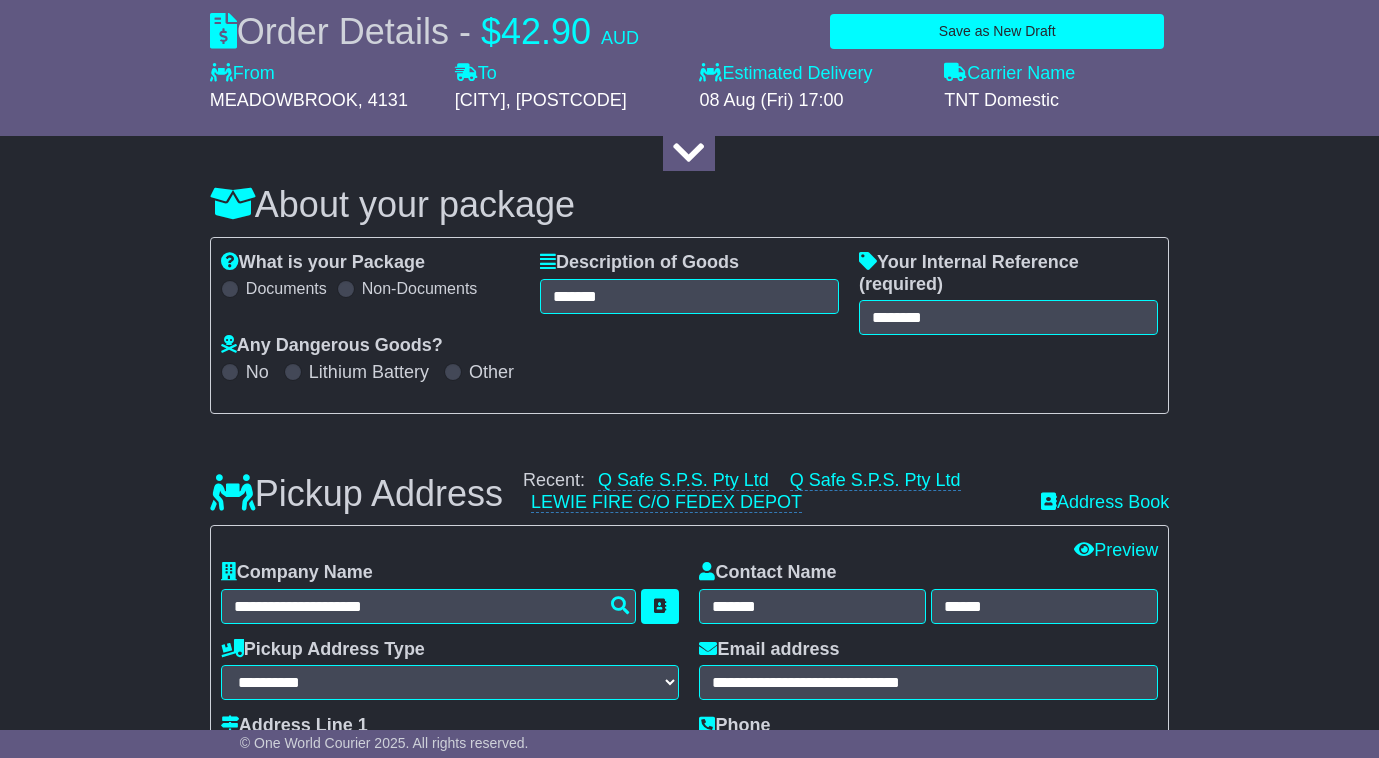 click on "About your package
What is your Package
Documents
Non-Documents
What are the Incoterms?
***
***
***
***
***
***
Description of Goods
*******
Attention: dangerous goods are not allowed by service.
Your Internal Reference (required)
********
Any Dangerous Goods?
No" at bounding box center (689, 1514) 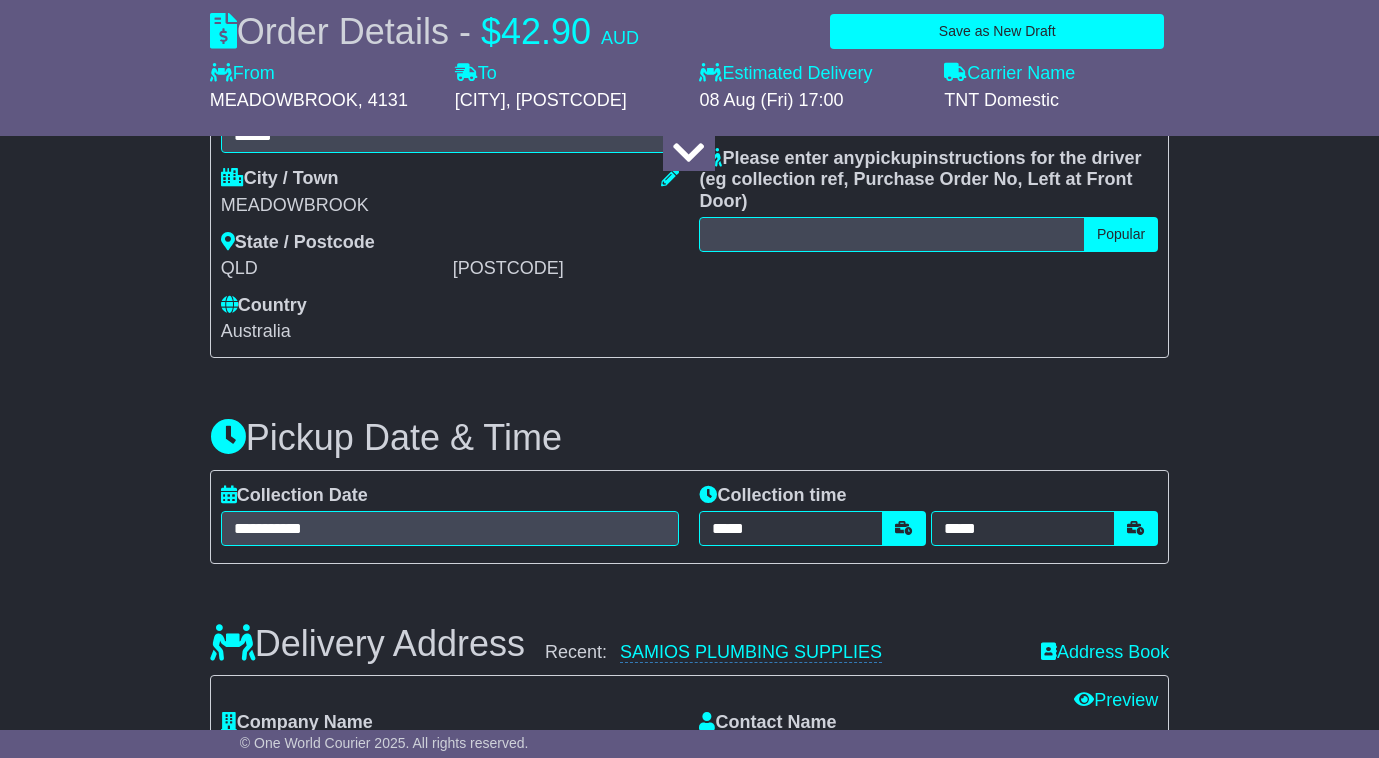 scroll, scrollTop: 1000, scrollLeft: 0, axis: vertical 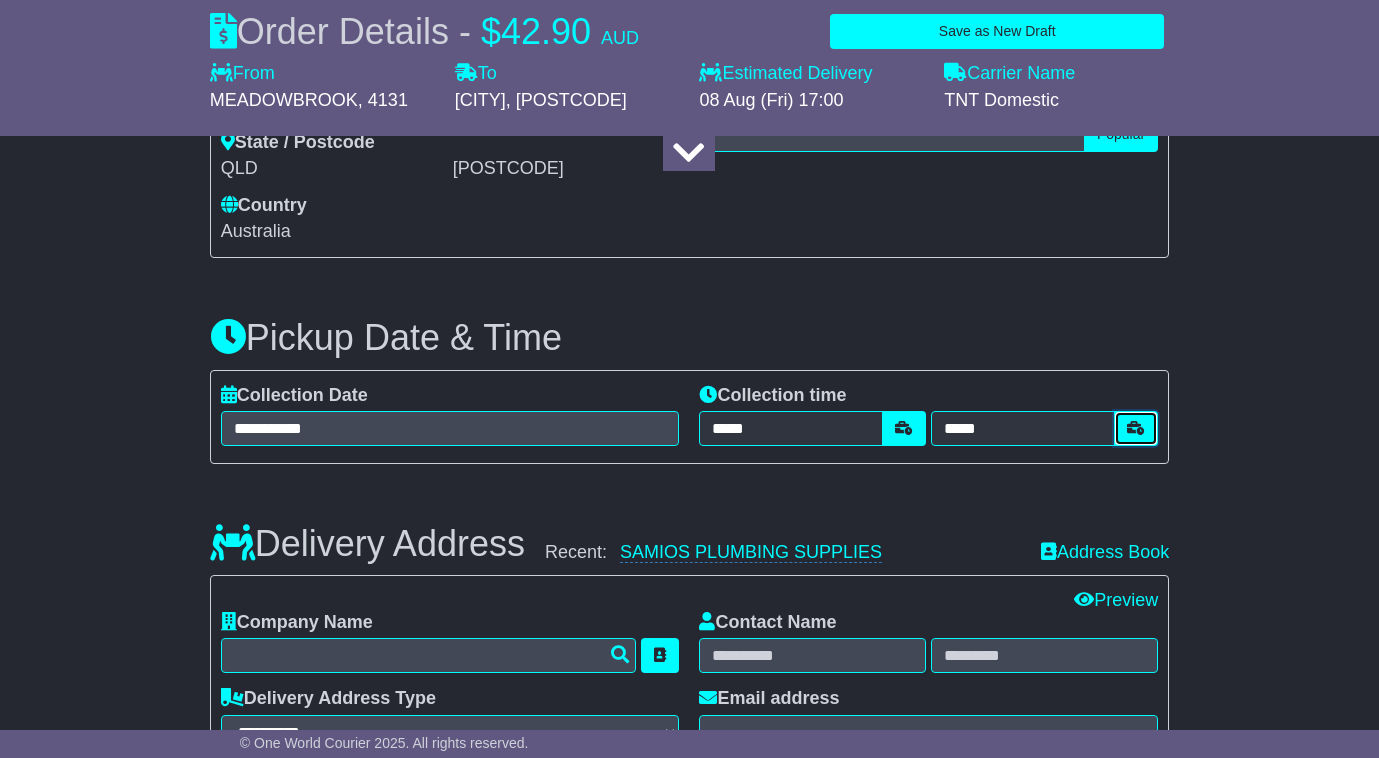 click at bounding box center [1136, 428] 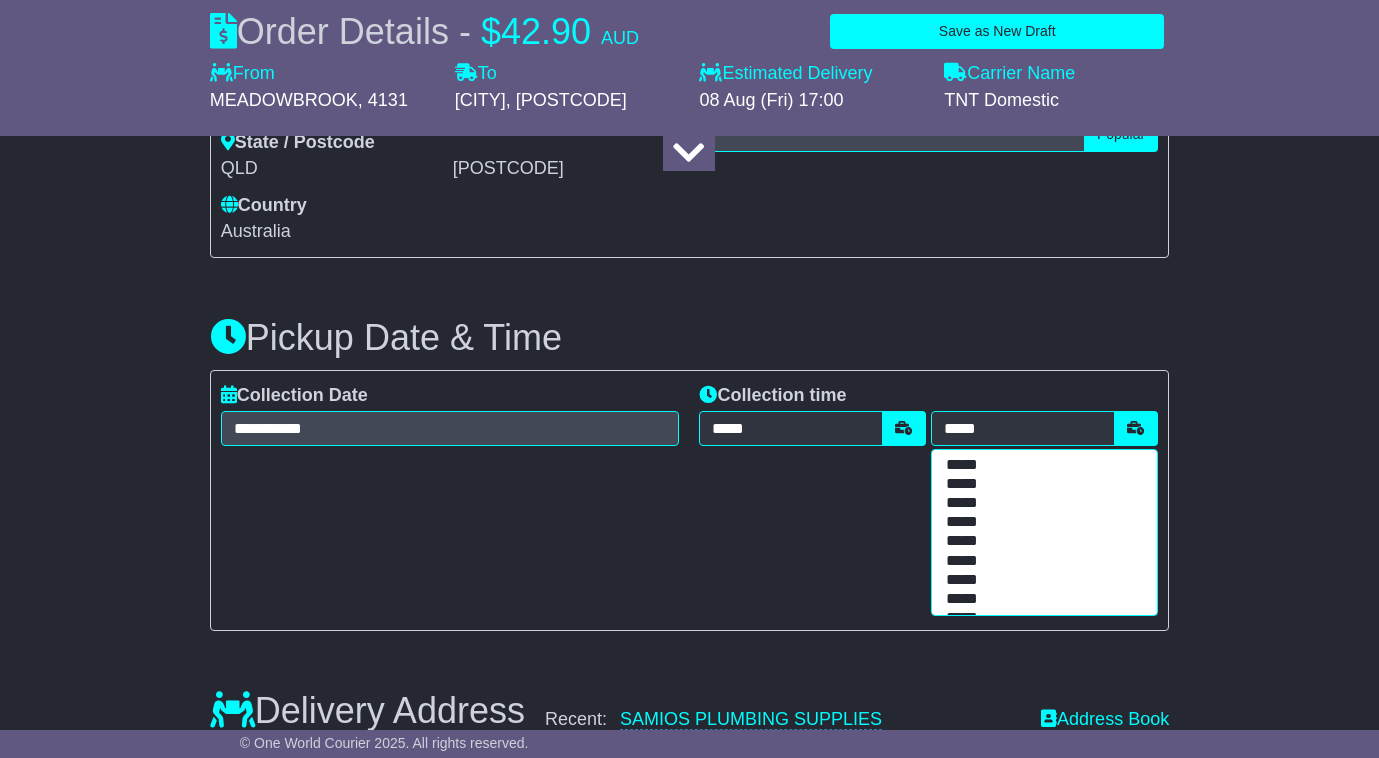 scroll, scrollTop: 289, scrollLeft: 0, axis: vertical 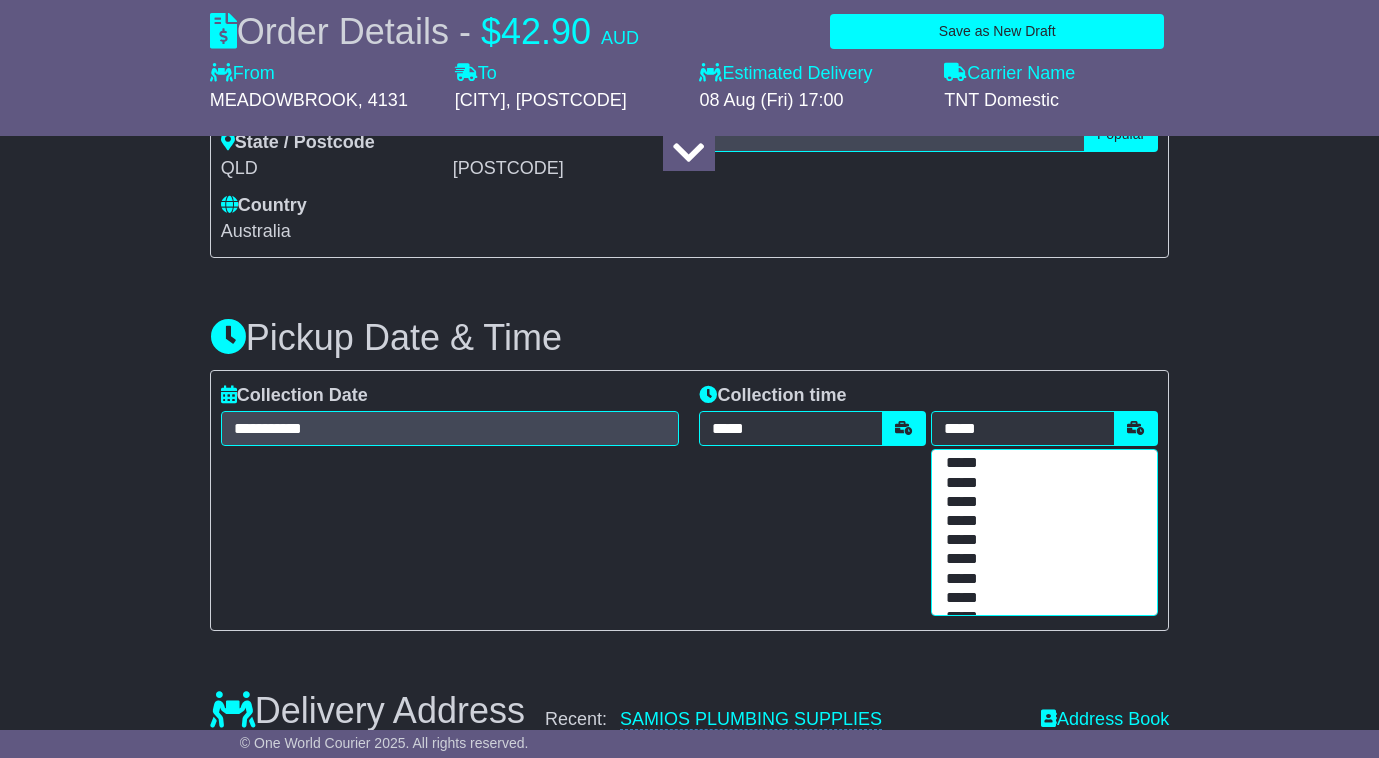 click on "*****" at bounding box center (1040, 502) 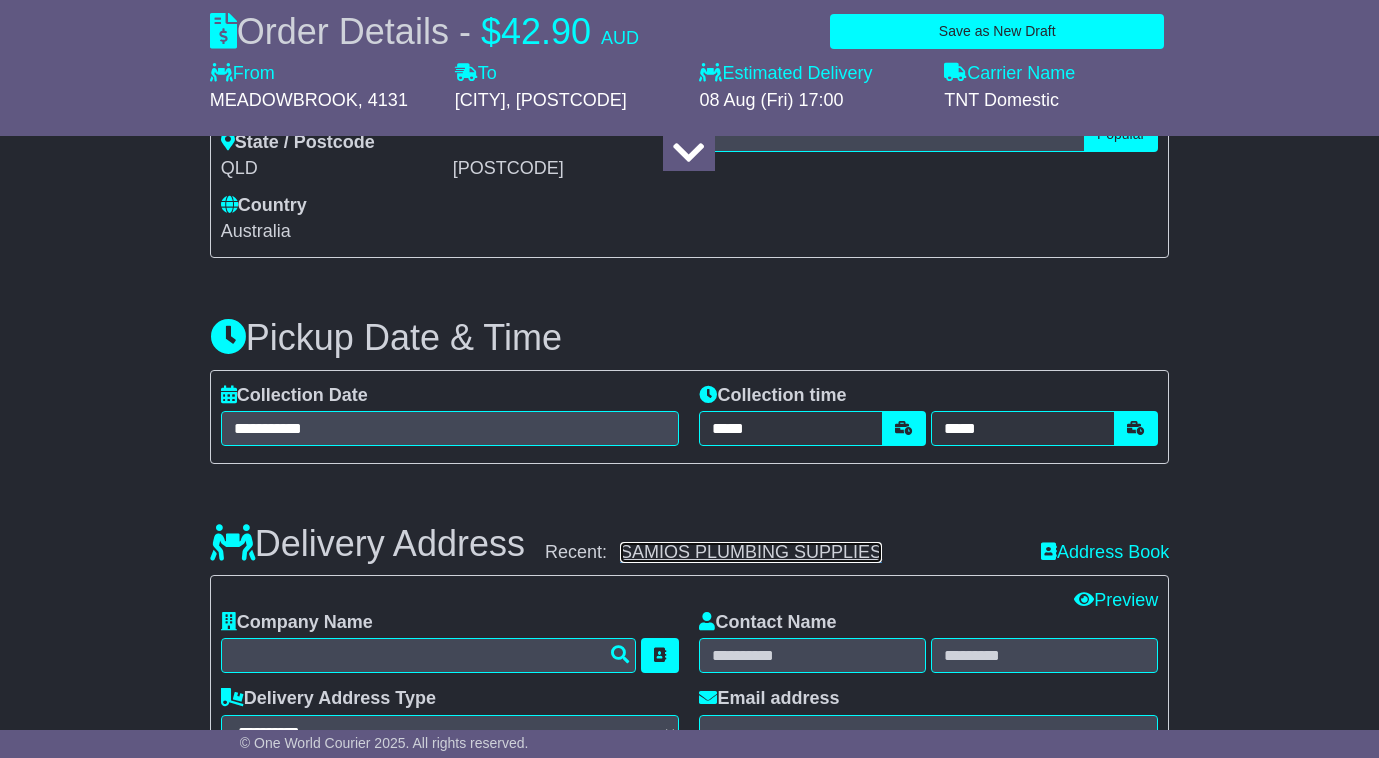 click on "SAMIOS PLUMBING SUPPLIES" at bounding box center (751, 552) 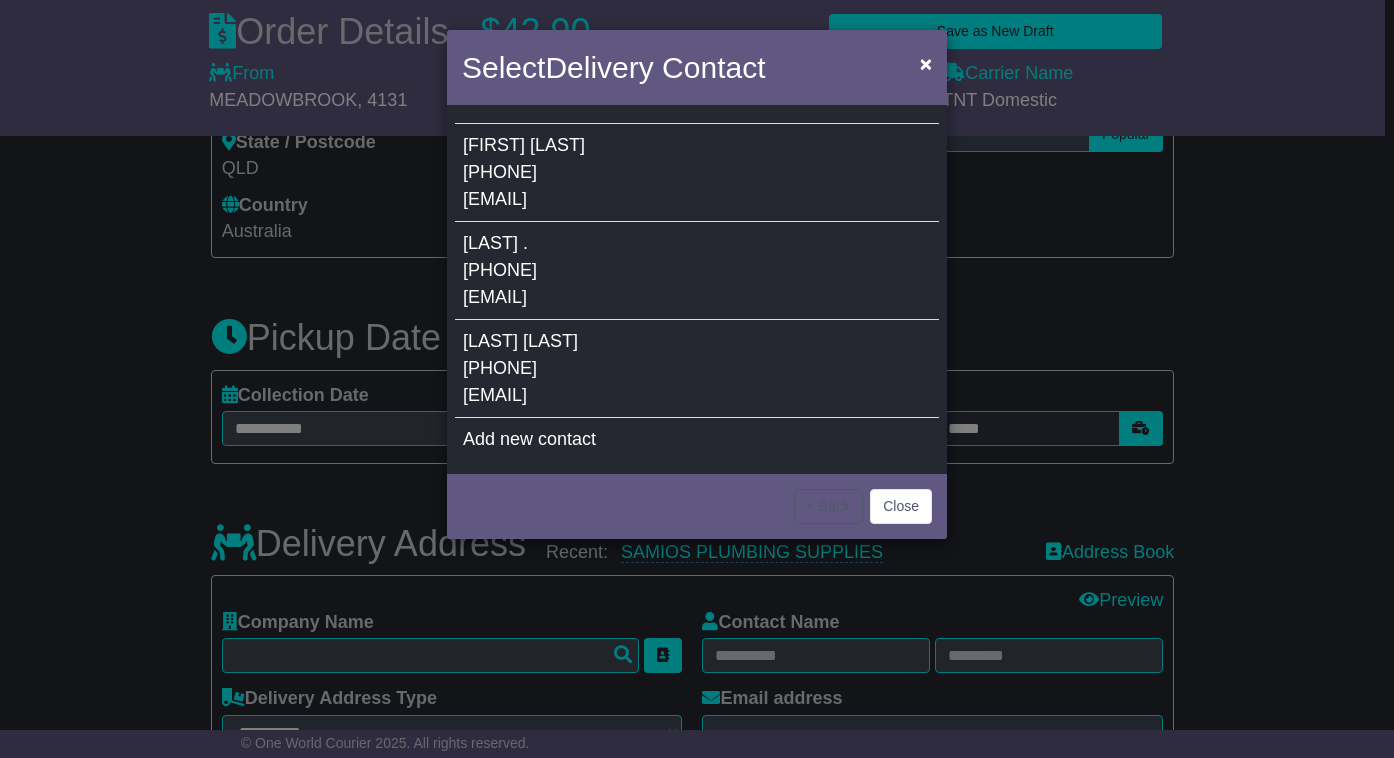 click on "Add new contact" at bounding box center [529, 439] 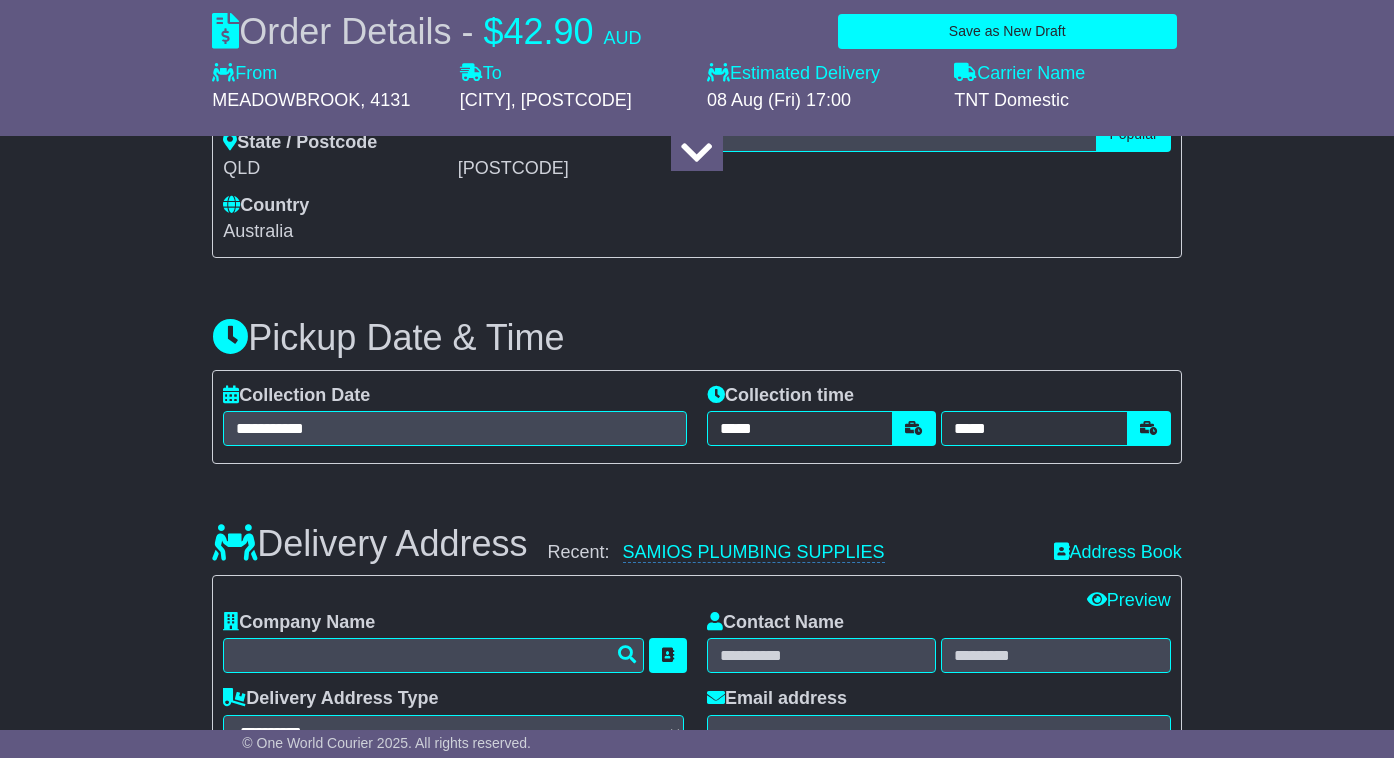 type on "**********" 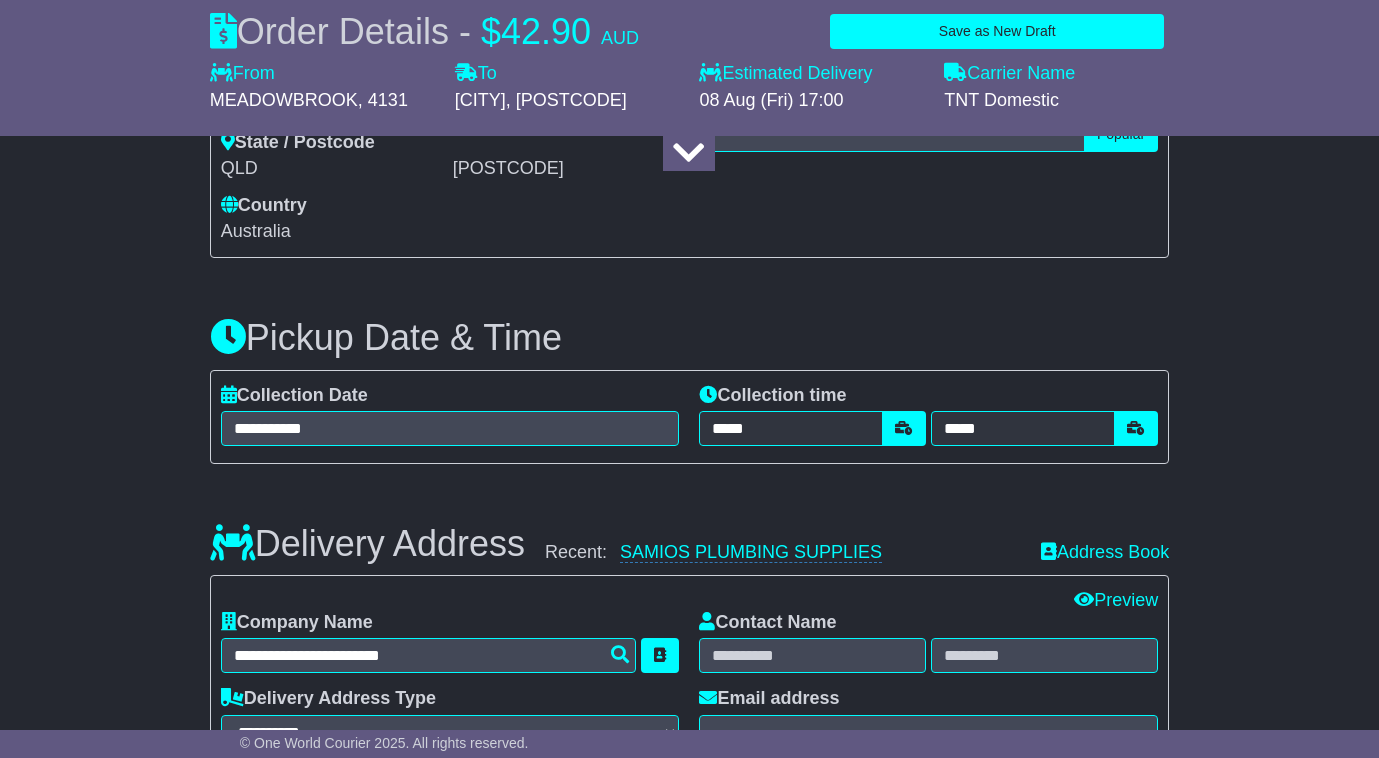 scroll, scrollTop: 1300, scrollLeft: 0, axis: vertical 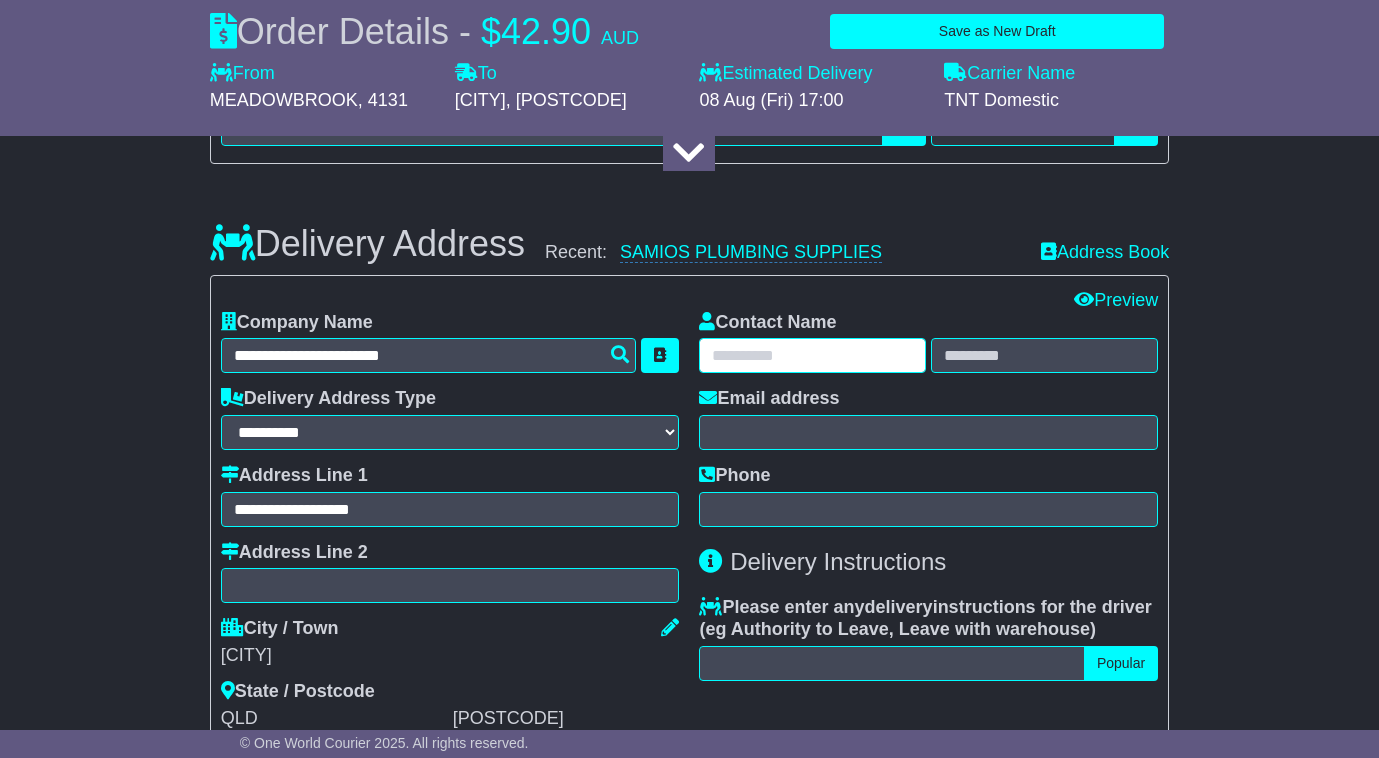 click at bounding box center (812, 355) 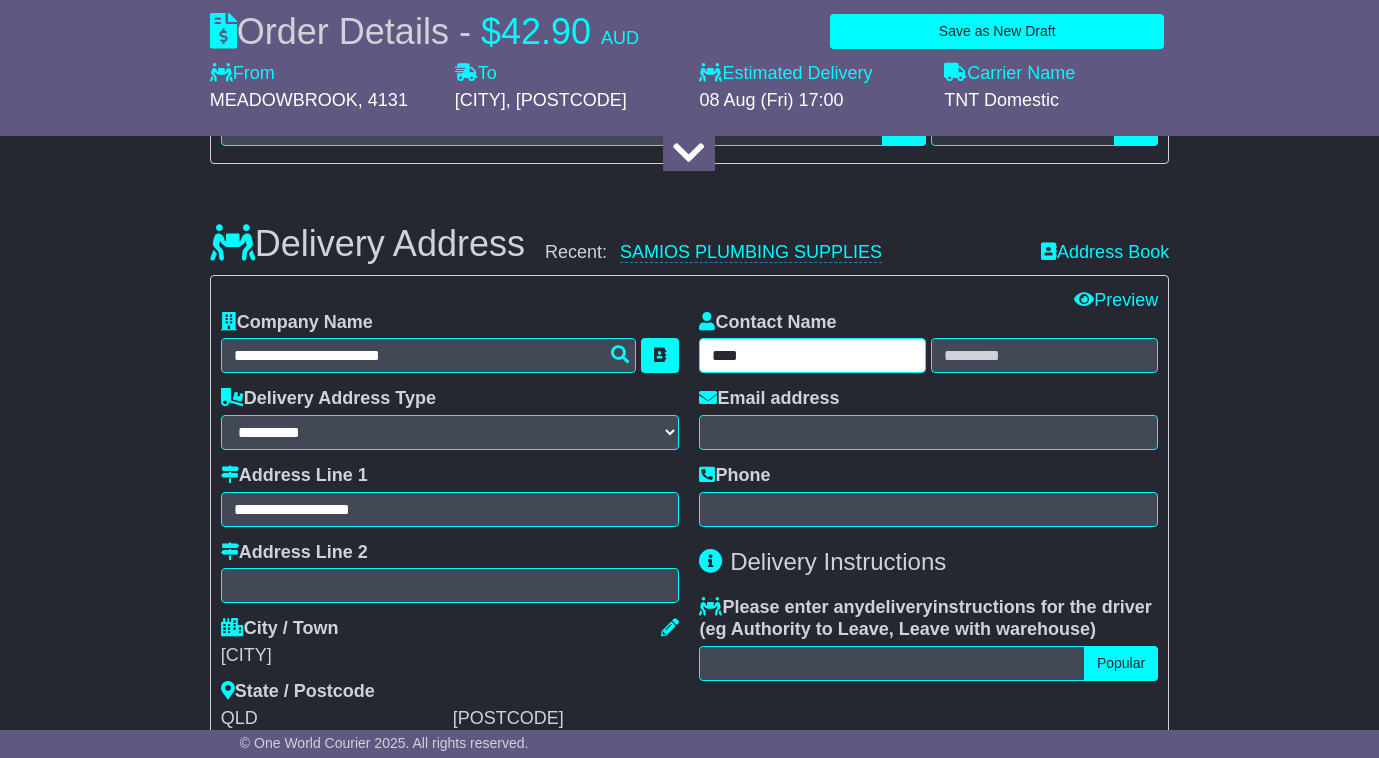 type on "****" 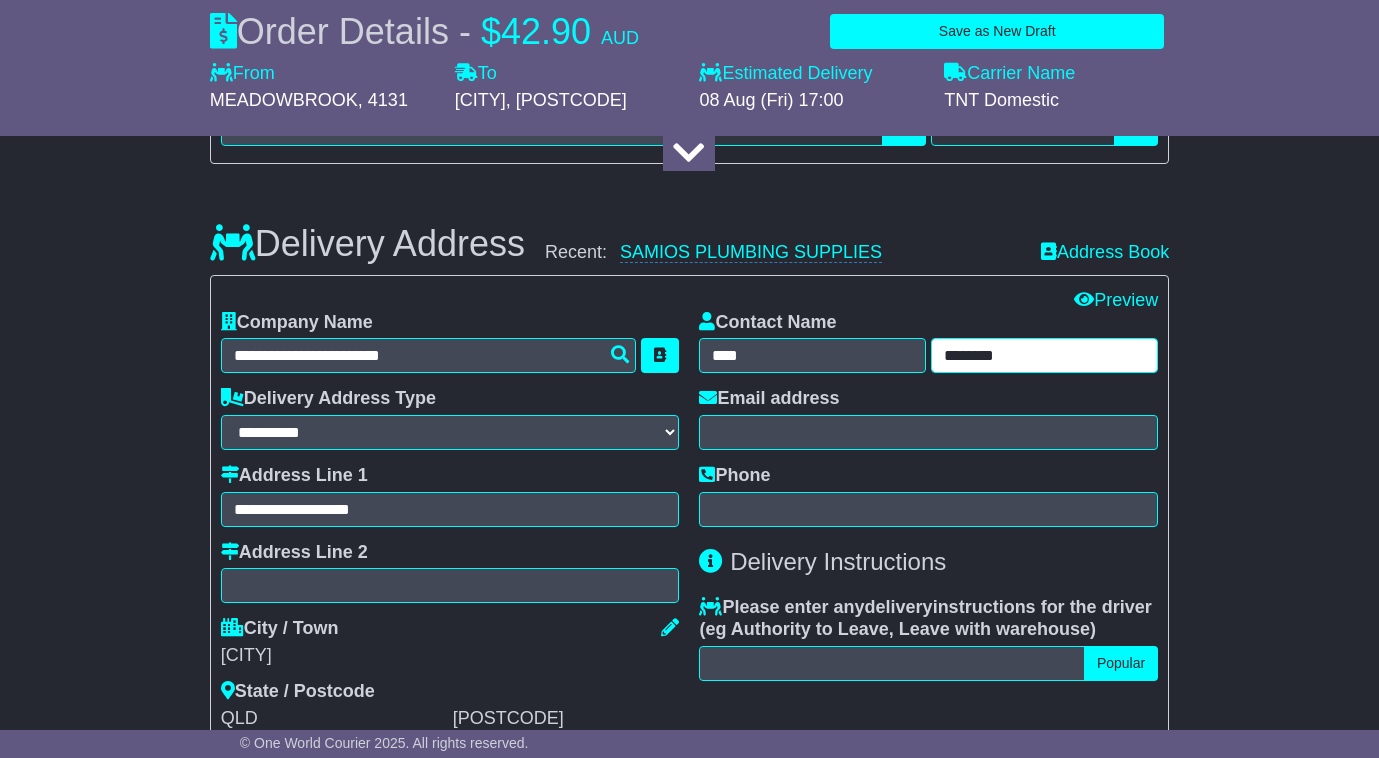 type on "********" 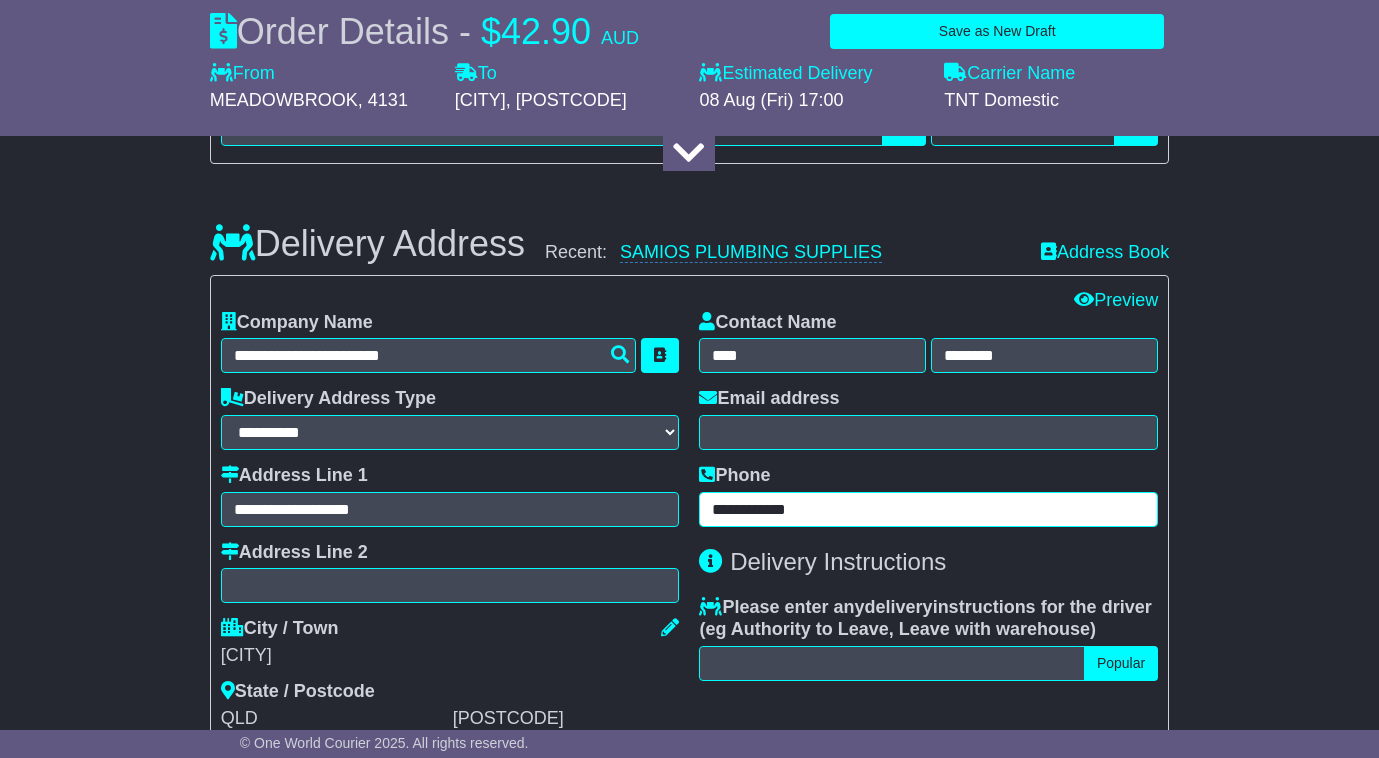 type on "**********" 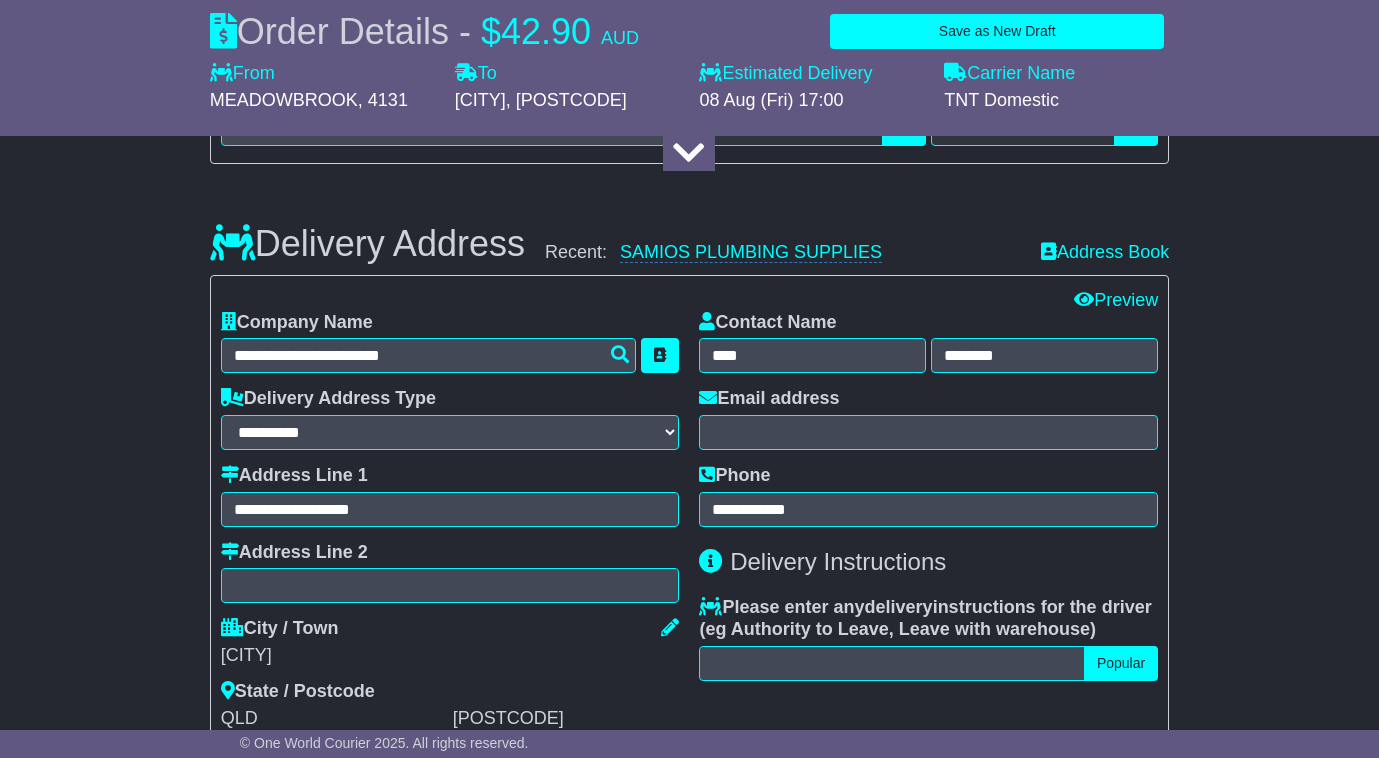 click on "Delivery Address" at bounding box center (367, 244) 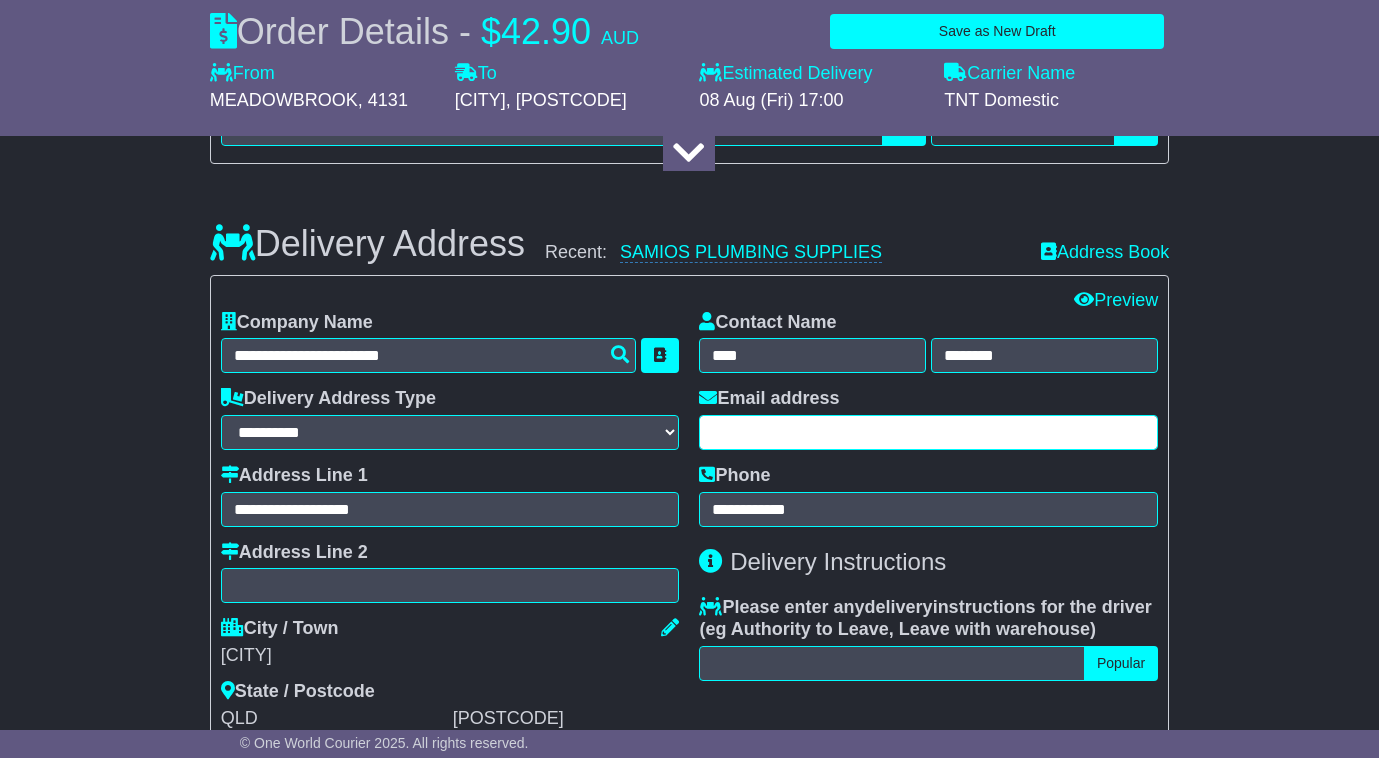 click at bounding box center [928, 432] 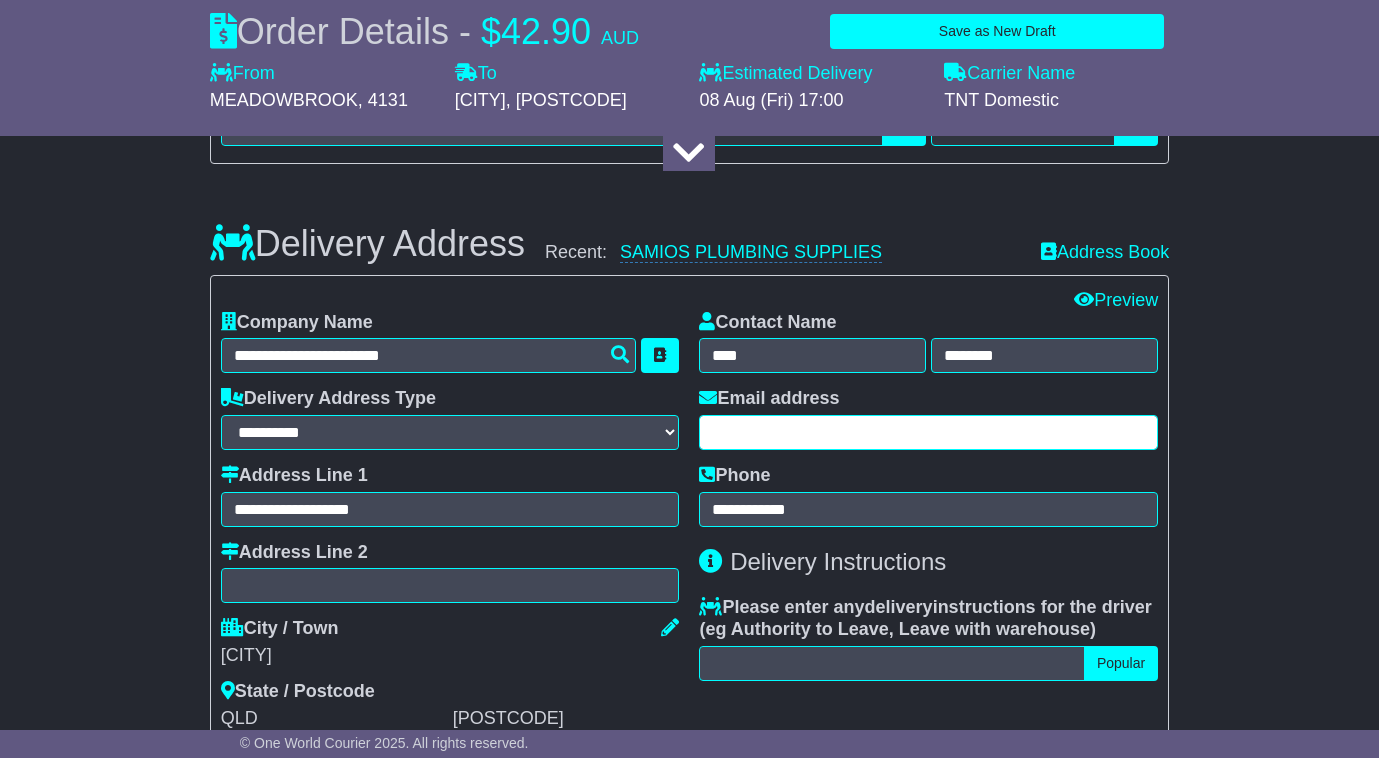 paste on "**********" 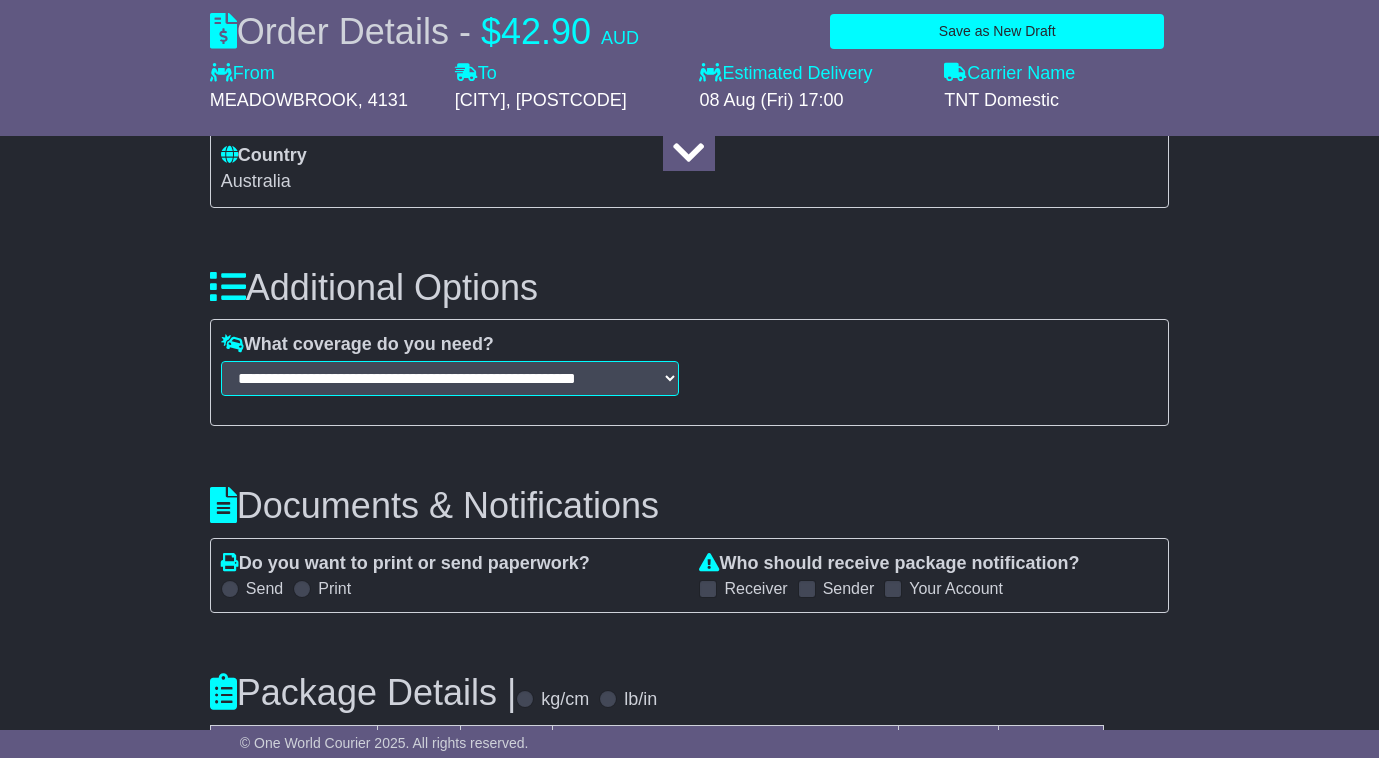 scroll, scrollTop: 2455, scrollLeft: 0, axis: vertical 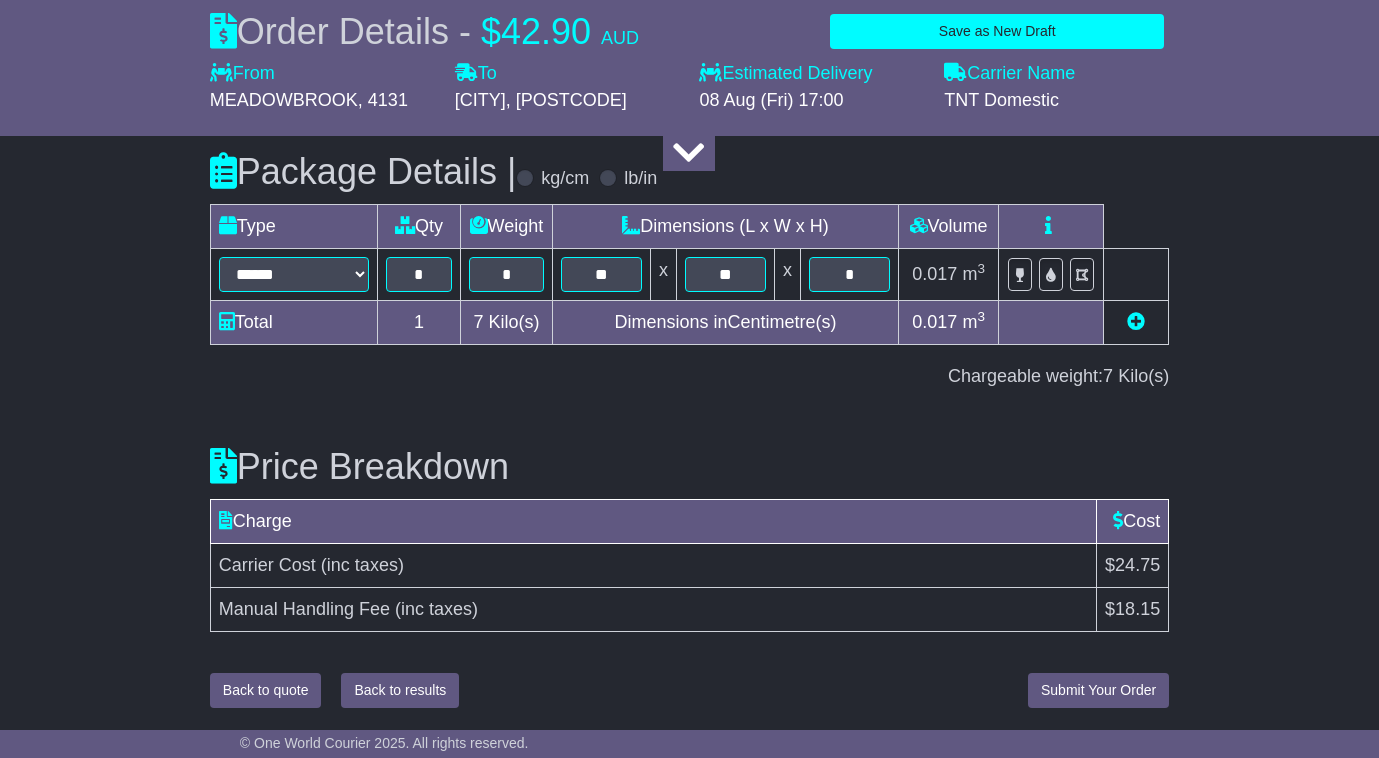 type on "**********" 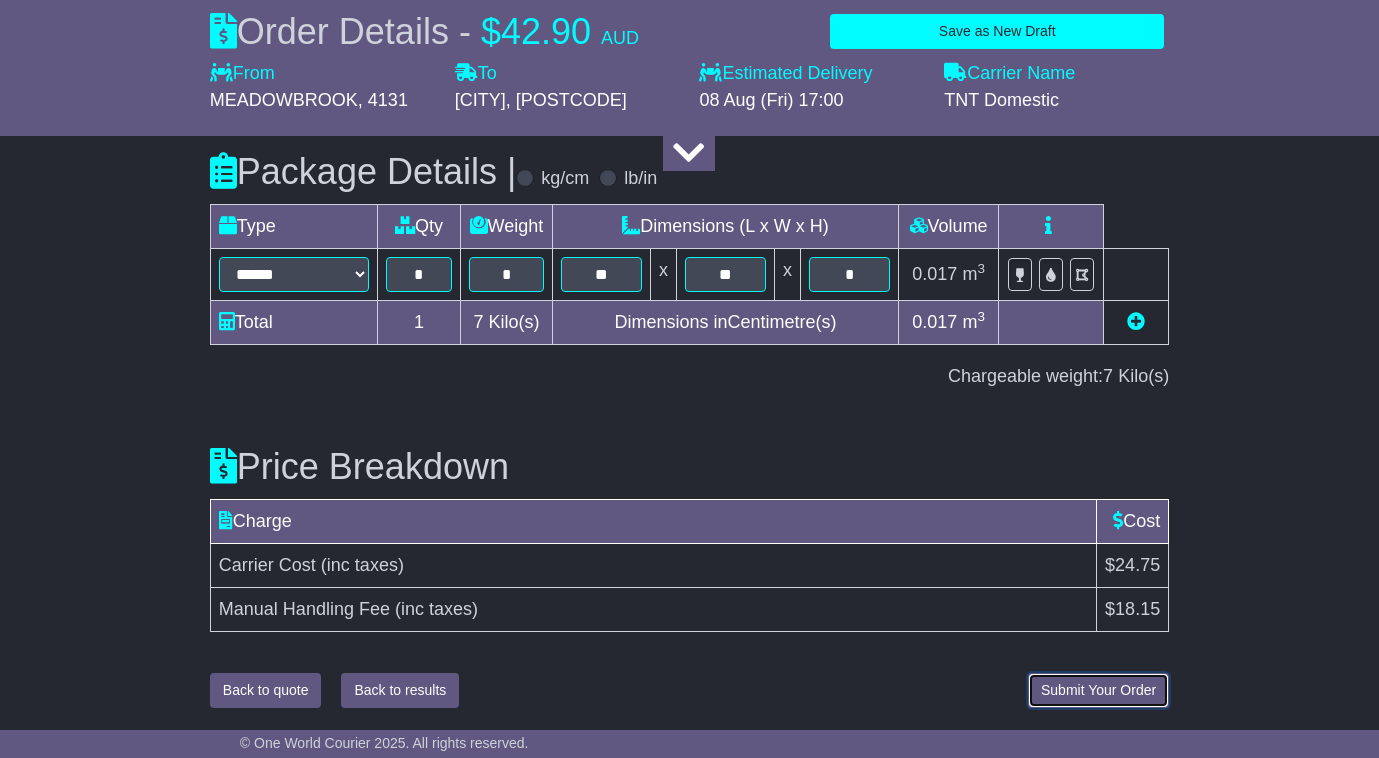 click on "Submit Your Order" at bounding box center [1098, 690] 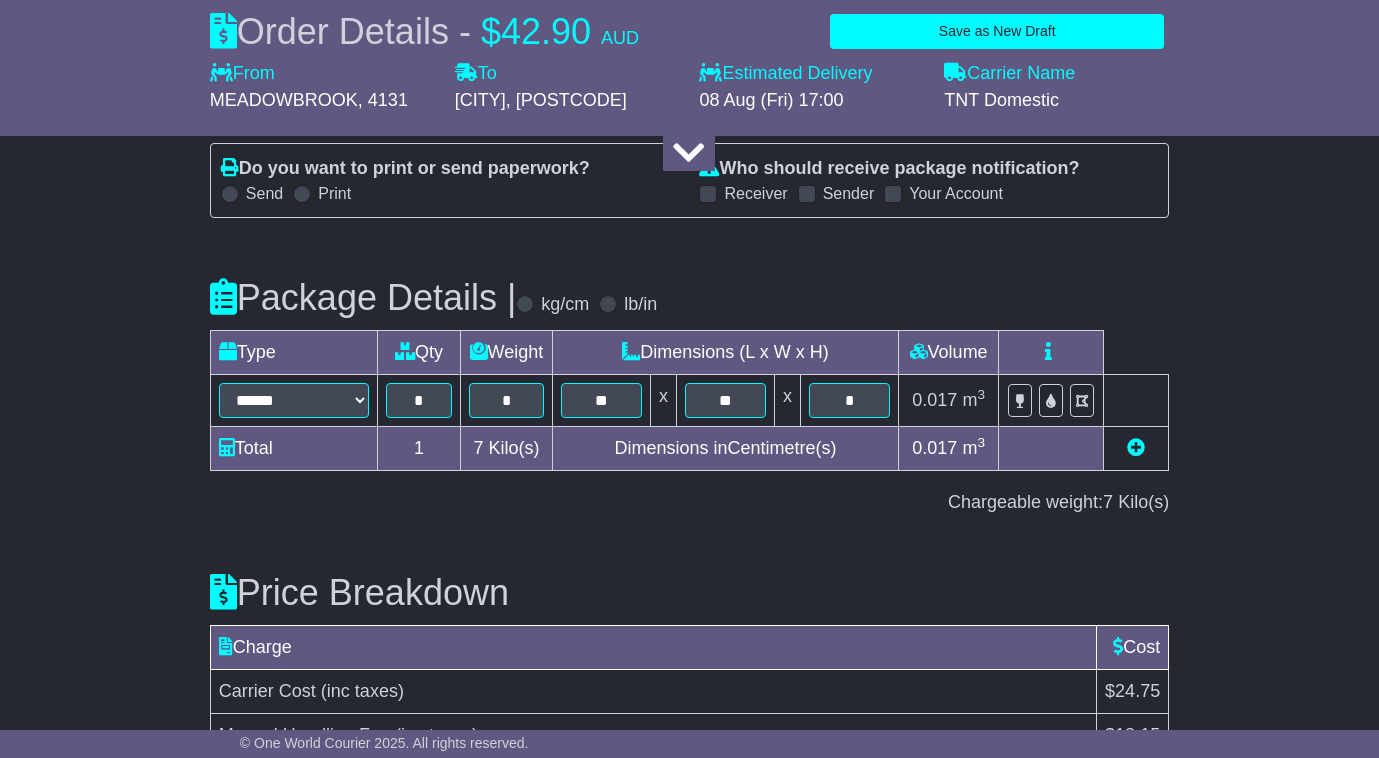 scroll, scrollTop: 2455, scrollLeft: 0, axis: vertical 